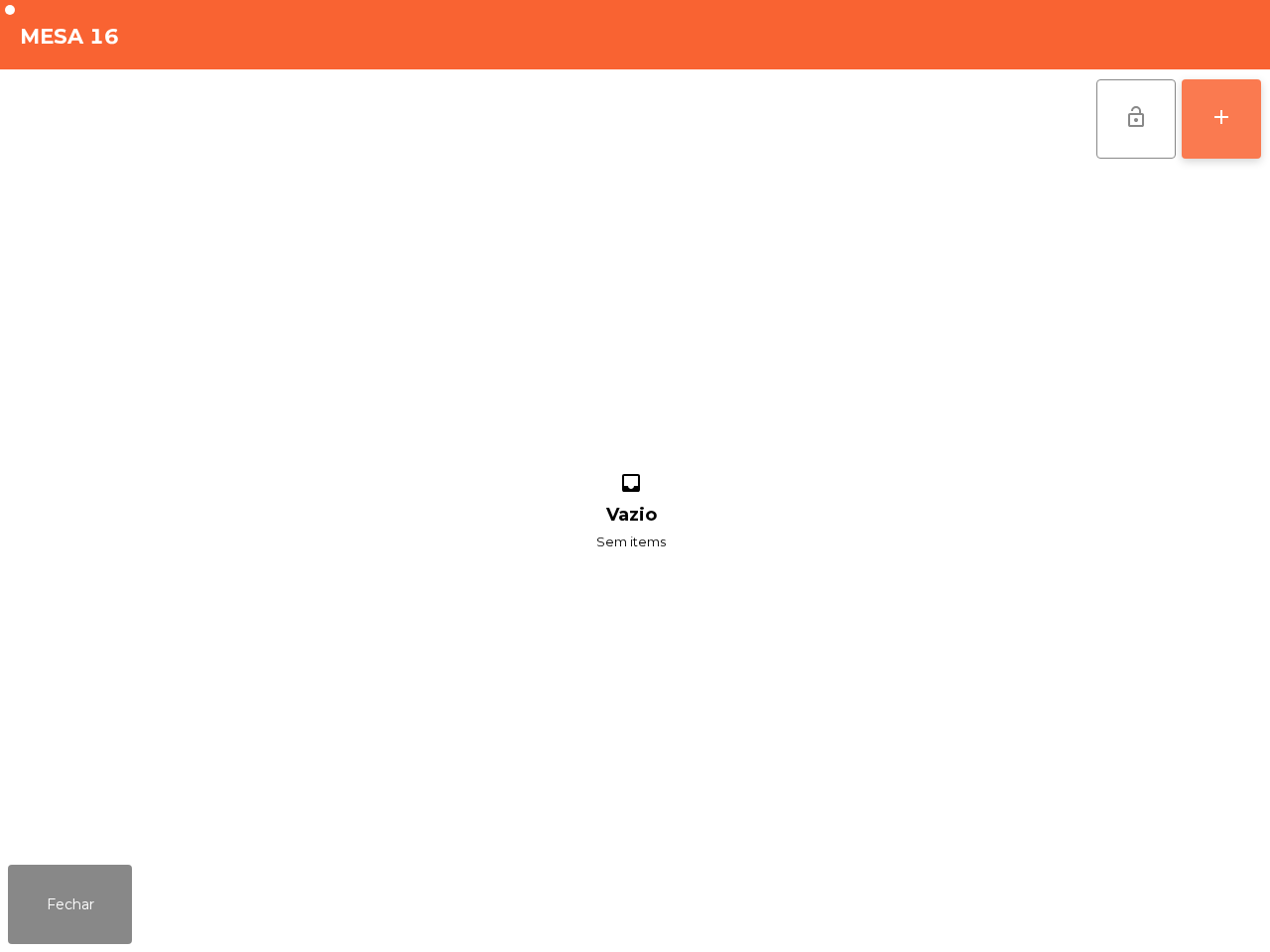 scroll, scrollTop: 0, scrollLeft: 0, axis: both 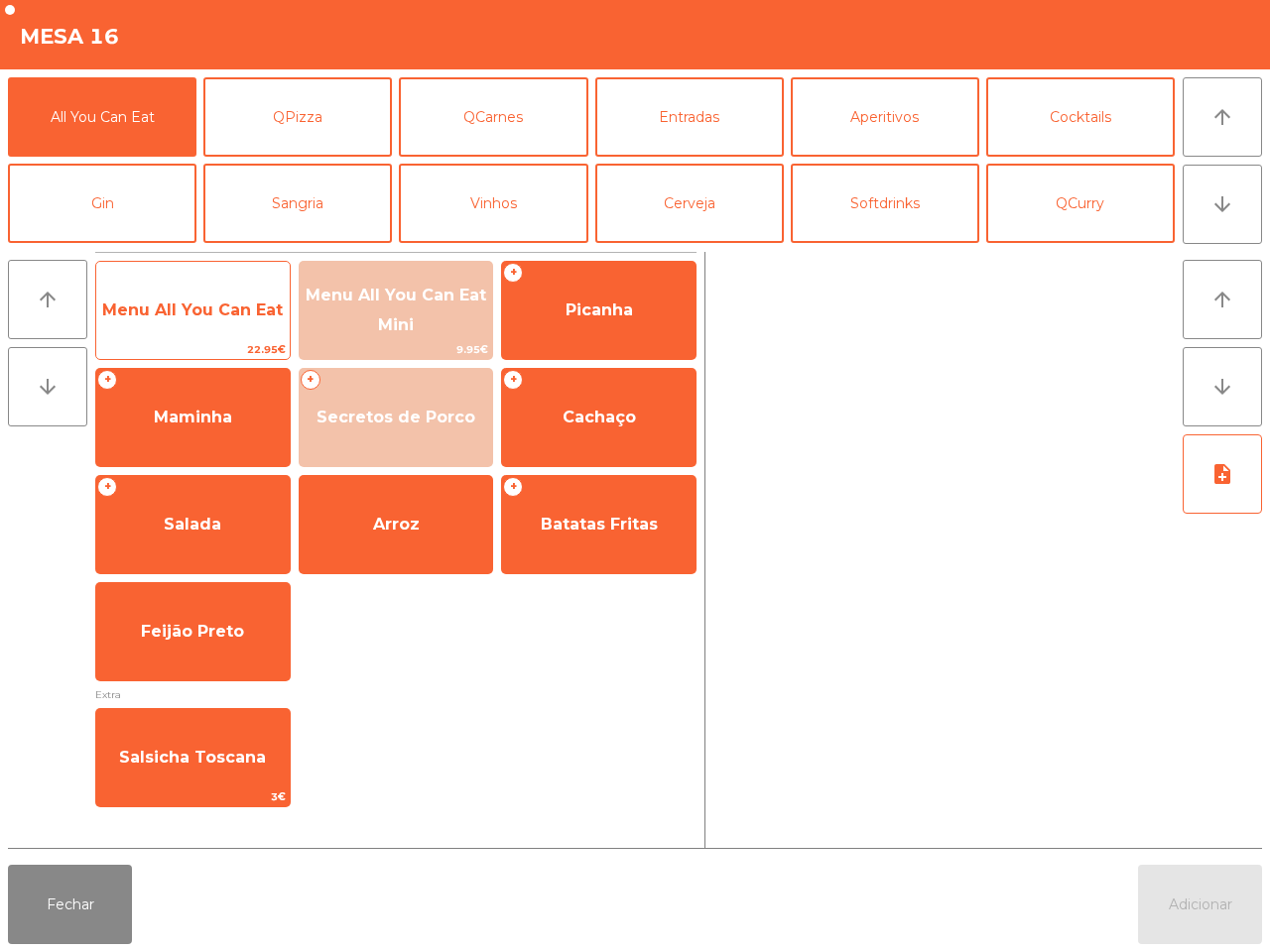 click on "Menu All You Can Eat" 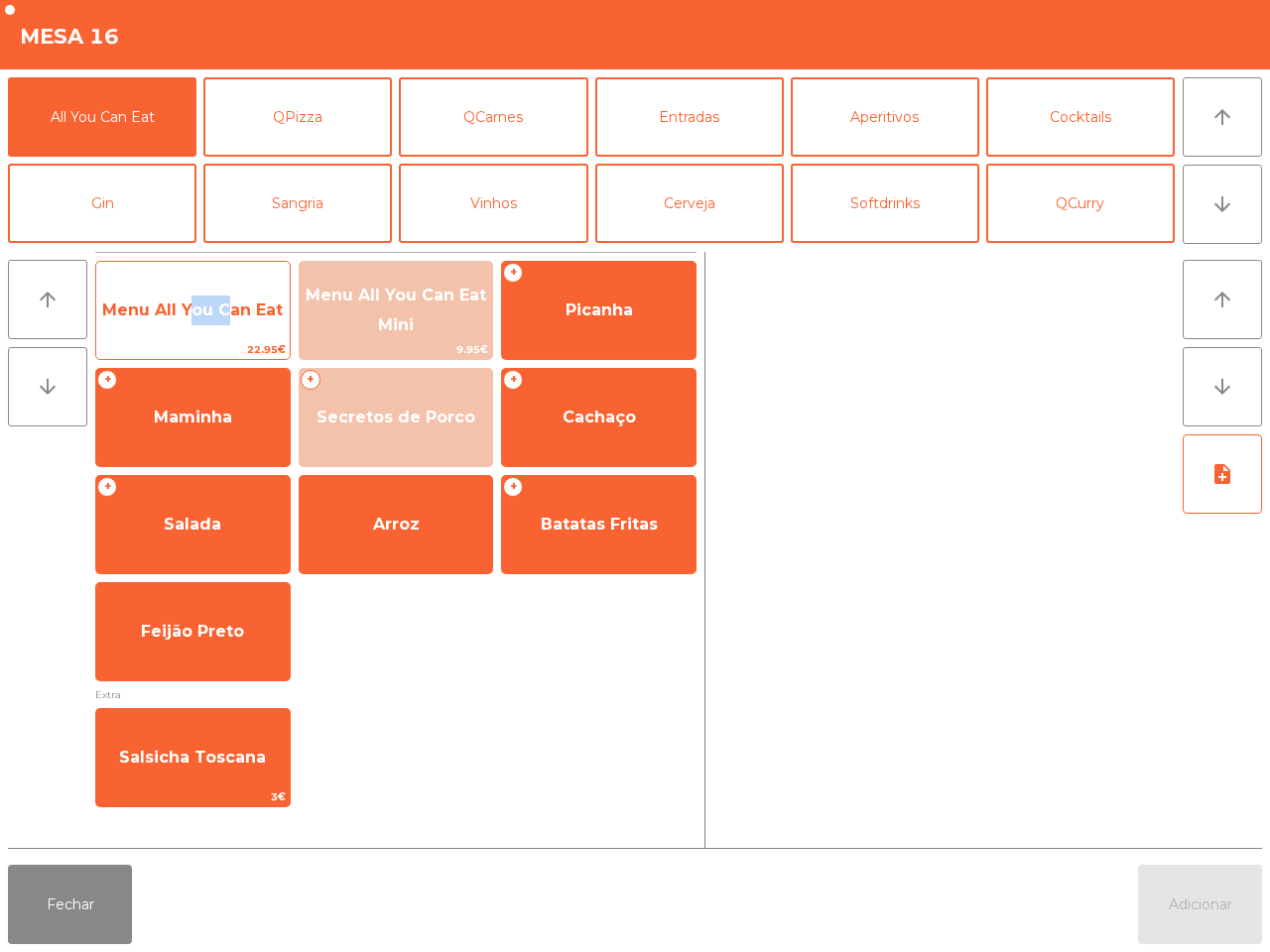 click on "Menu All You Can Eat" 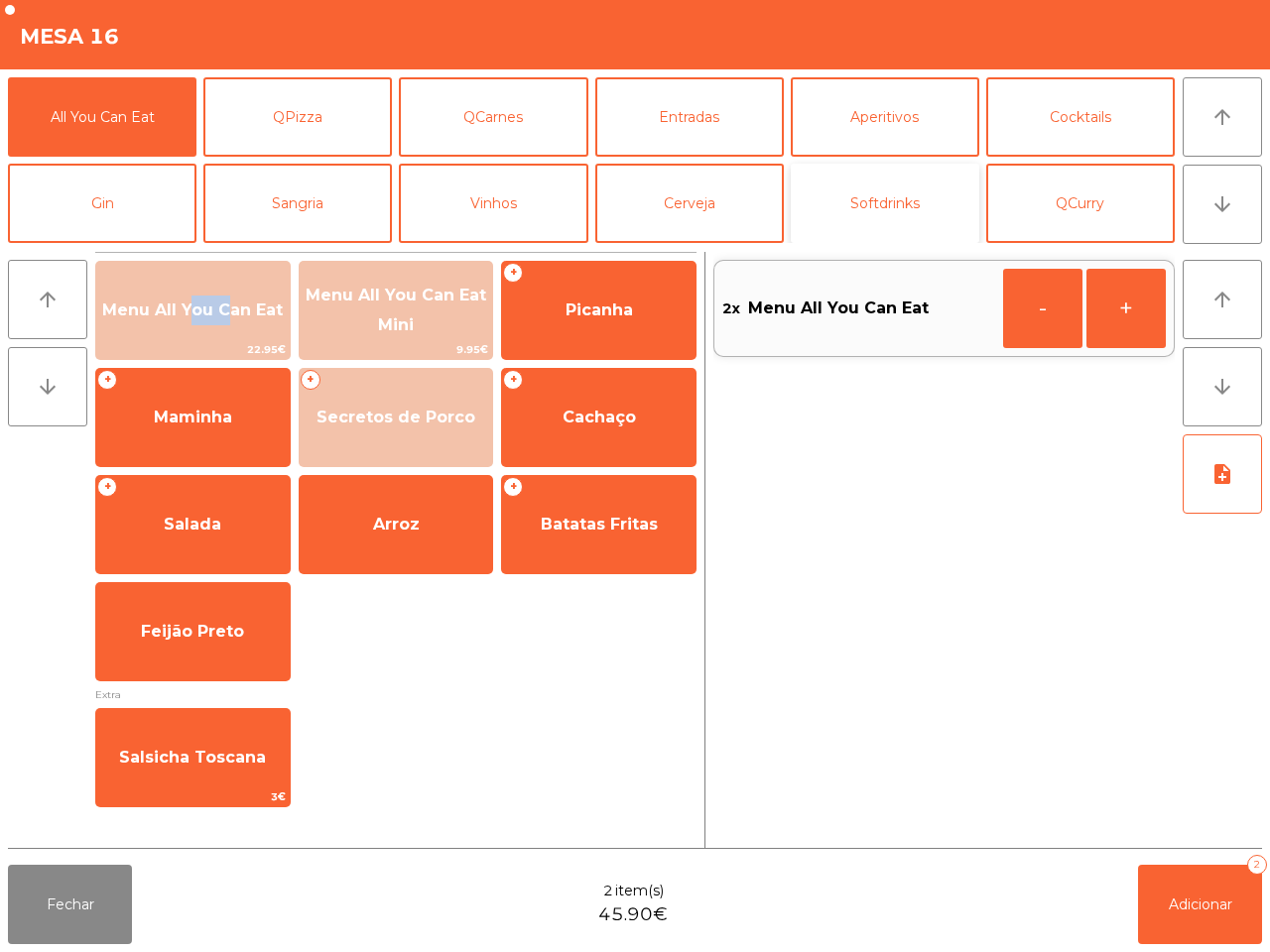 click on "Softdrinks" 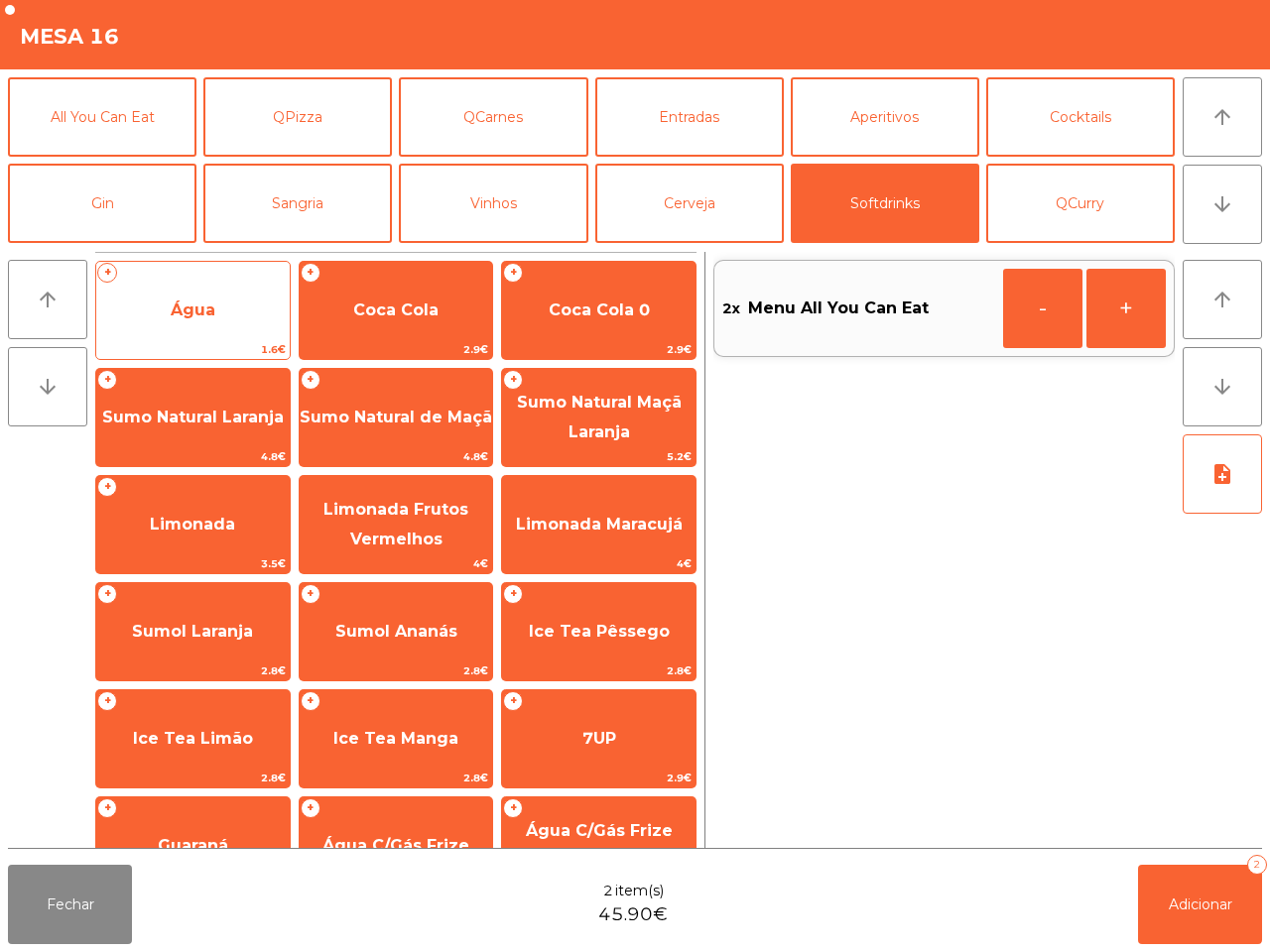 click on "Água" 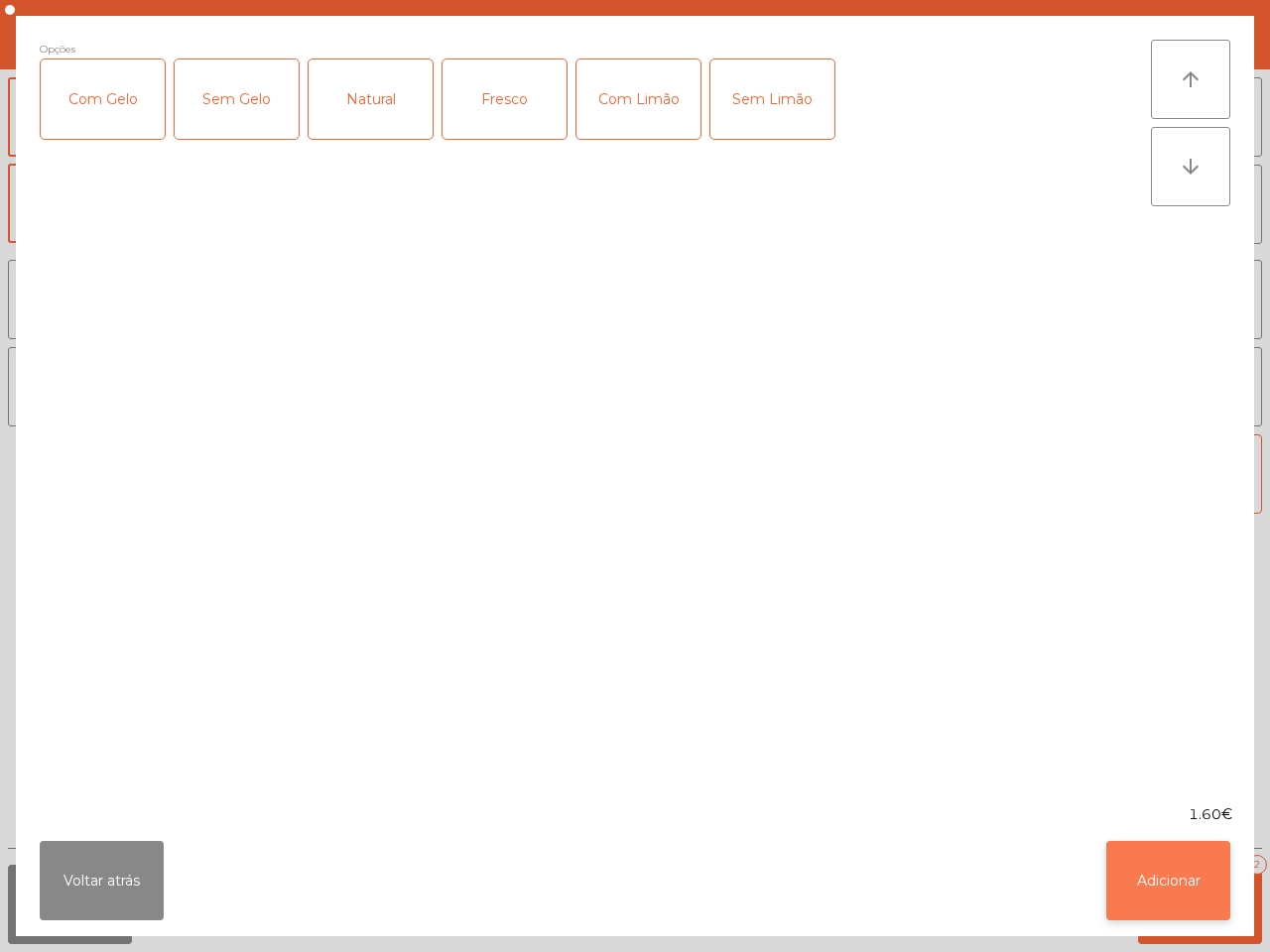 click on "Adicionar" 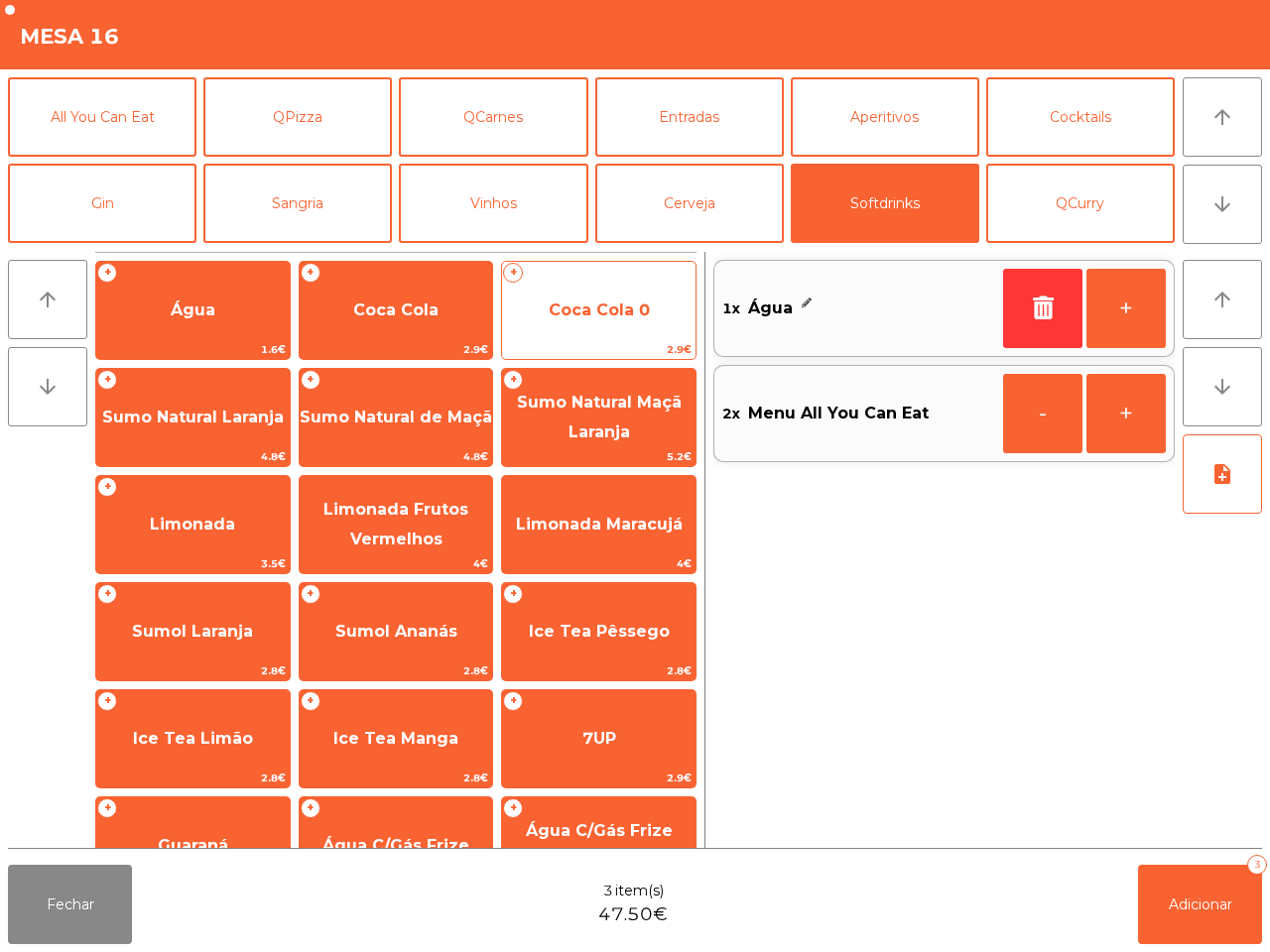 click on "Coca Cola 0" 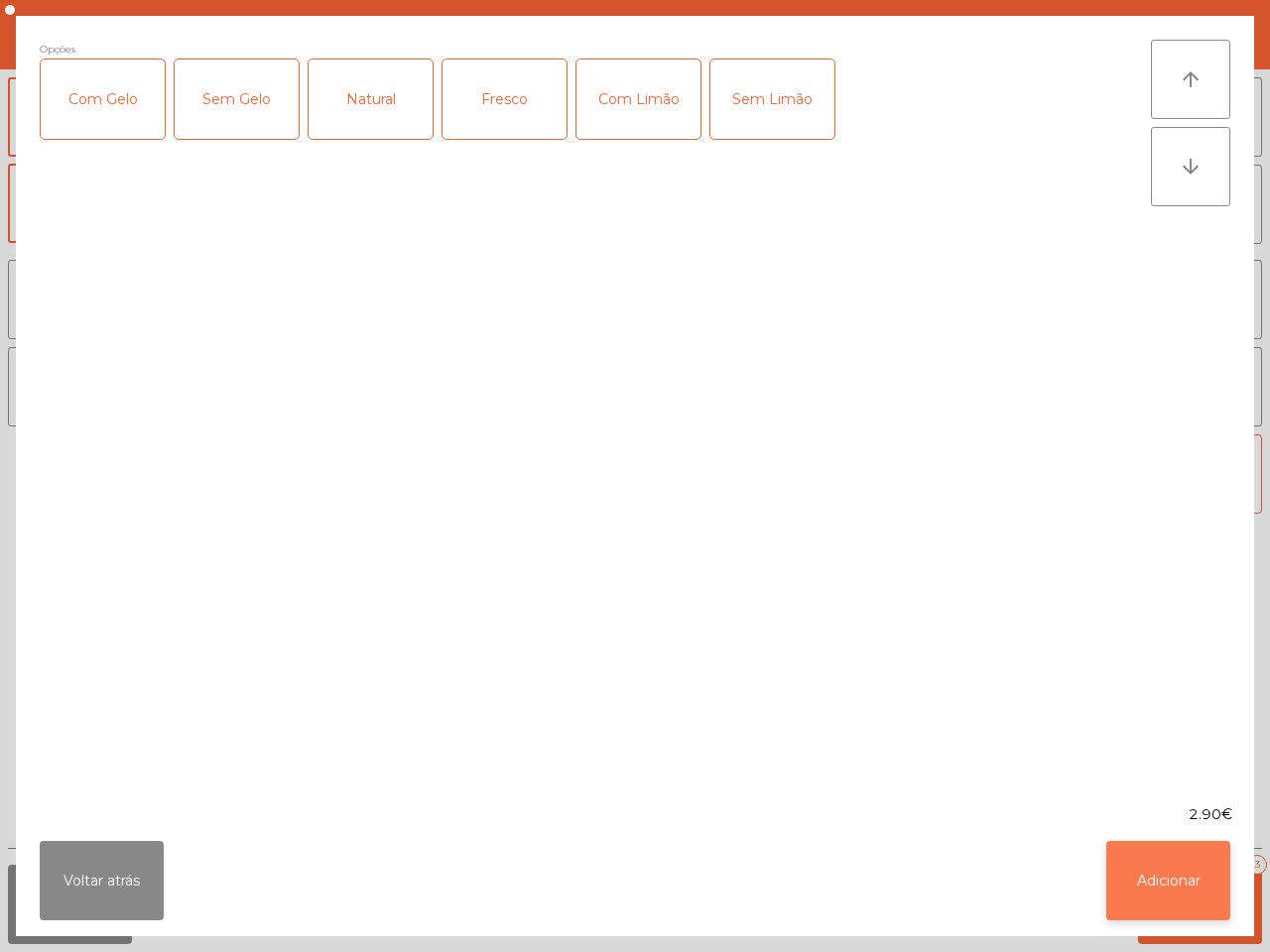 click on "Adicionar" 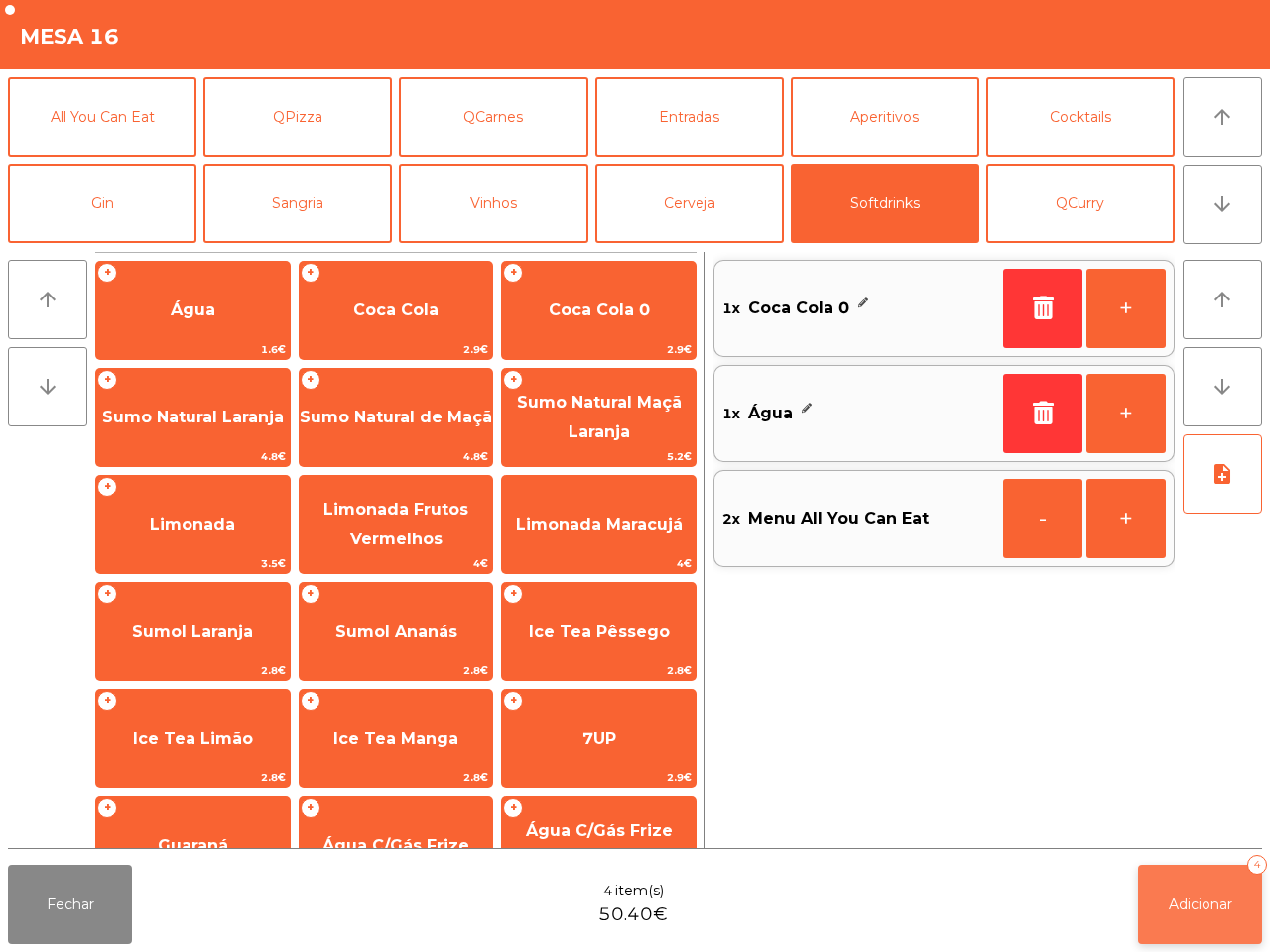 click on "Adicionar" 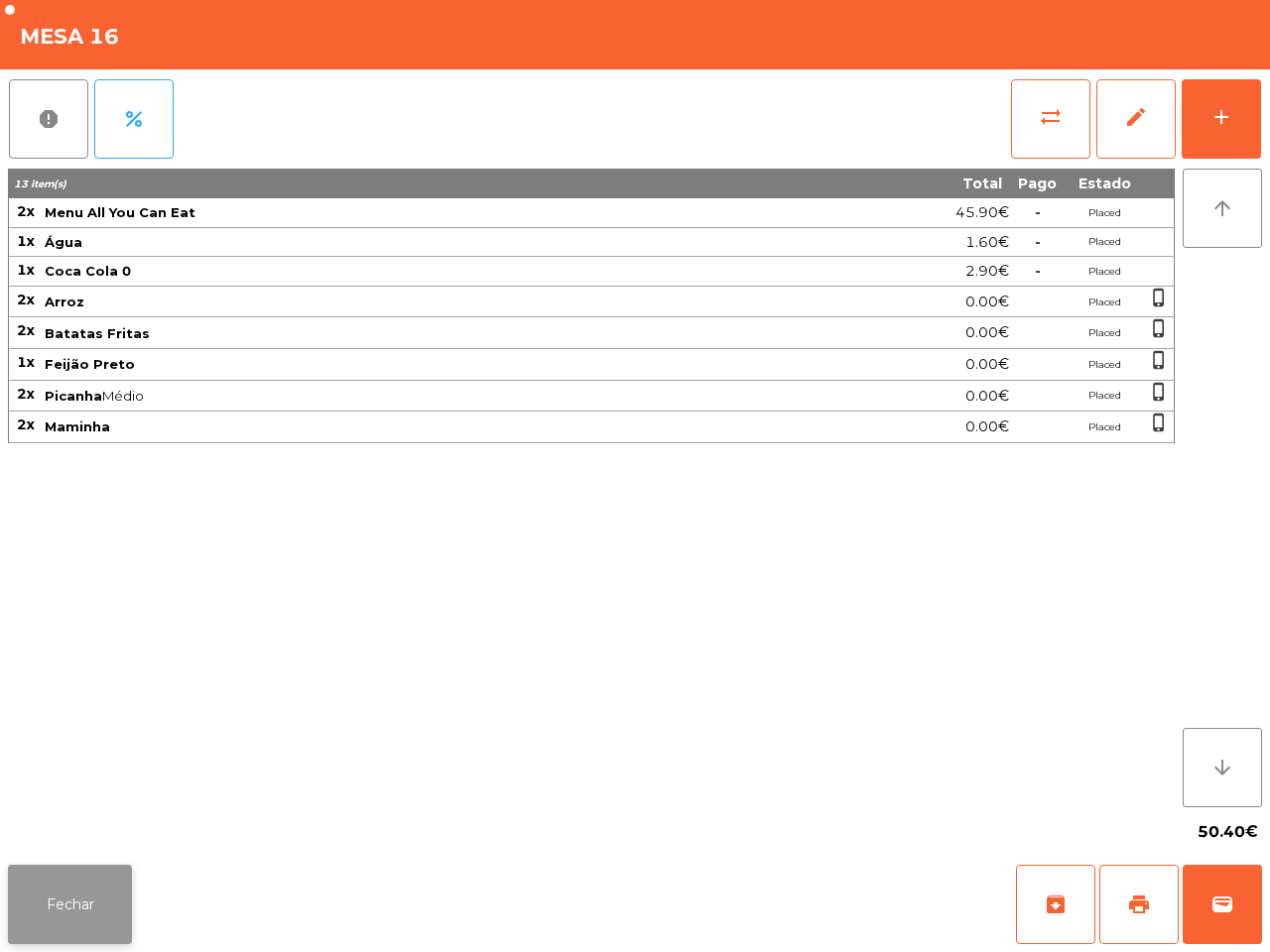 click on "Fechar" 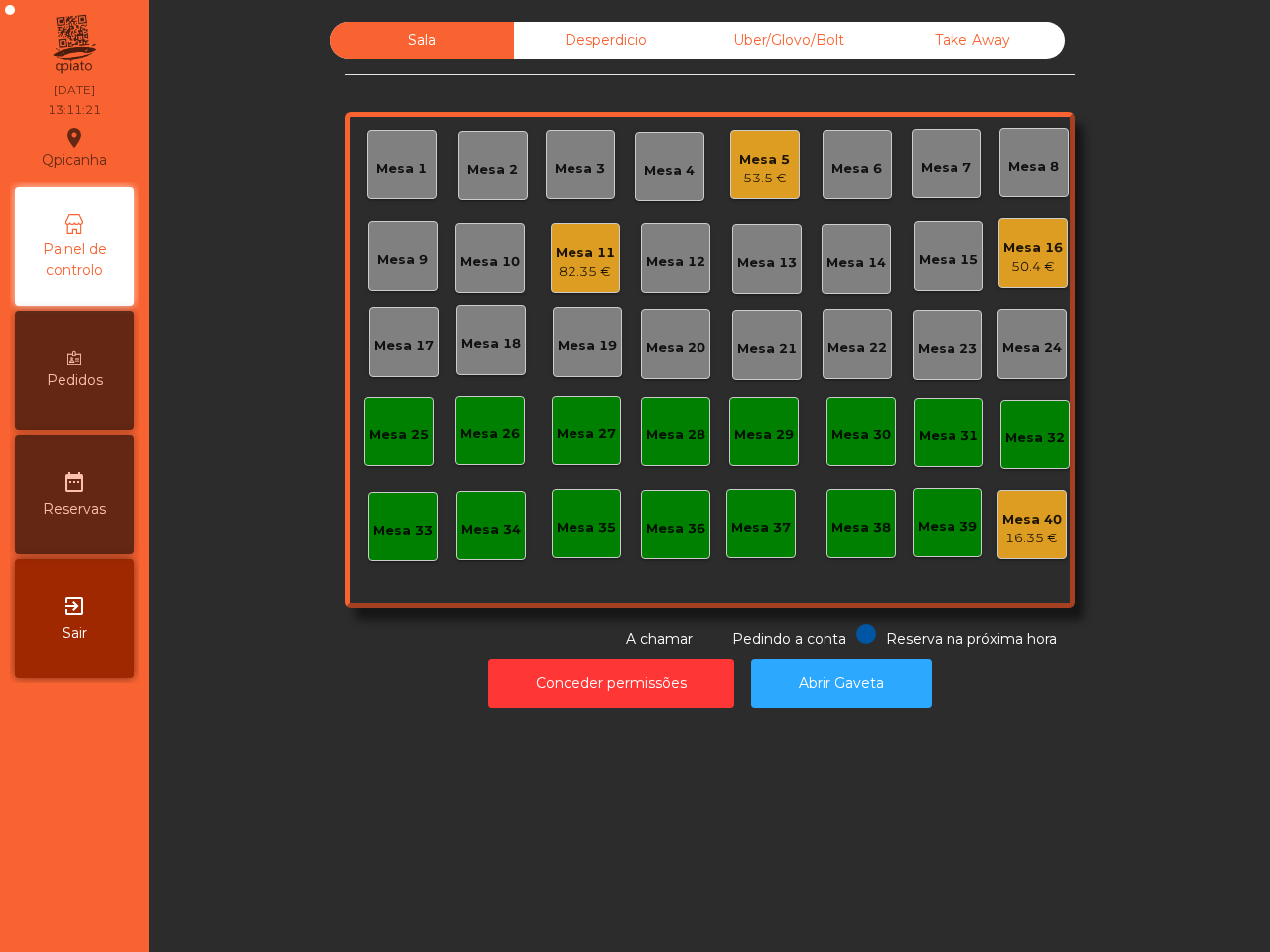 click on "Uber/Glovo/Bolt" 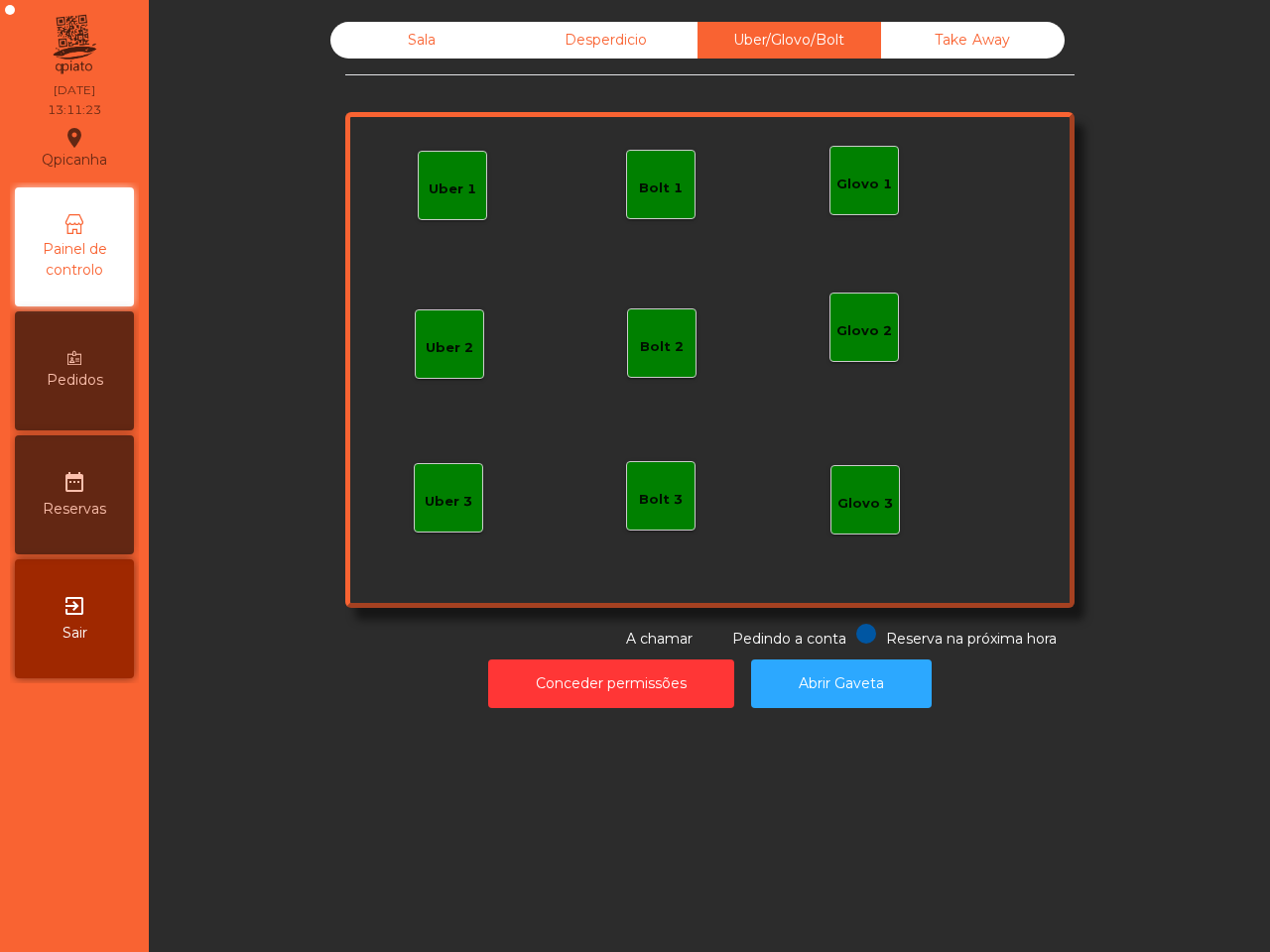 click on "Bolt 1" 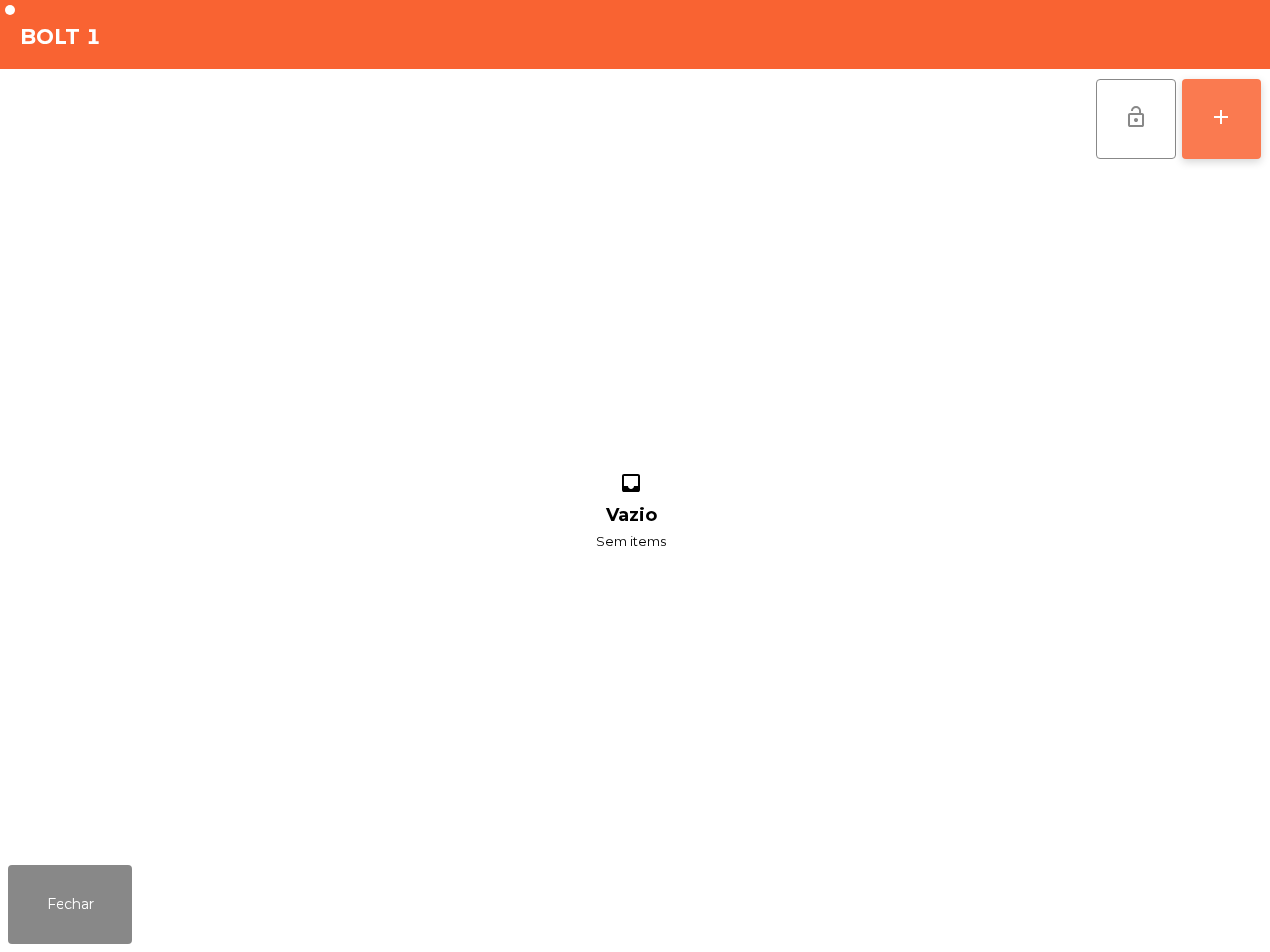 click on "add" 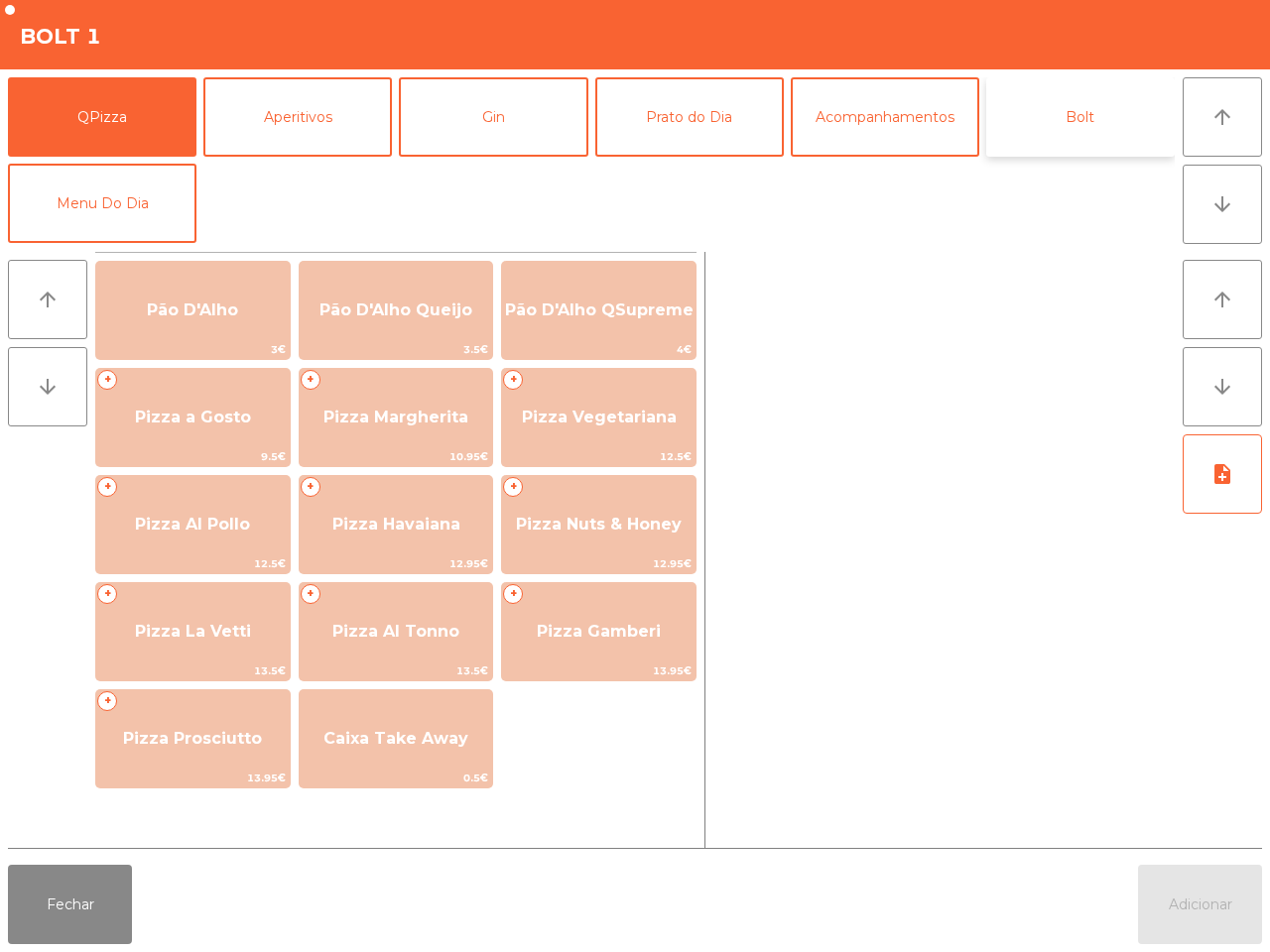 click on "Bolt" 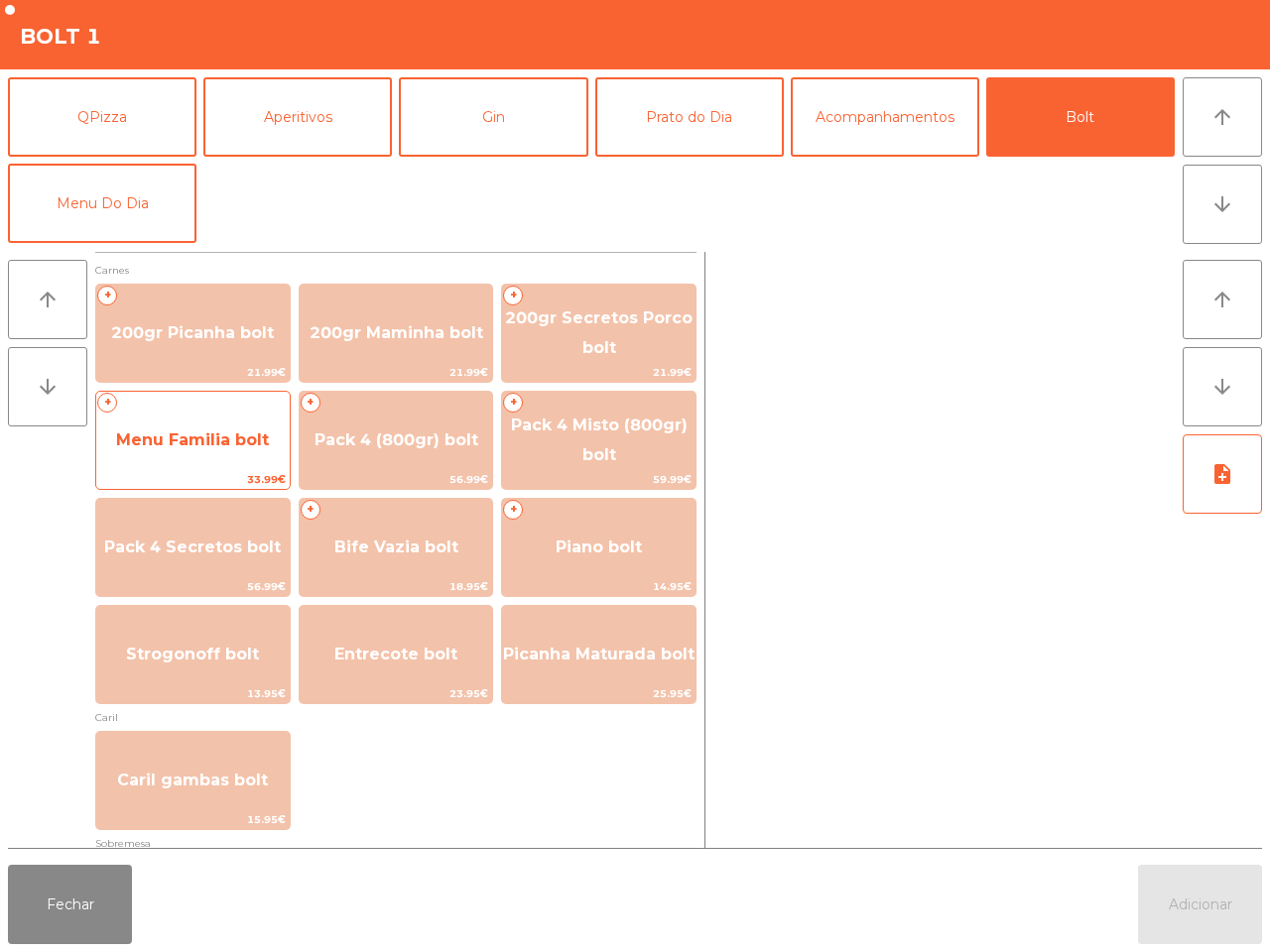click on "Menu Familia bolt" 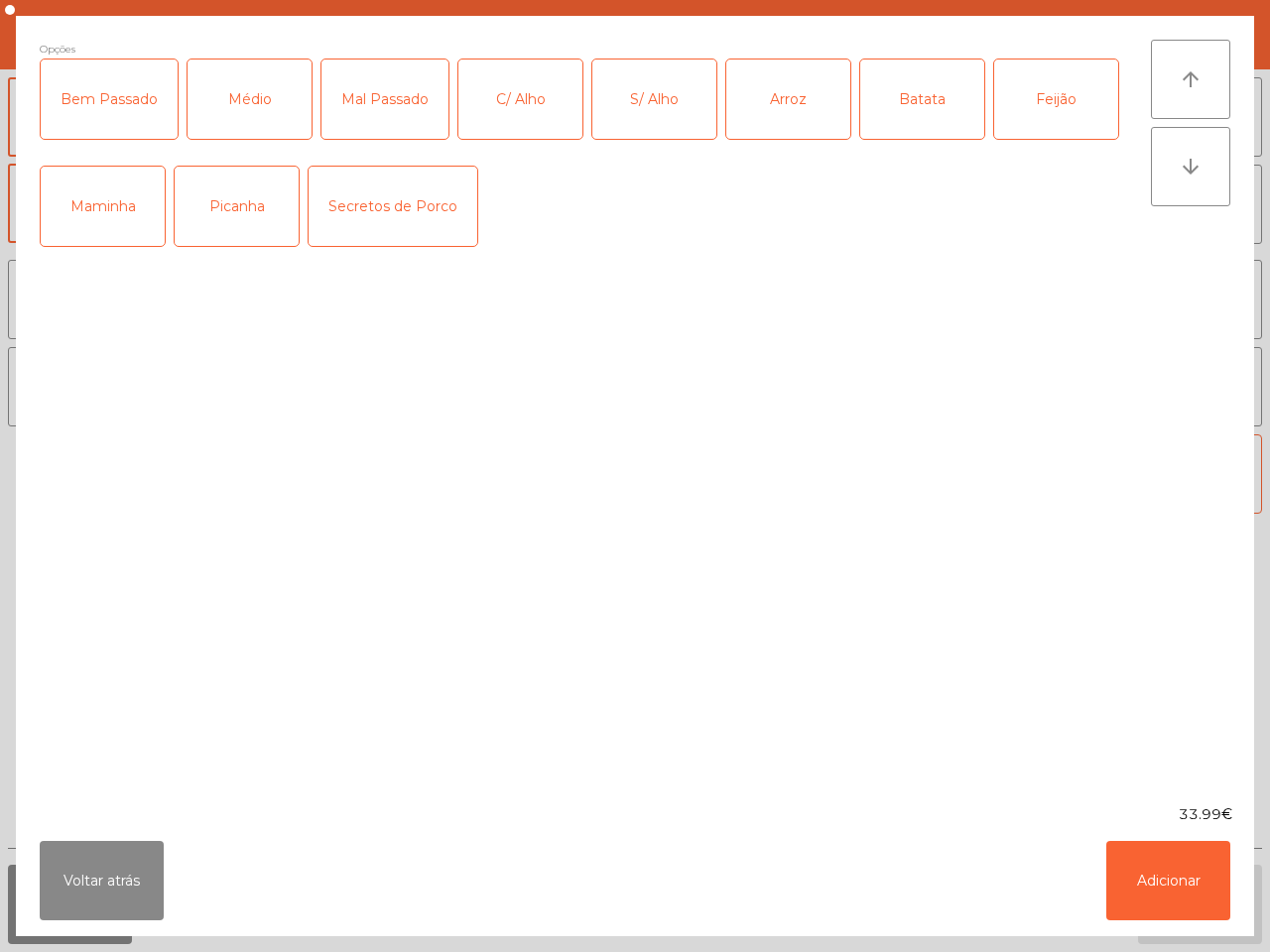 click on "C/ Alho" 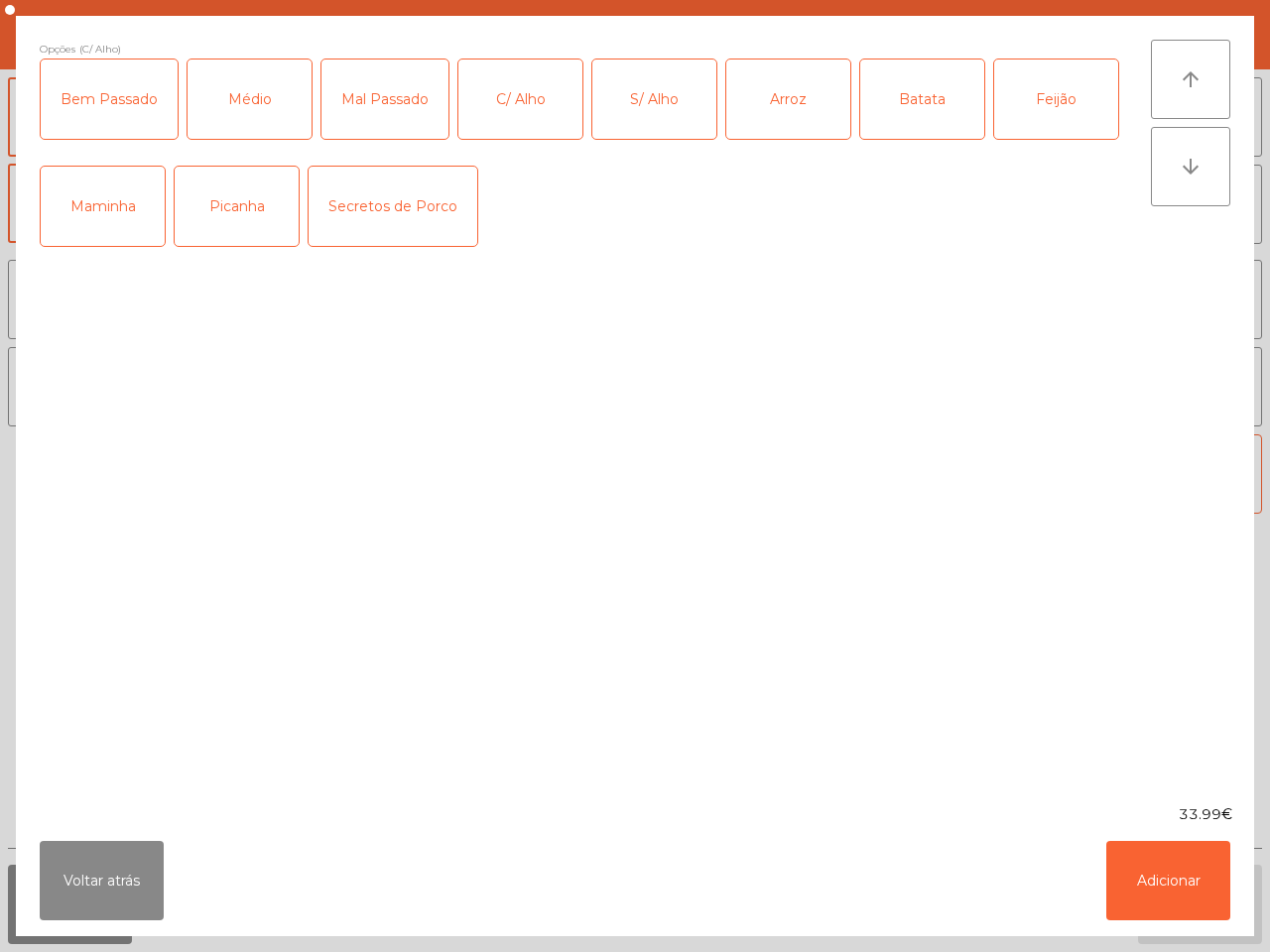 click on "Médio" 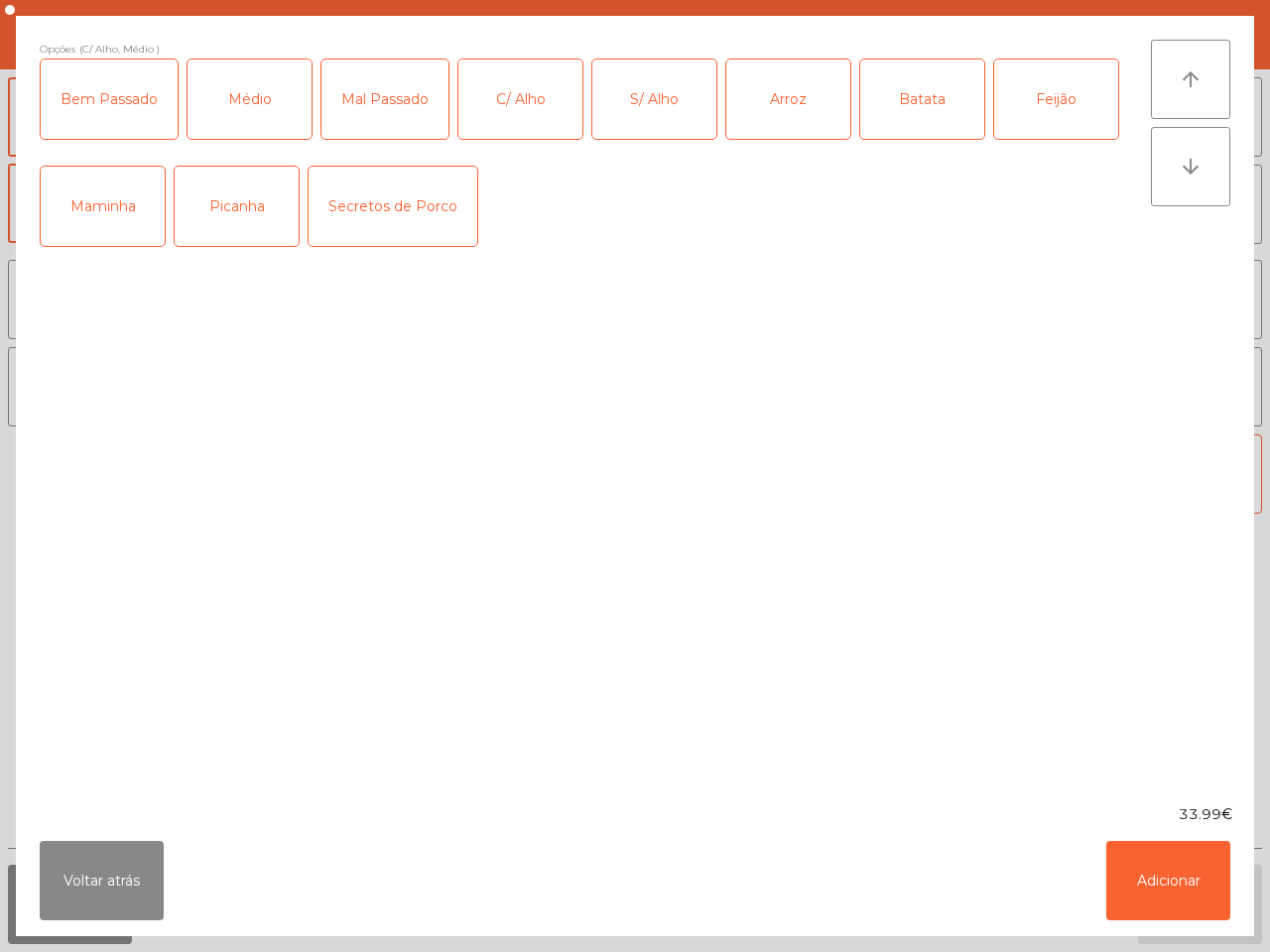 click on "Arroz" 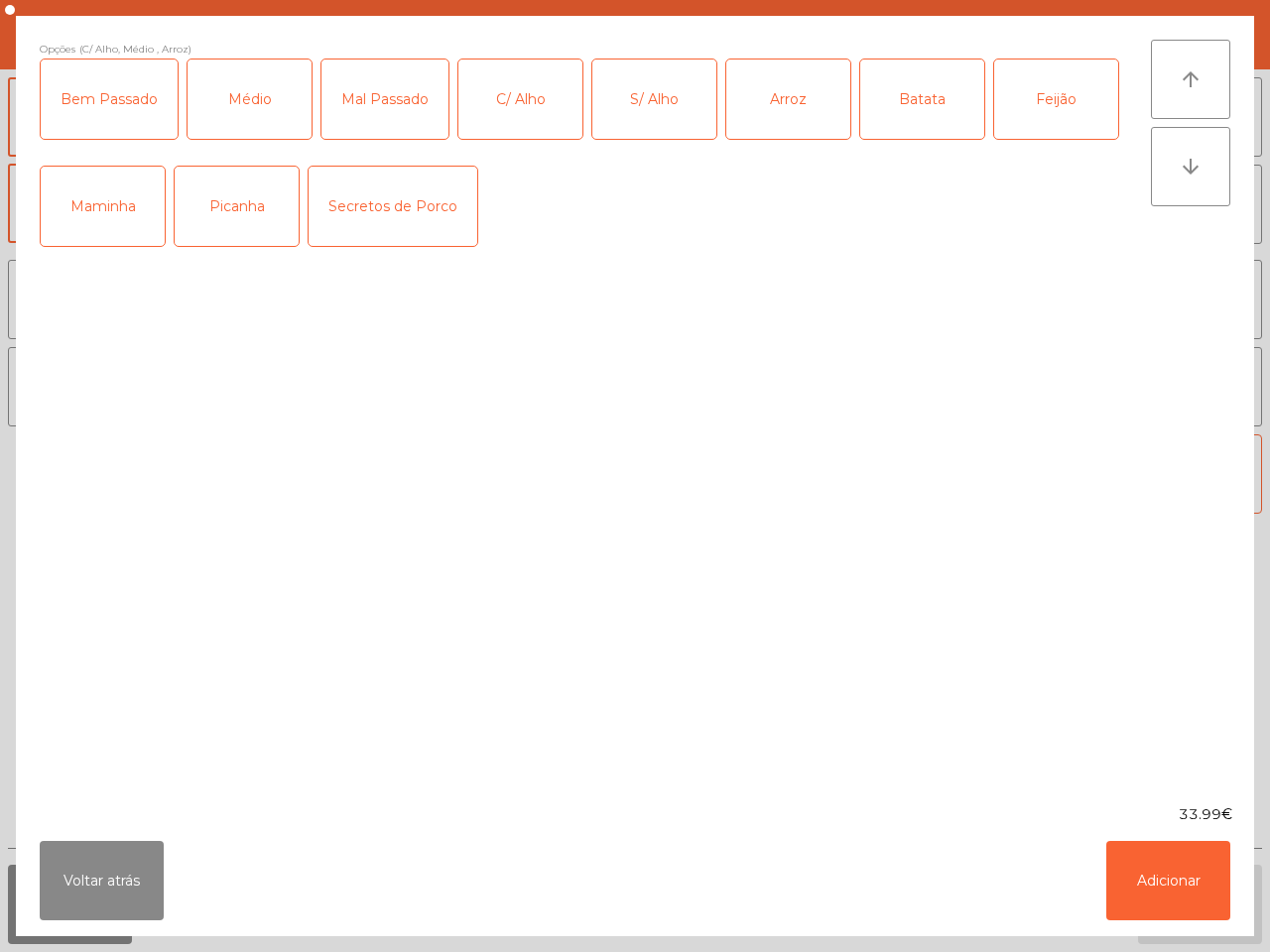 click on "Batata" 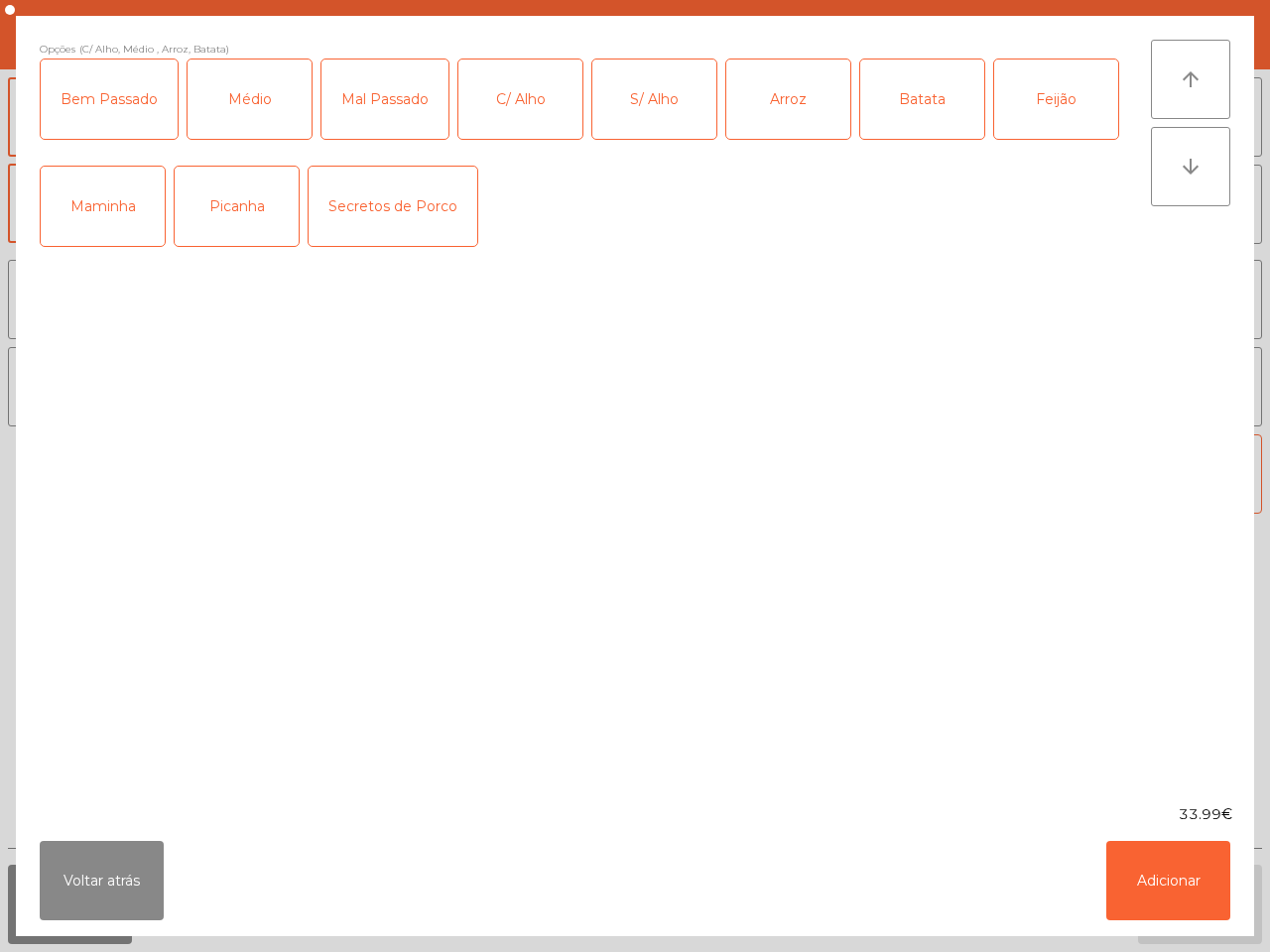 click on "Feijão" 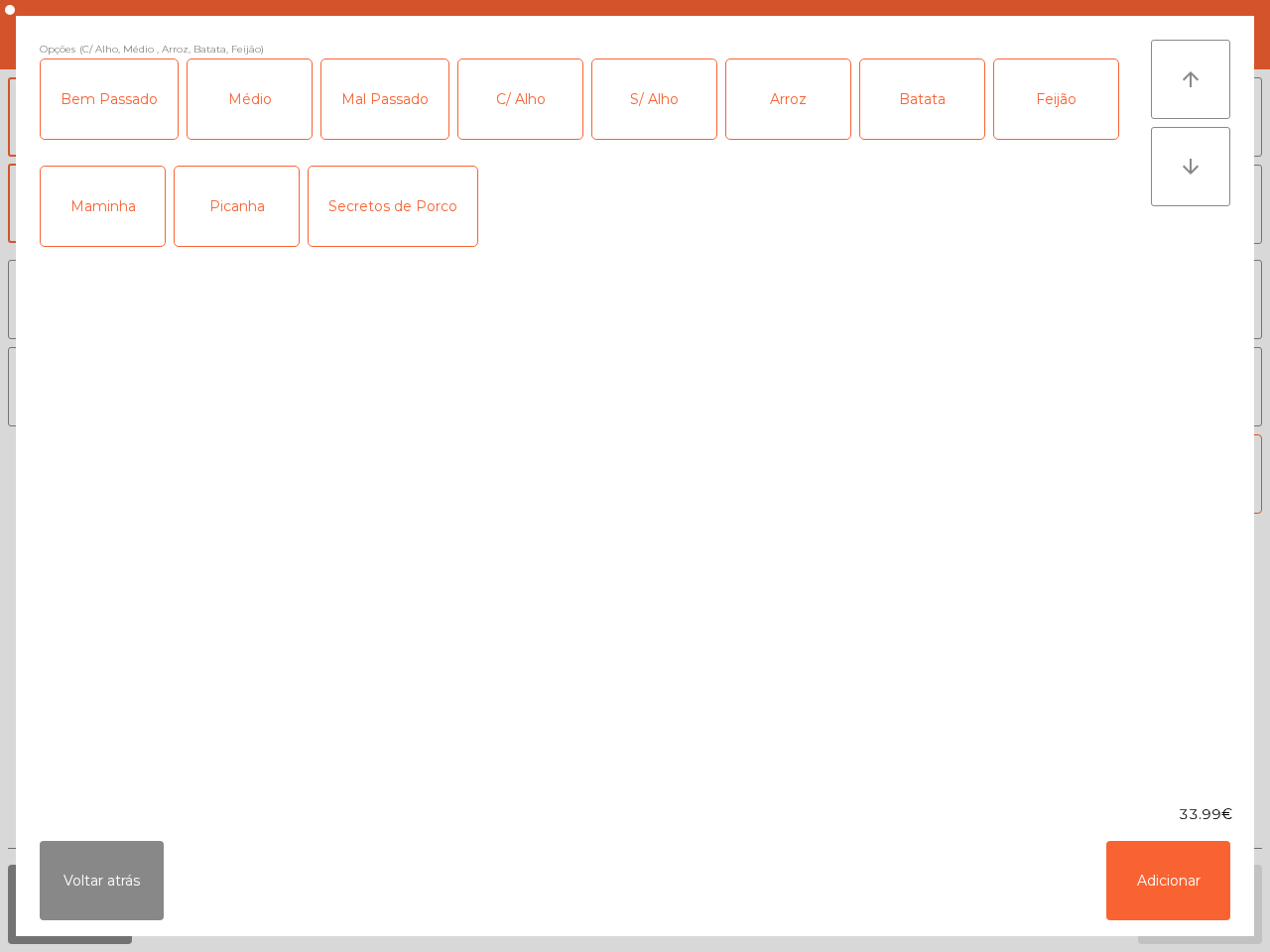 click on "Picanha" 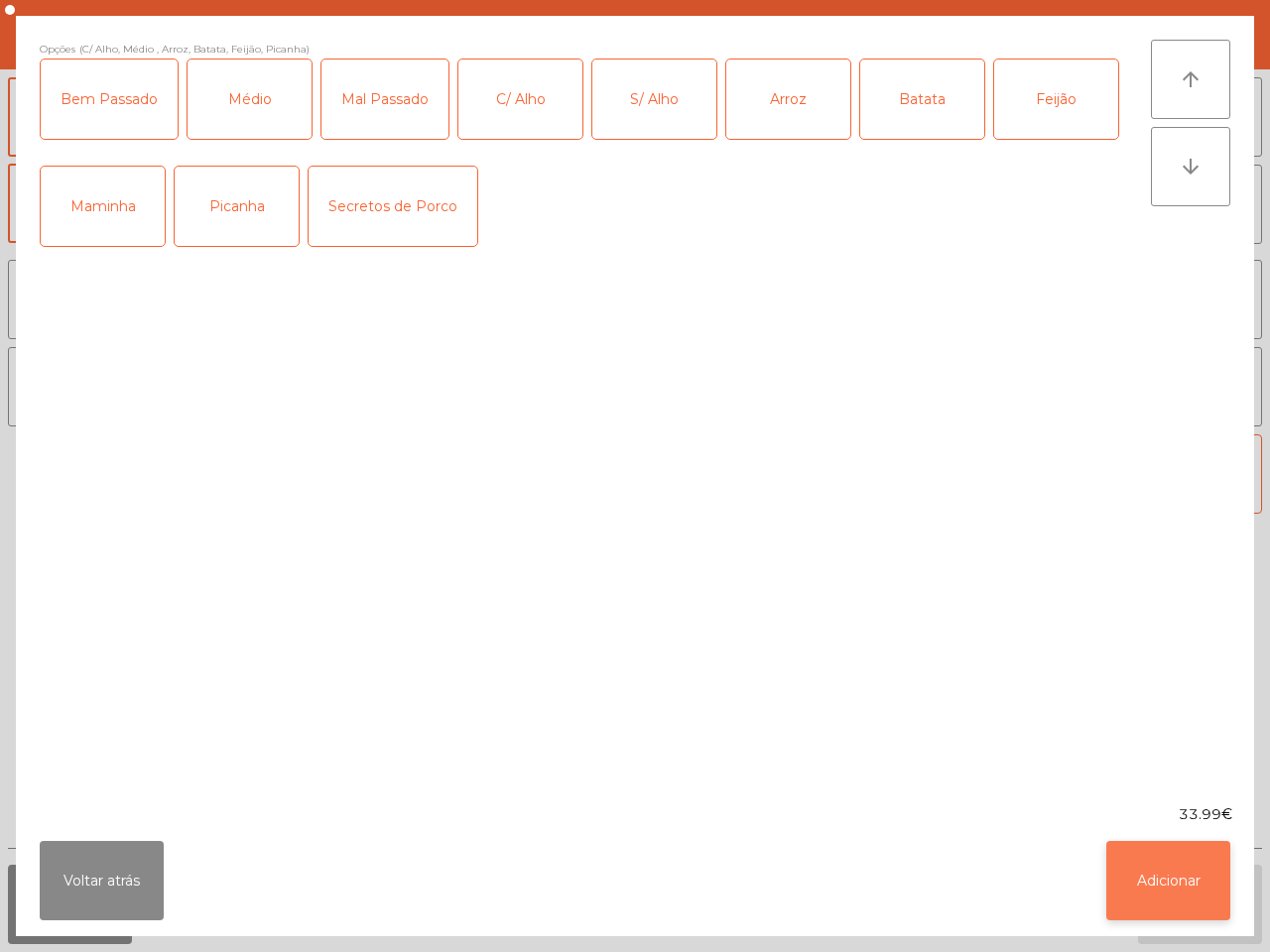click on "Adicionar" 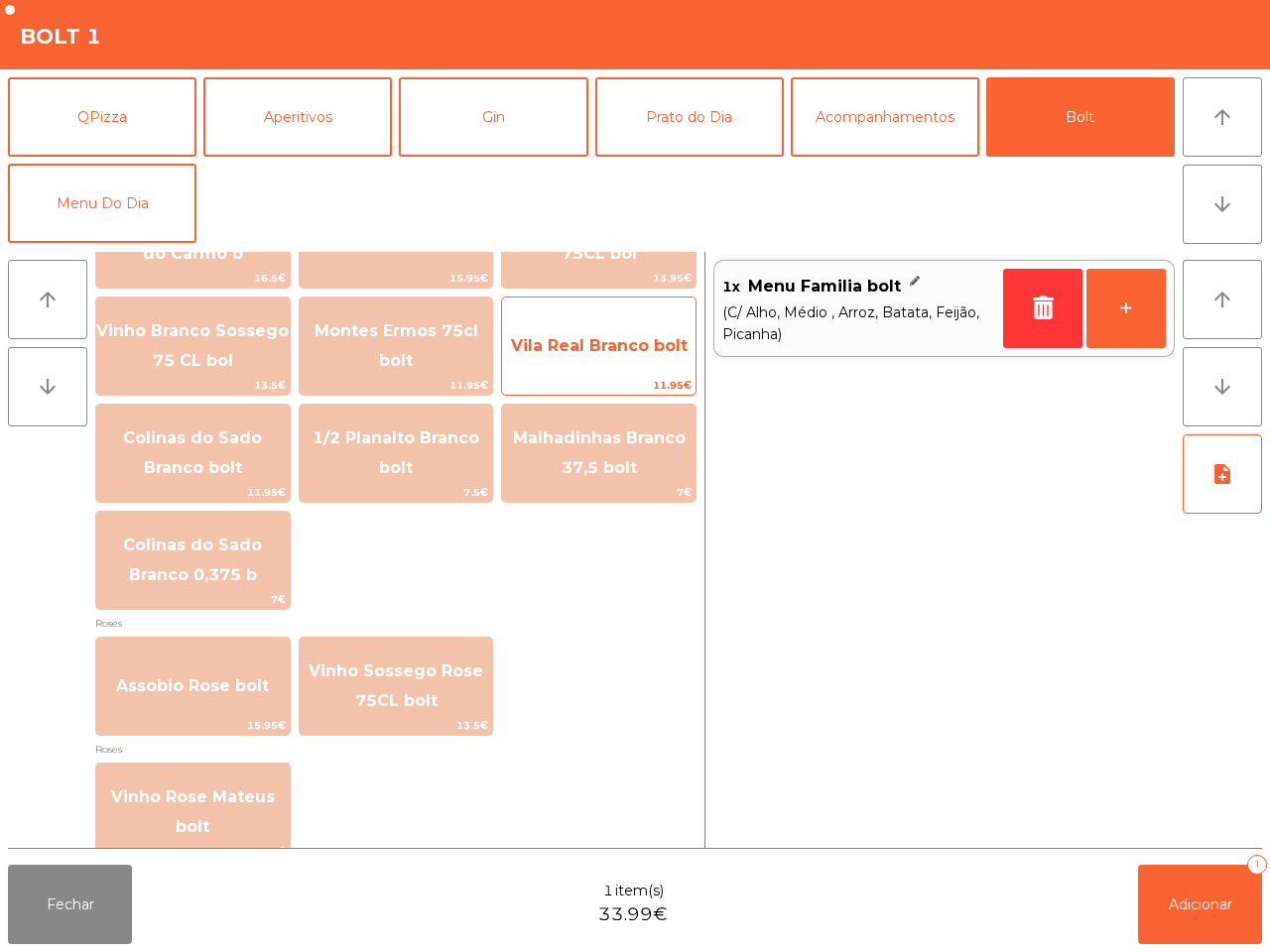 scroll, scrollTop: 2259, scrollLeft: 0, axis: vertical 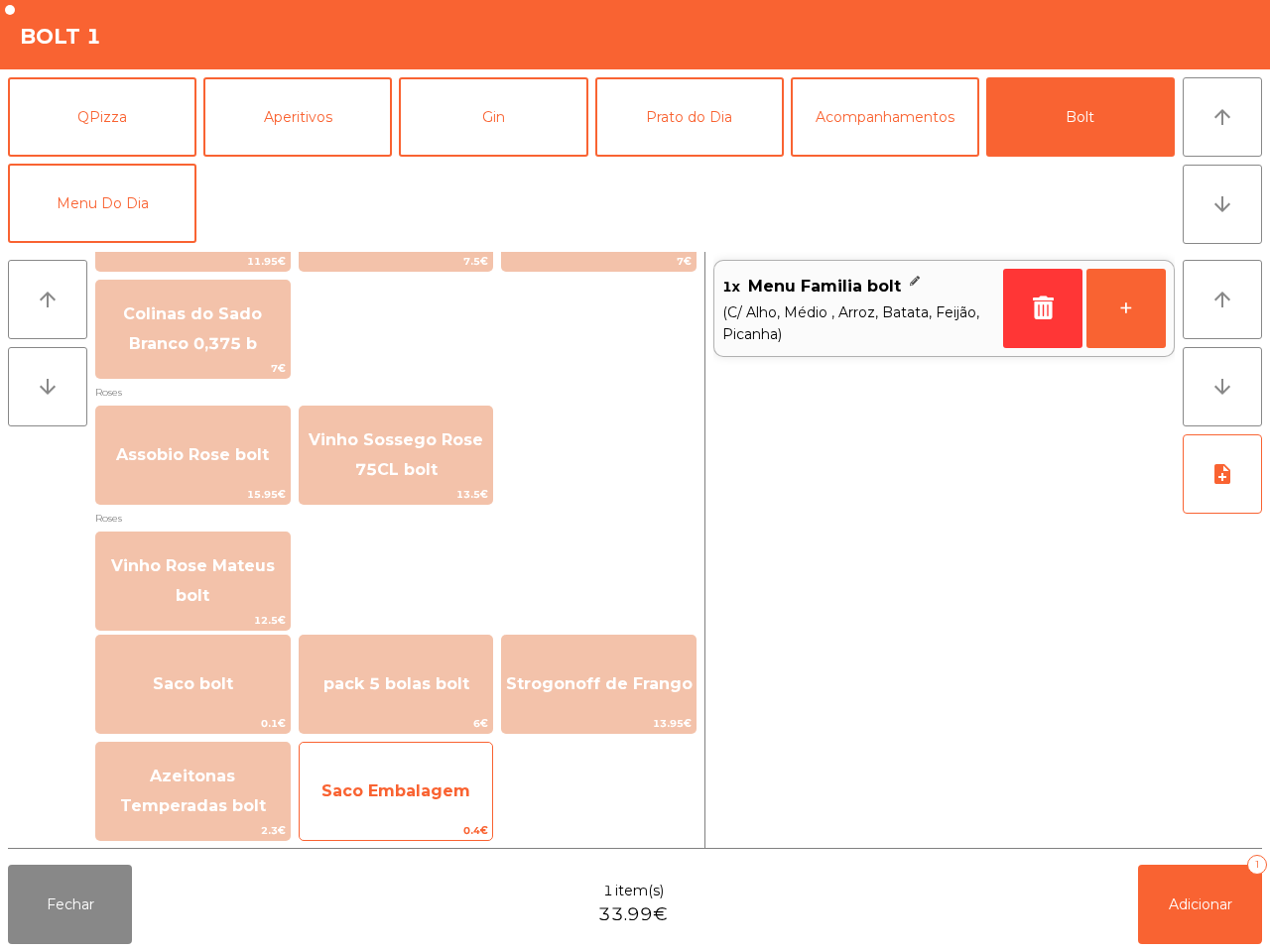 click on "Saco Embalagem" 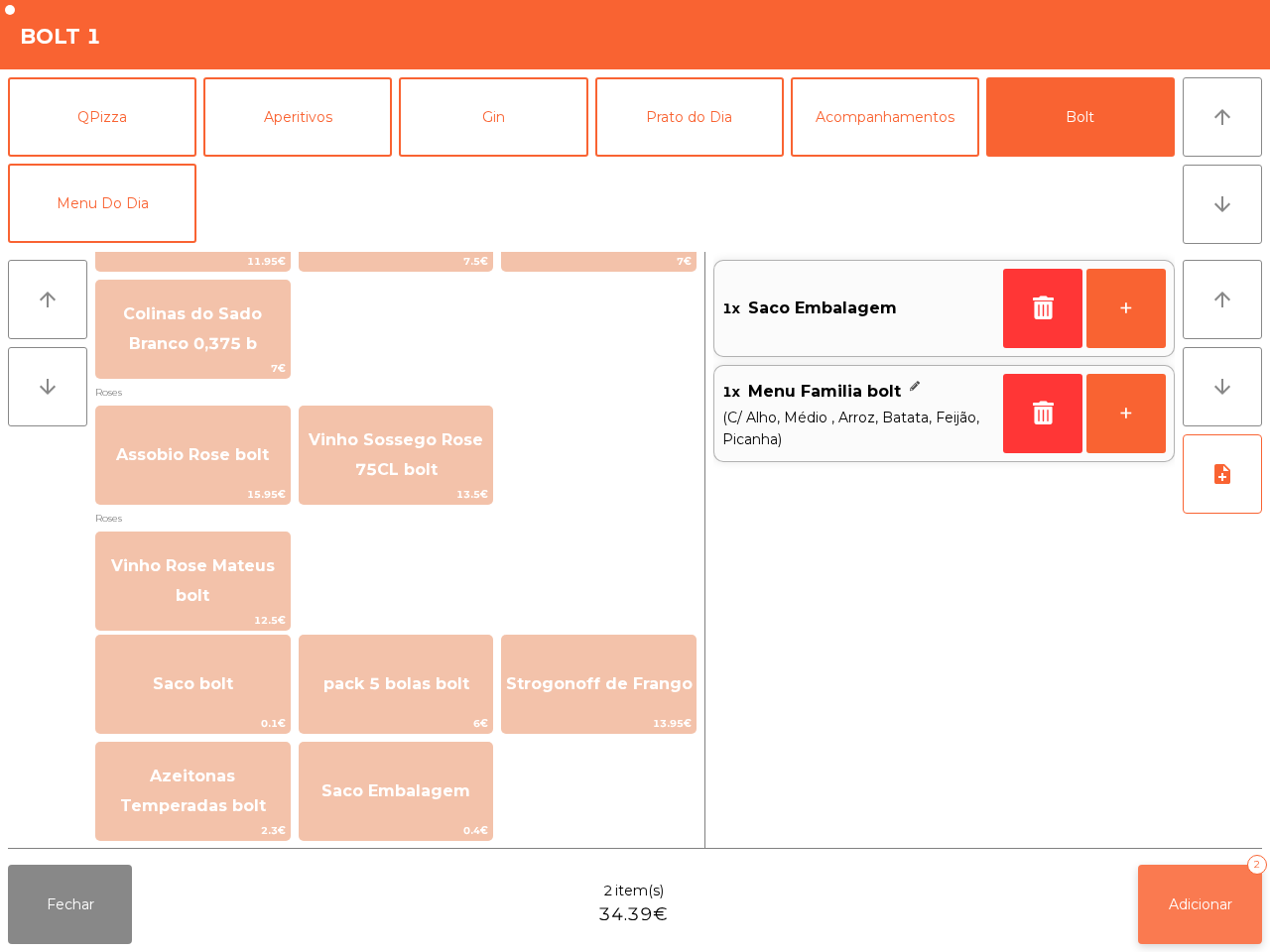 click on "Adicionar" 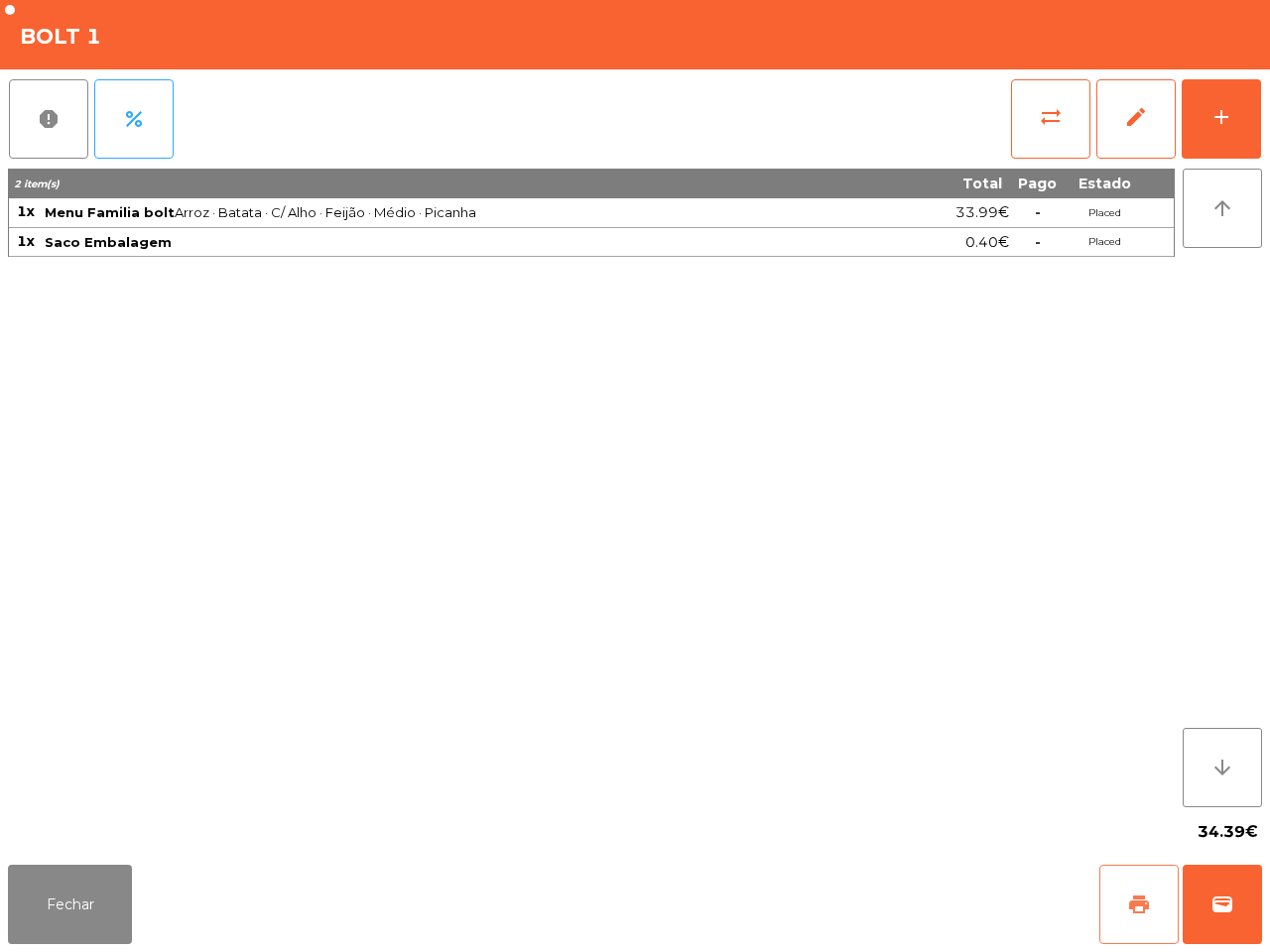 click on "print" 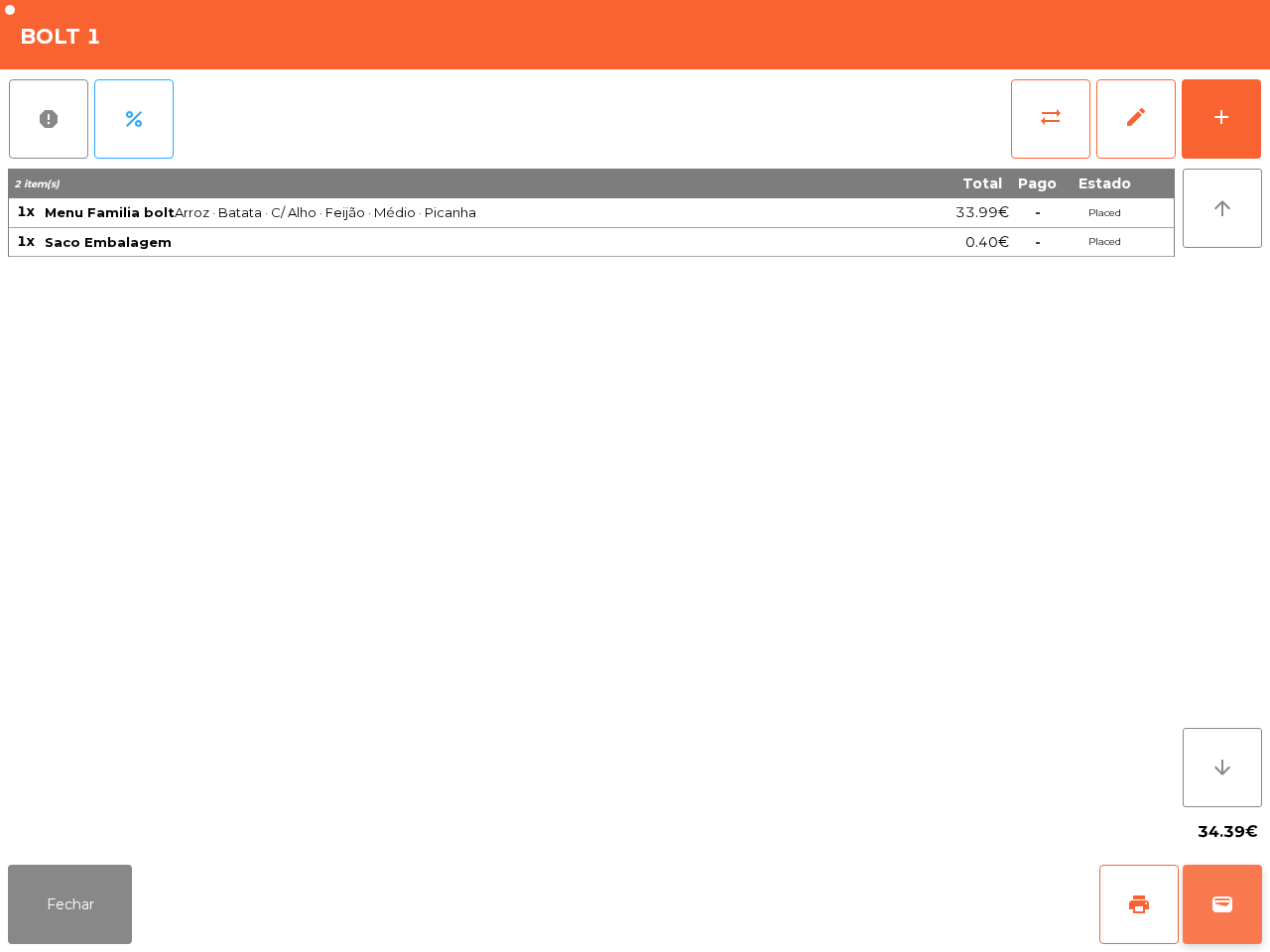 click on "wallet" 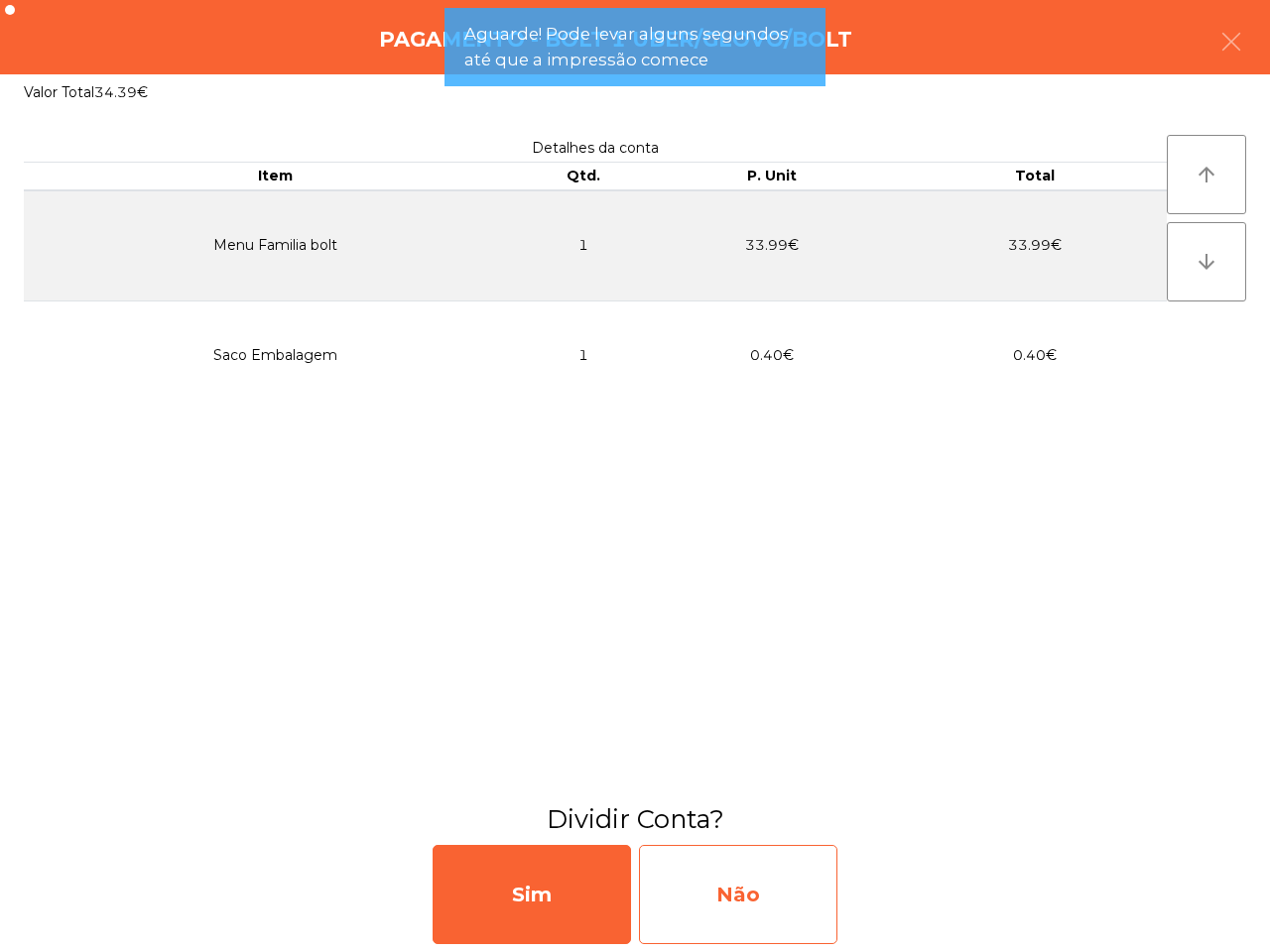 click on "Não" 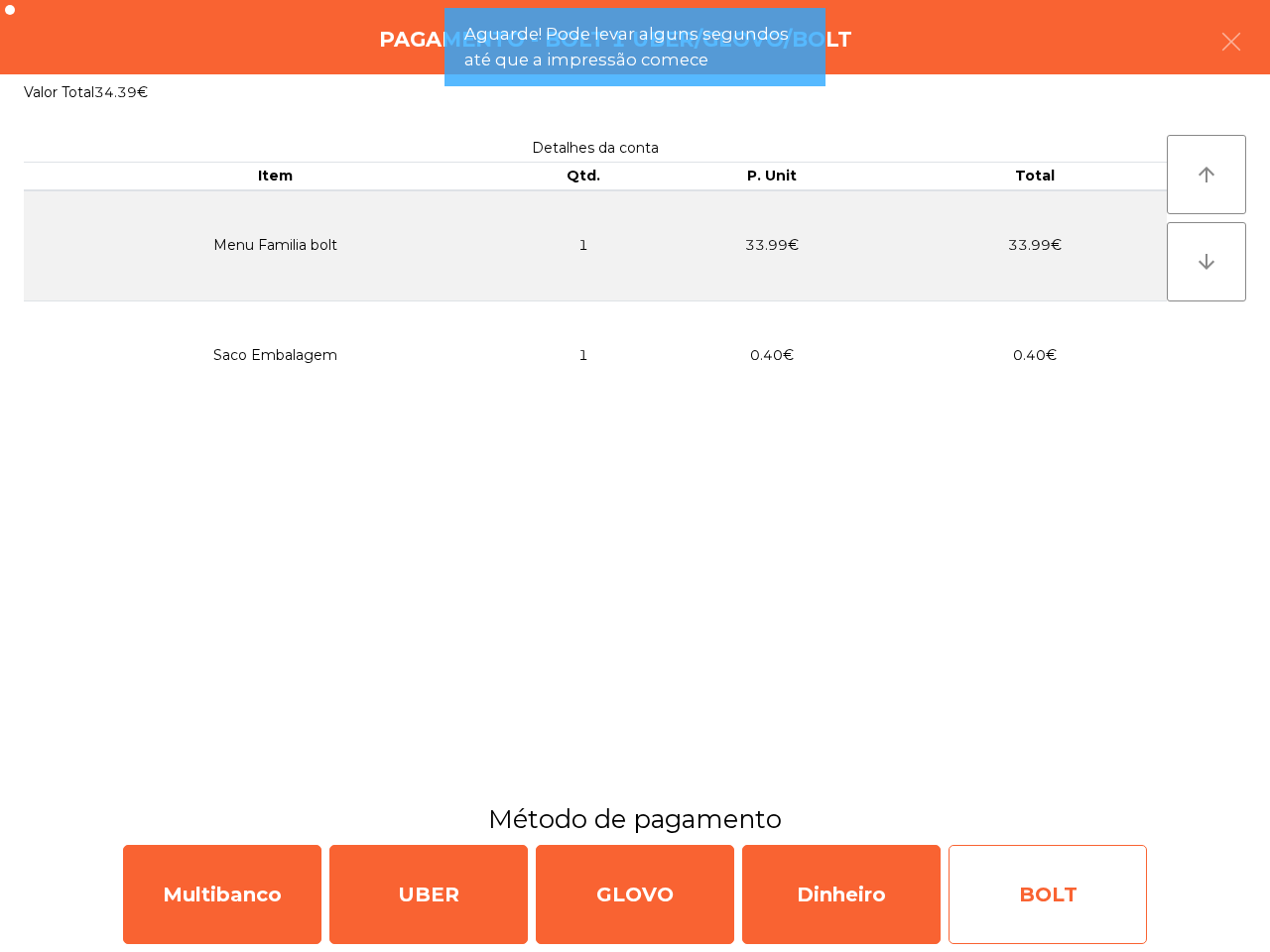 click on "BOLT" 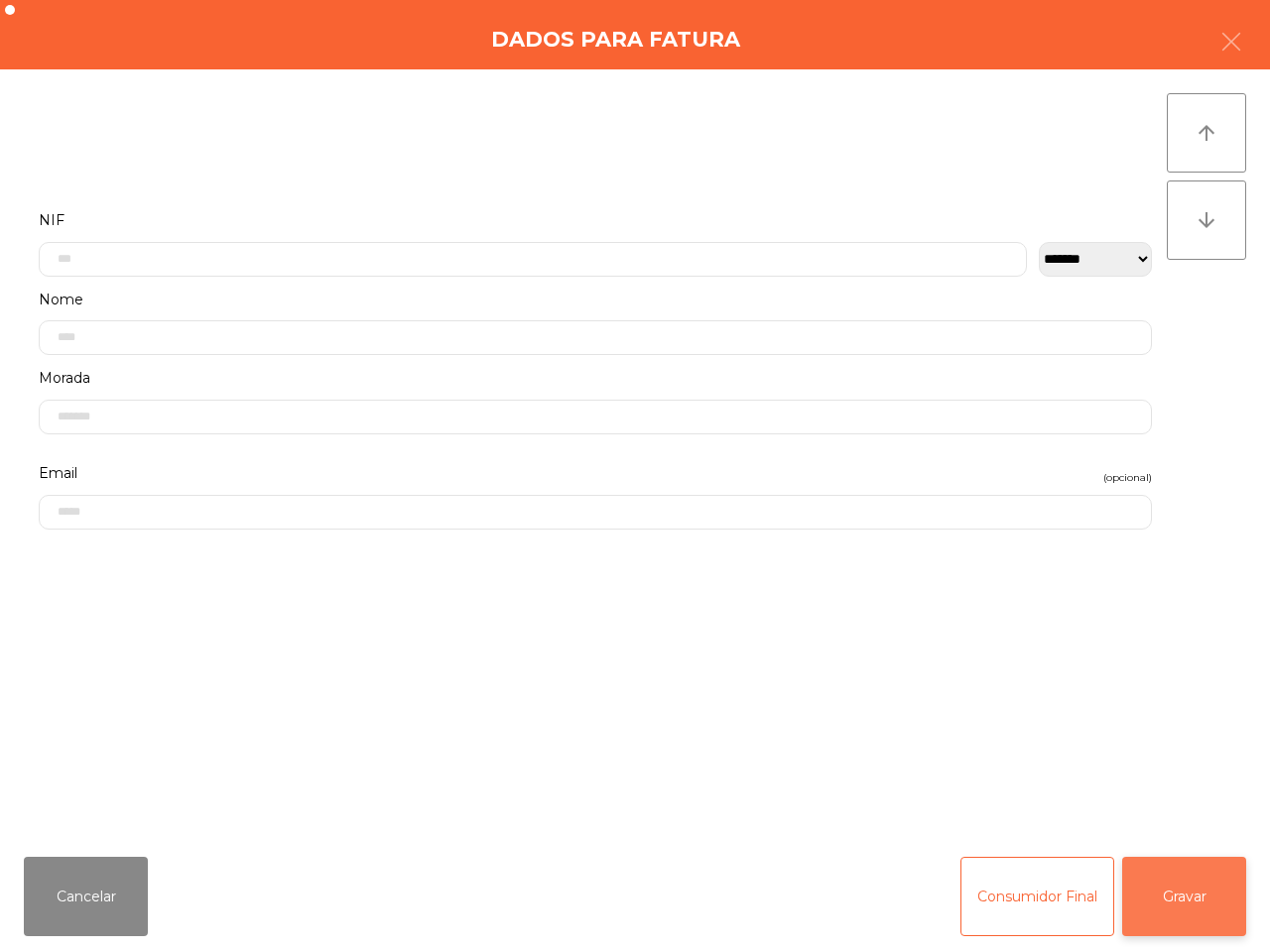 click on "Gravar" 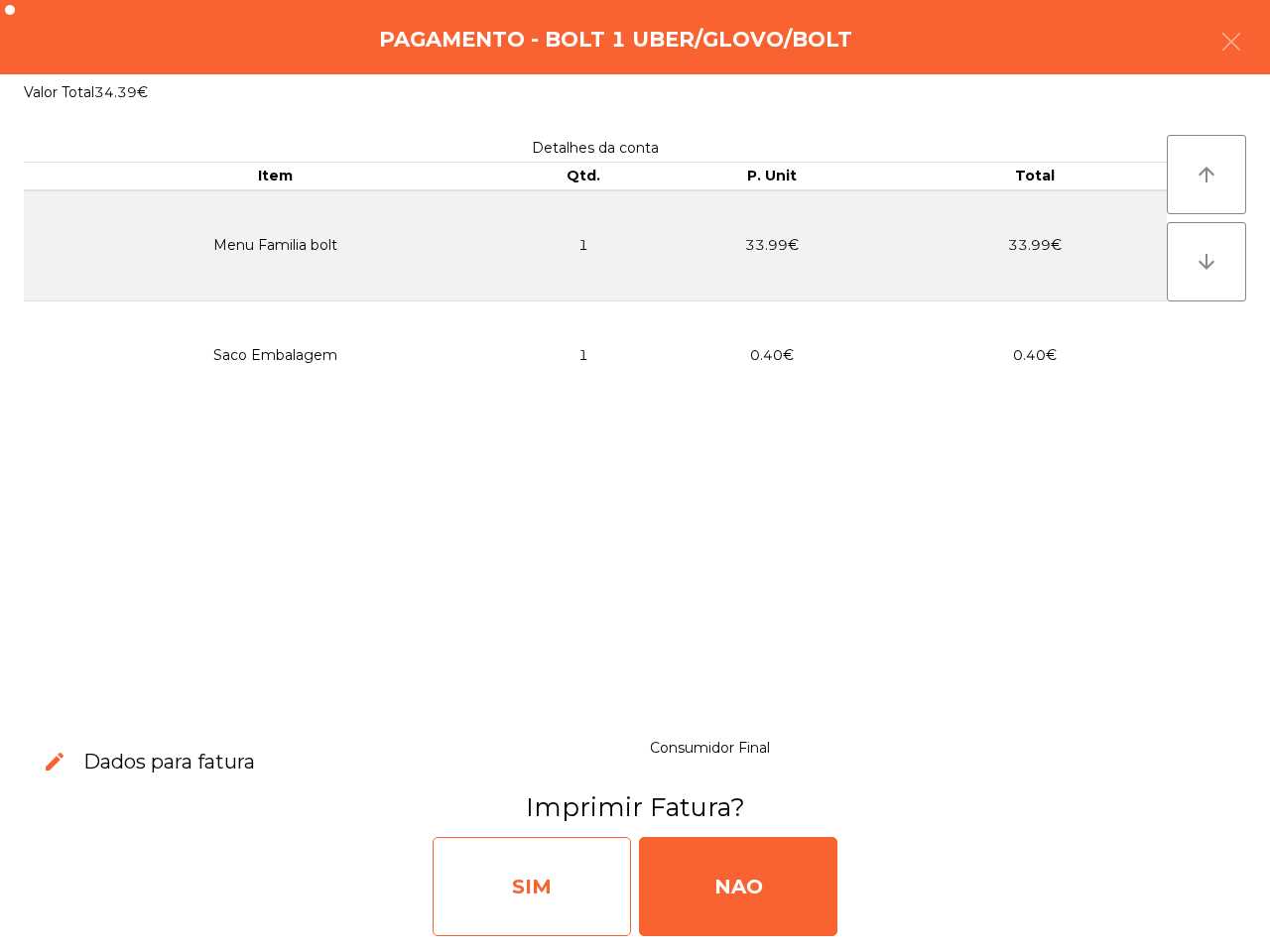 click on "SIM" 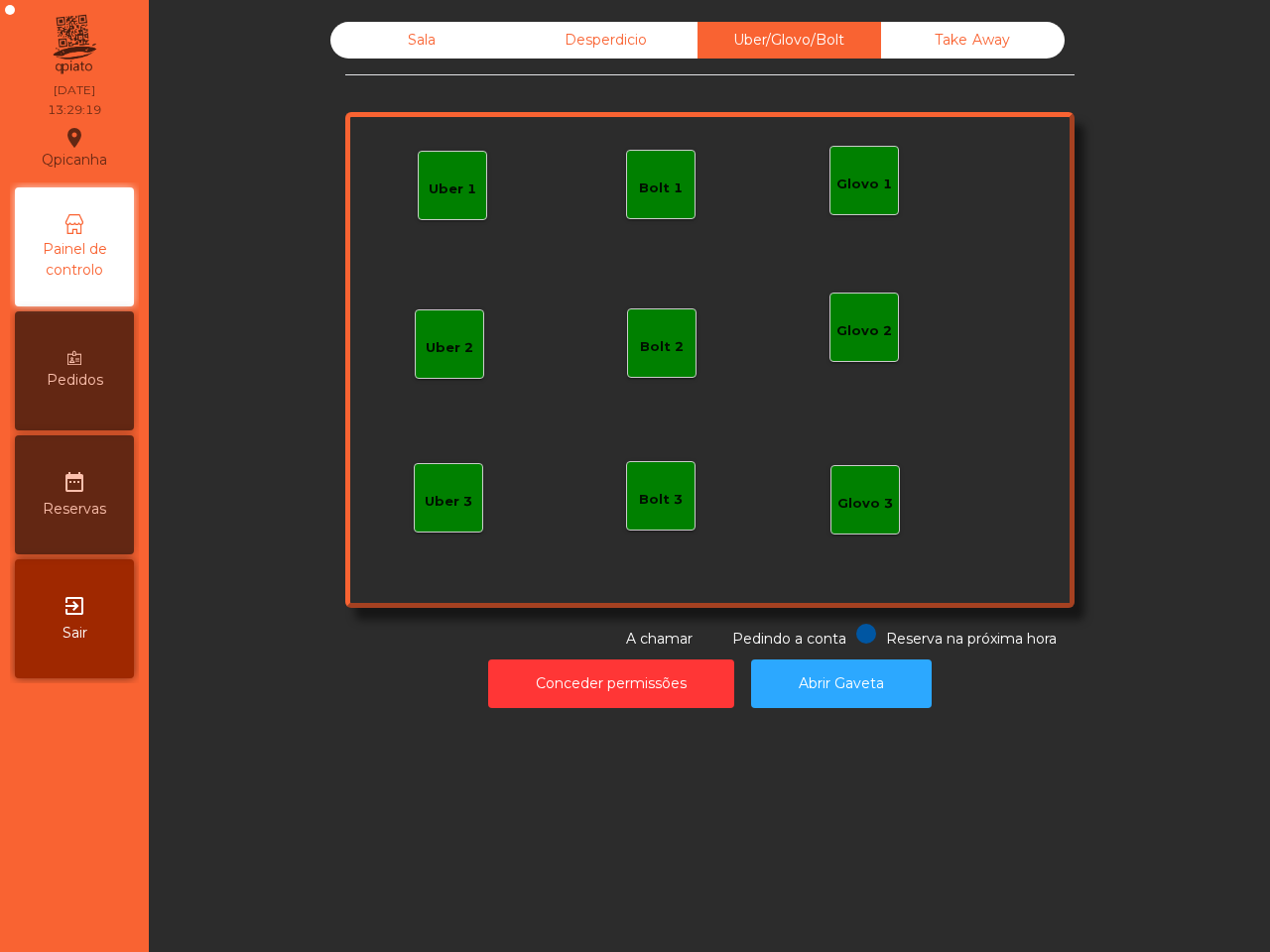 click on "Sala" 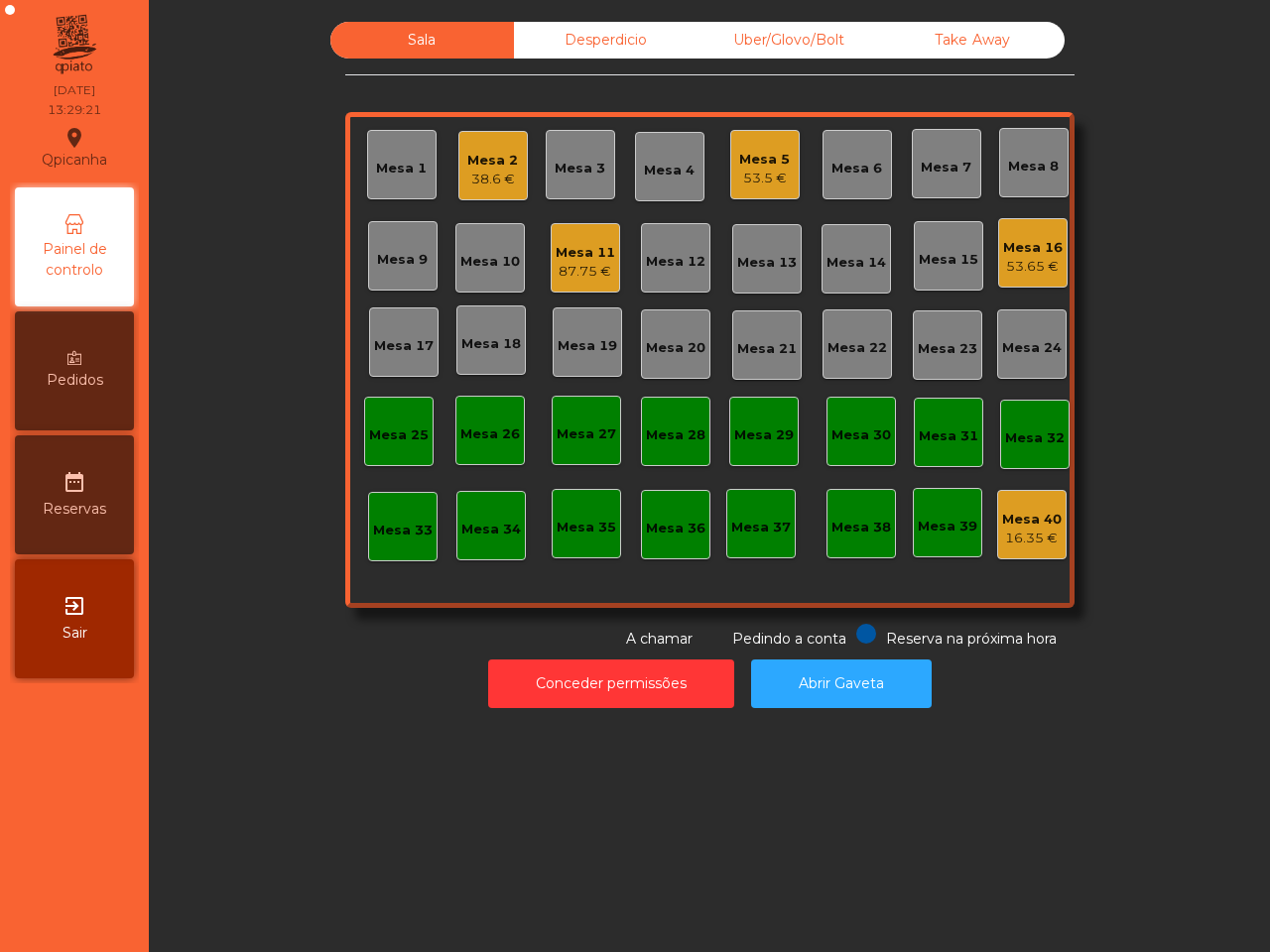 click on "Mesa 1   Mesa 2   38.6 €   Mesa 3   Mesa 4   Mesa 5   53.5 €   Mesa 6   Mesa 7   Mesa 8   Mesa 9   Mesa 10   Mesa 11   87.75 €   Mesa 12   Mesa 13   Mesa 14   Mesa 15   Mesa 16   53.65 €   Mesa 17   Mesa 18   Mesa 19   Mesa 20   Mesa 21   Mesa 22   Mesa 23   Mesa 24   Mesa 25   Mesa 26   Mesa 27   Mesa 28   Mesa 29   Mesa 30   Mesa 31   Mesa 32   Mesa 33   Mesa 34   Mesa 35   Mesa 36   Mesa 37   Mesa 38   Mesa 39   Mesa 40   16.35 €" 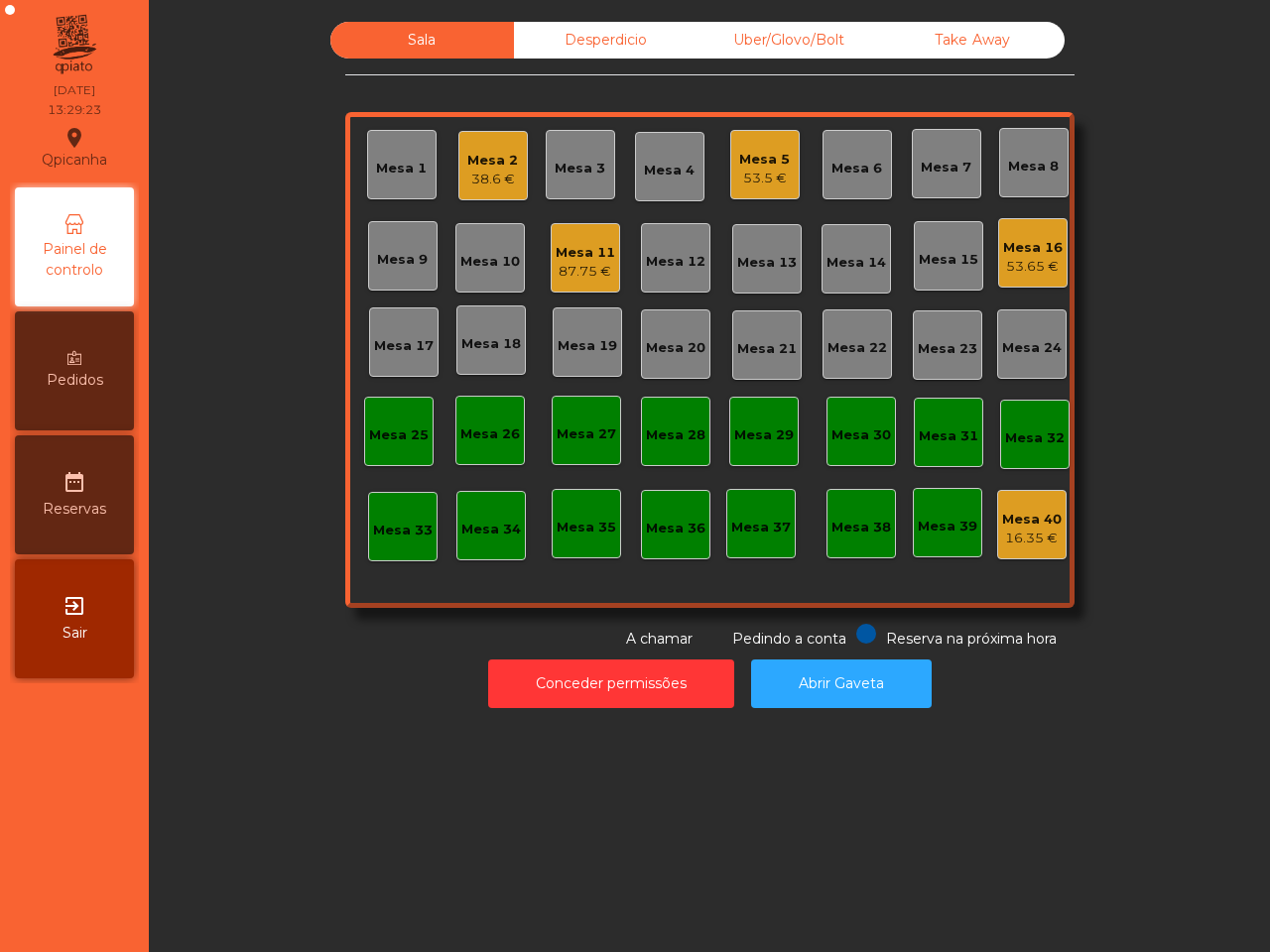 click on "Mesa 5" 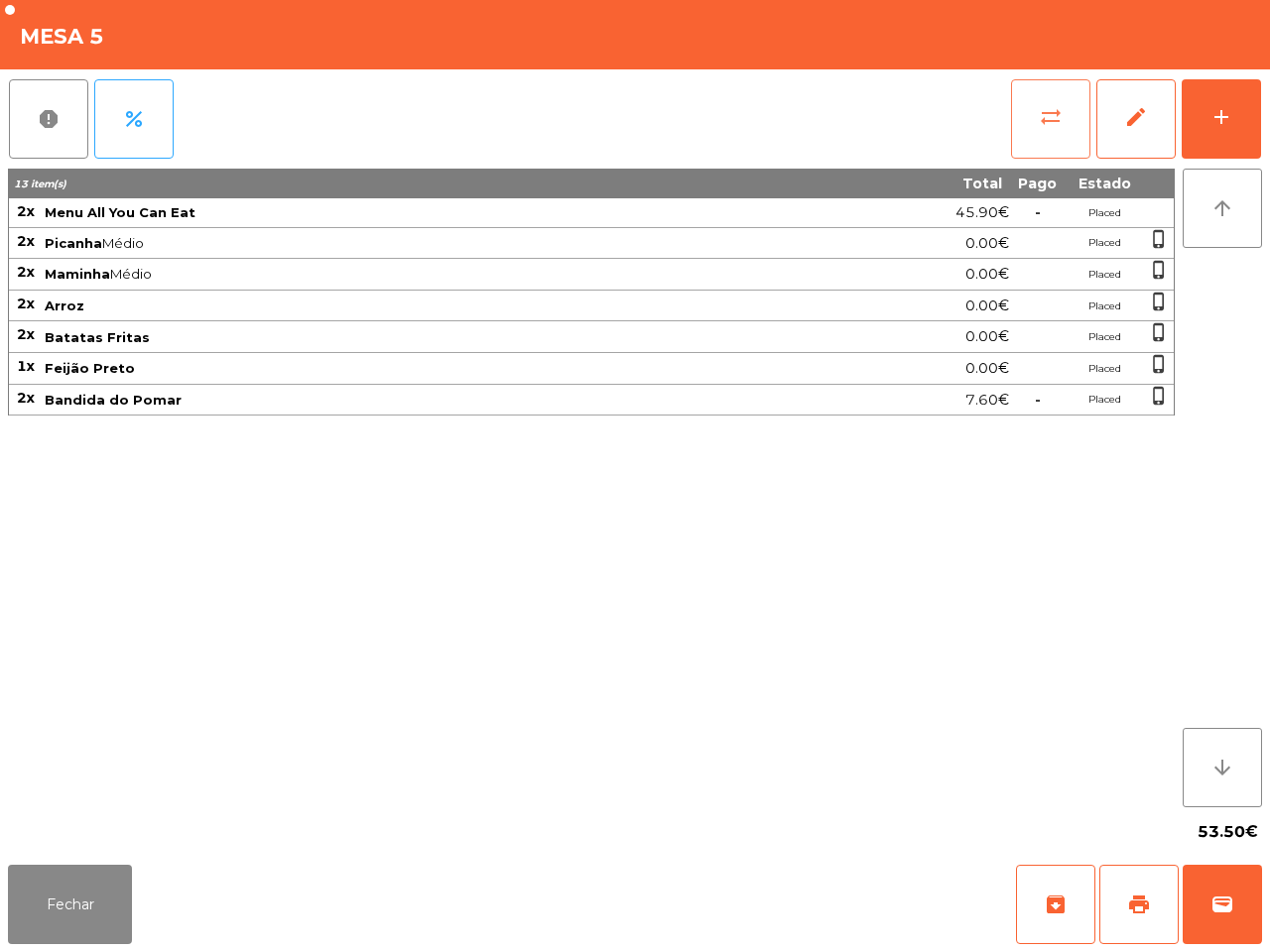 click on "sync_alt" 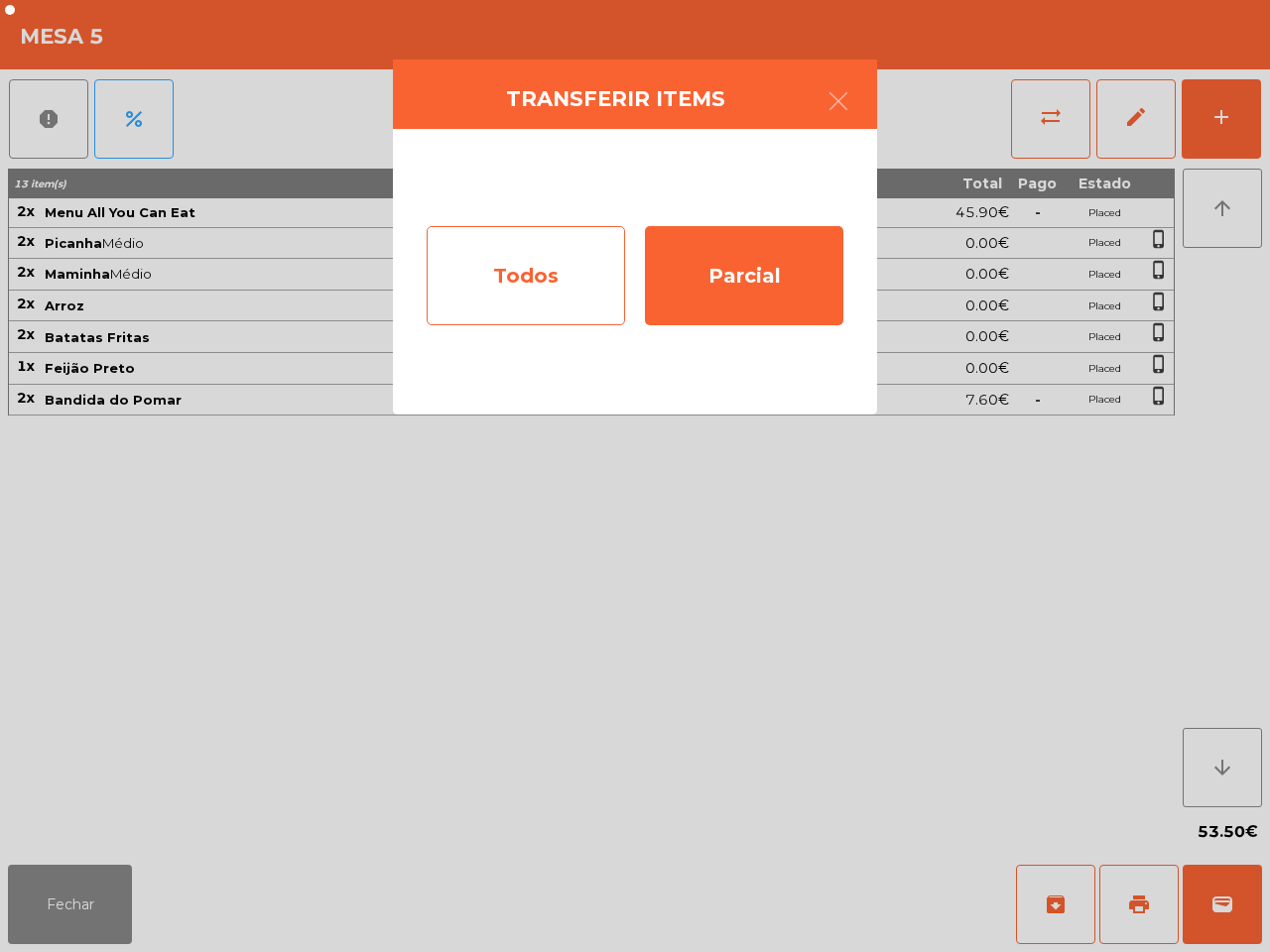 click on "Todos" 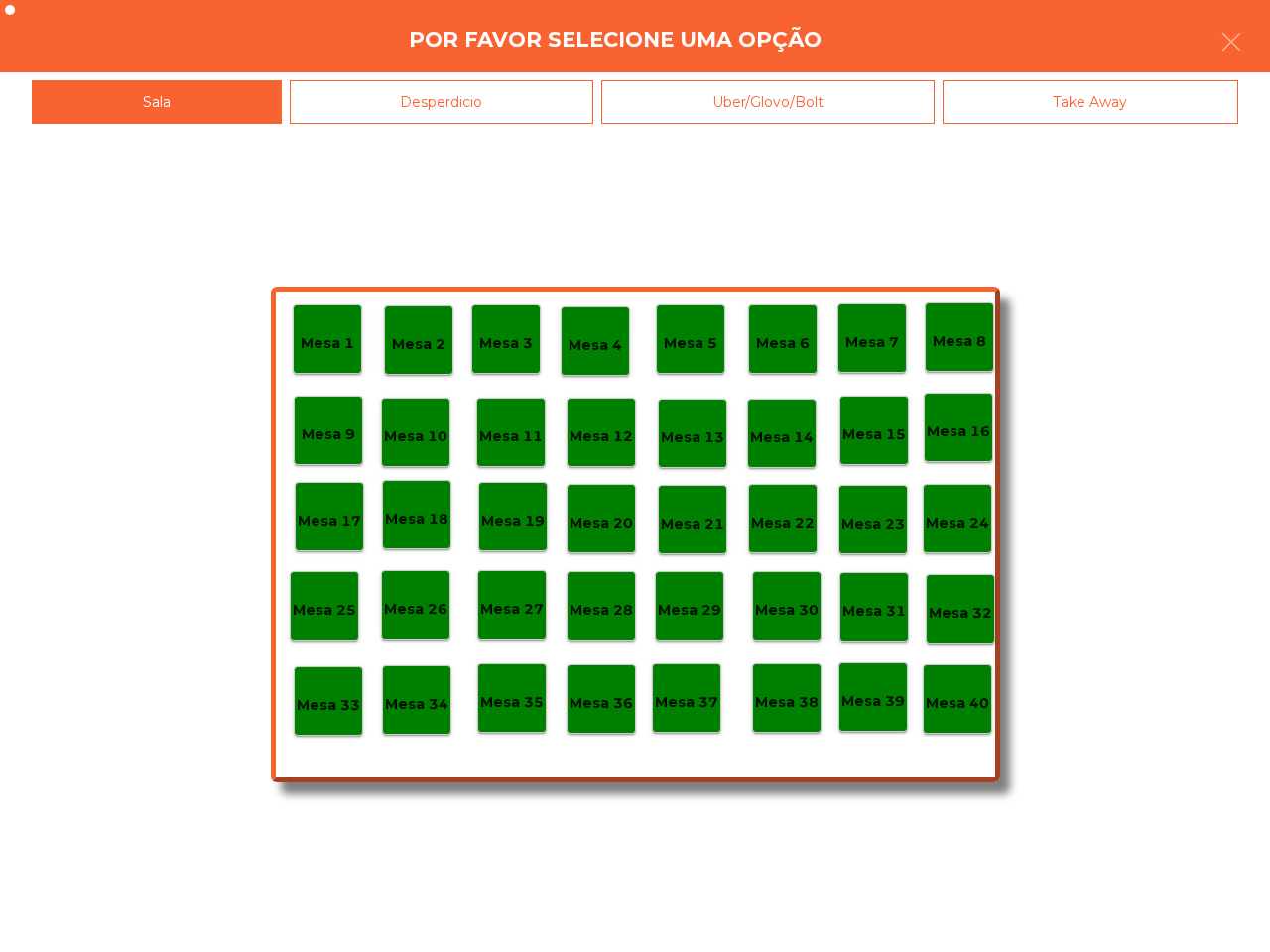 click on "Mesa 40" 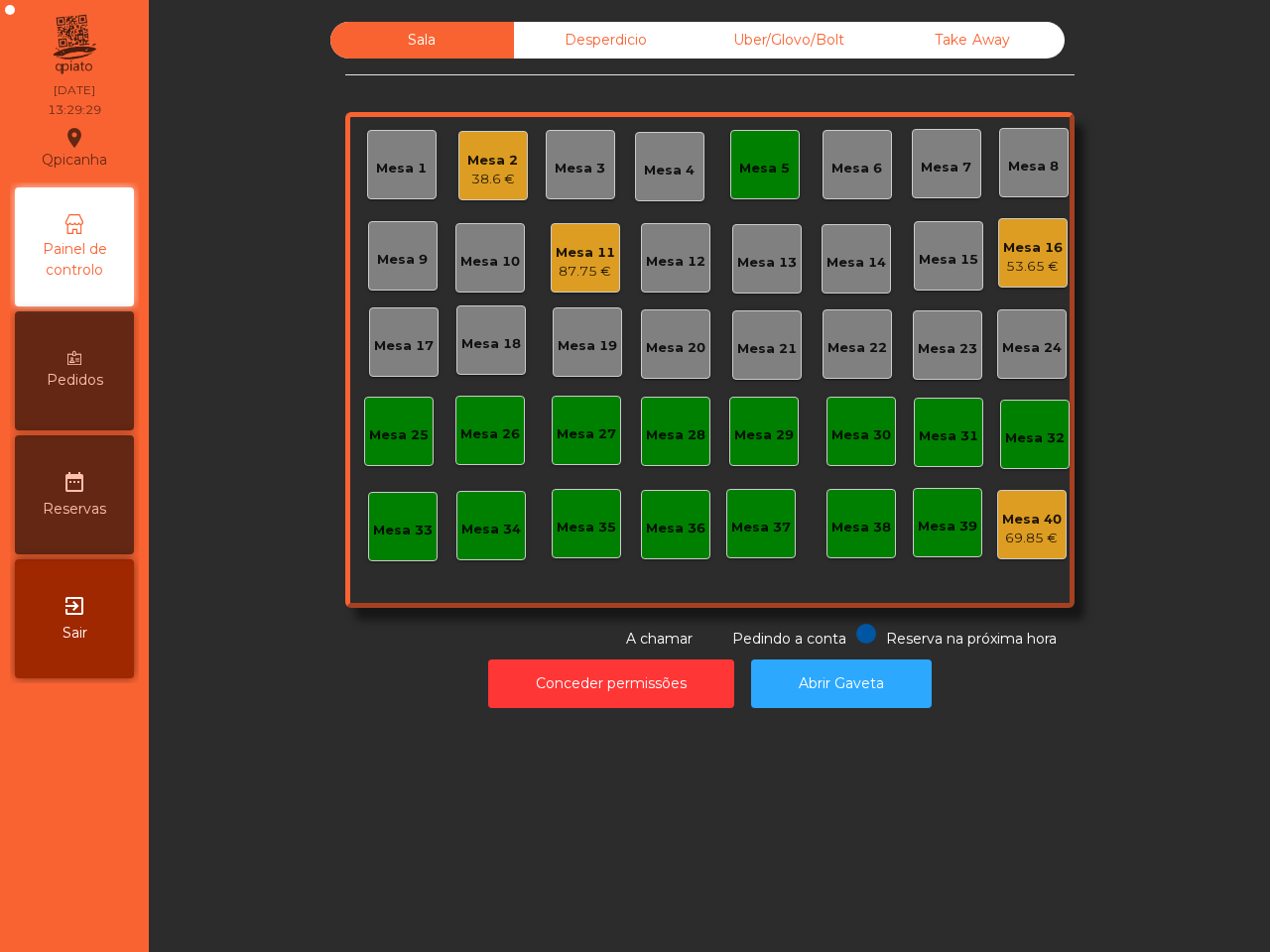 click on "Desperdicio" 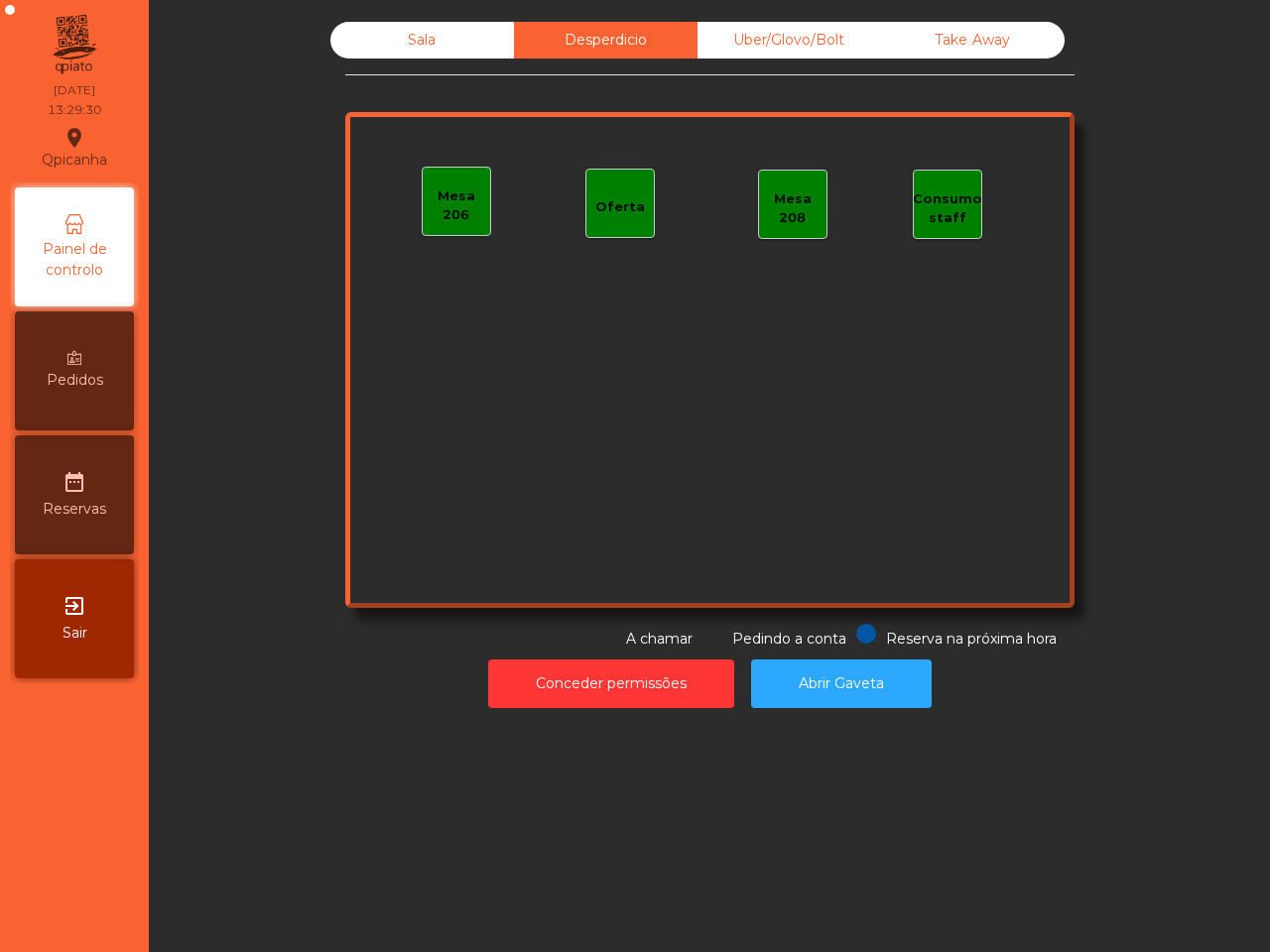 drag, startPoint x: 787, startPoint y: 48, endPoint x: 805, endPoint y: 46, distance: 18.11077 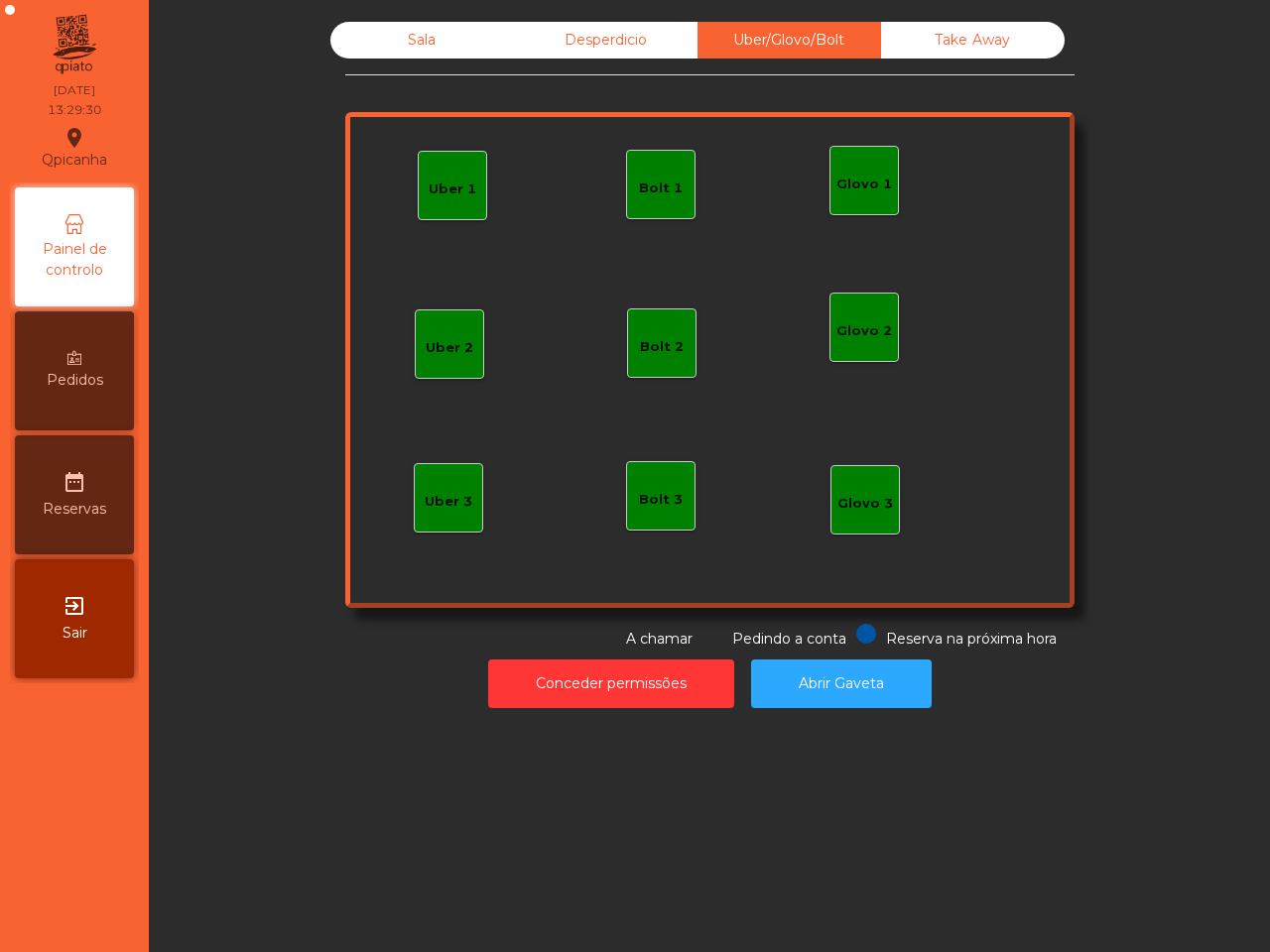 click on "Take Away" 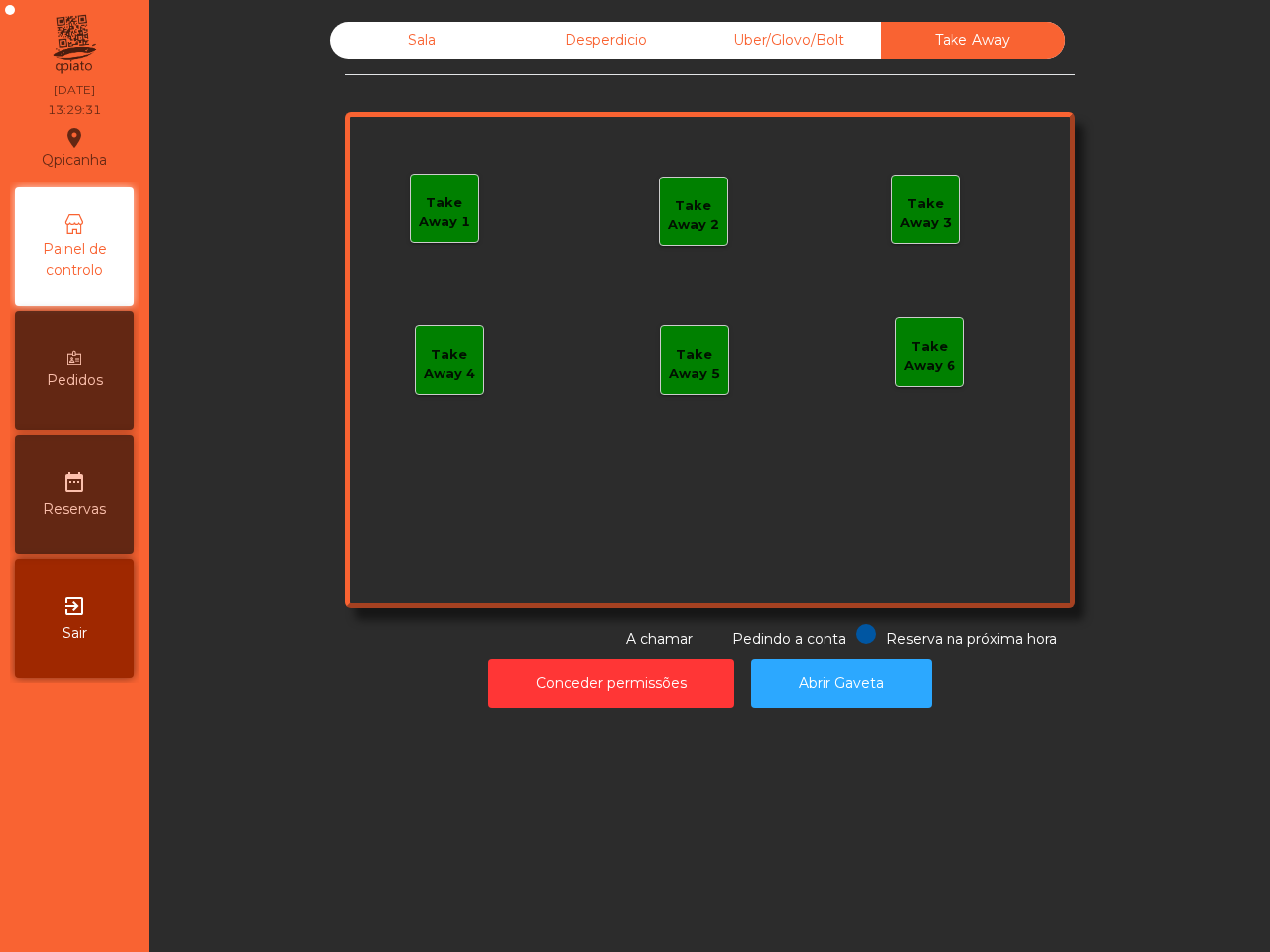 click on "Sala" 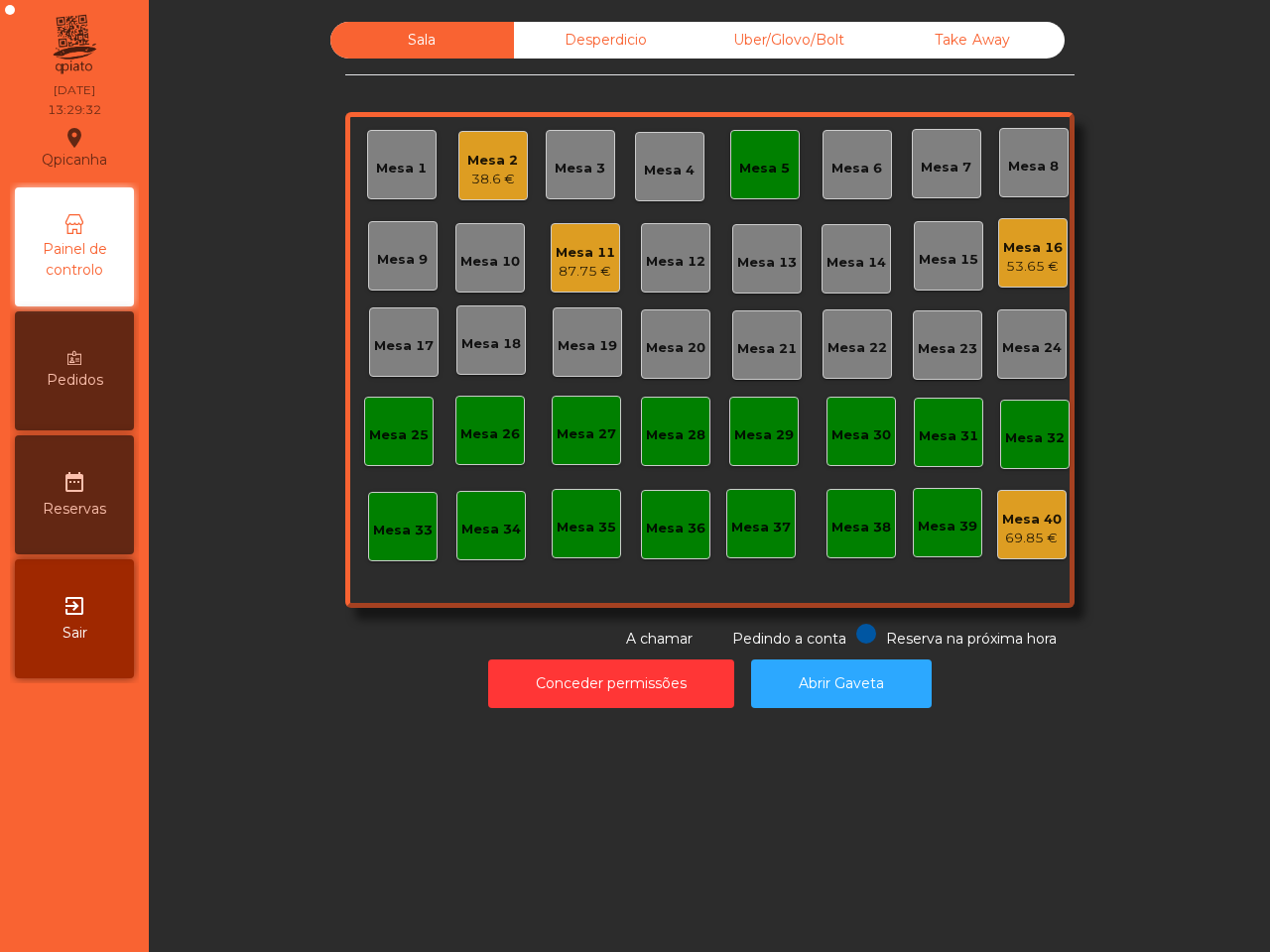 click on "Mesa 1   Mesa 2   38.6 €   Mesa 3   Mesa 4   Mesa 5   Mesa 6   Mesa 7   Mesa 8   Mesa 9   Mesa 10   Mesa 11   87.75 €   Mesa 12   Mesa 13   Mesa 14   Mesa 15   Mesa 16   53.65 €   Mesa 17   Mesa 18   Mesa 19   Mesa 20   Mesa 21   Mesa 22   Mesa 23   Mesa 24   Mesa 25   Mesa 26   Mesa 27   Mesa 28   Mesa 29   Mesa 30   Mesa 31   Mesa 32   Mesa 33   Mesa 34   Mesa 35   Mesa 36   Mesa 37   Mesa 38   Mesa 39   Mesa 40   69.85 €" 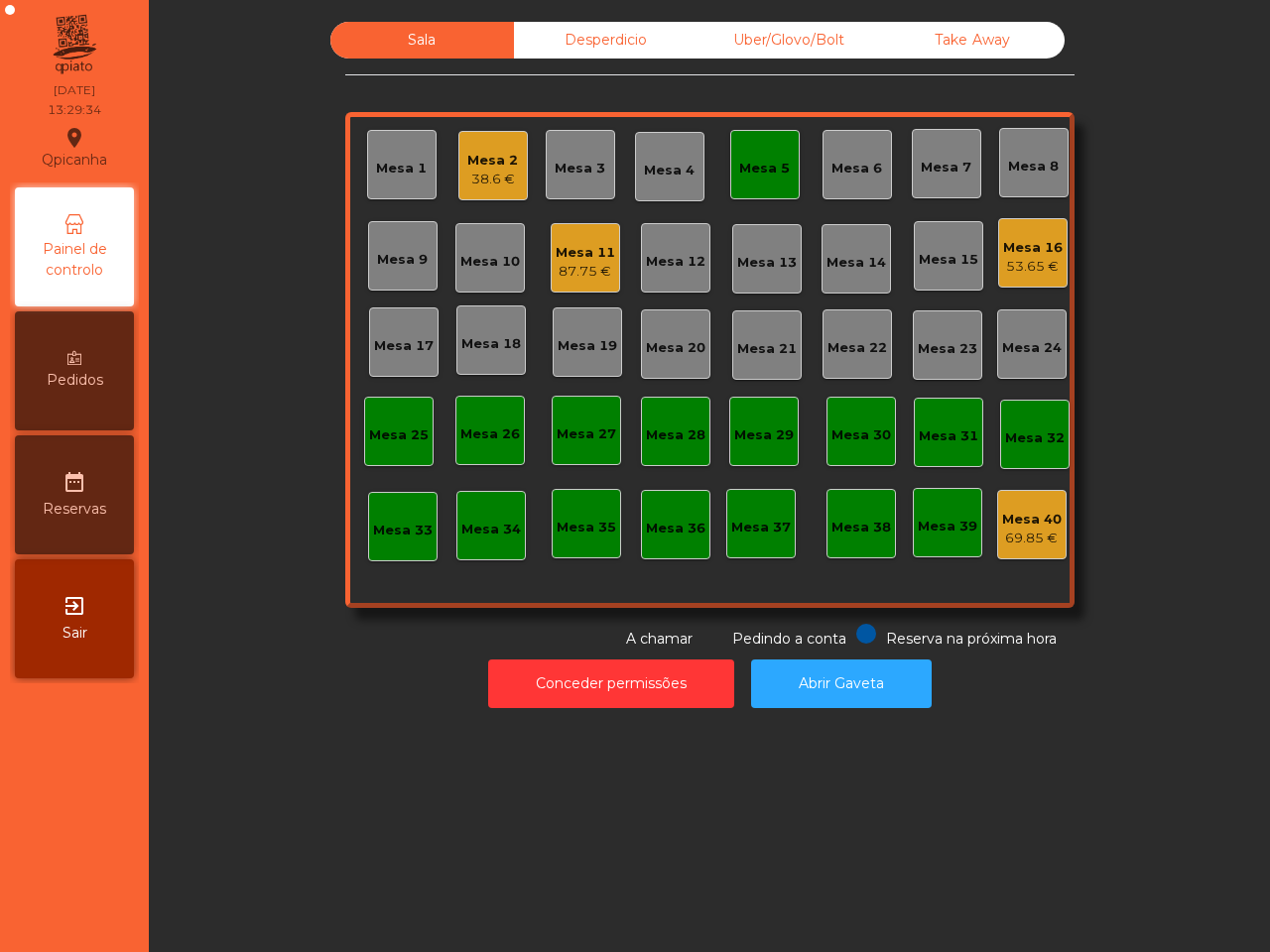 click on "69.85 €" 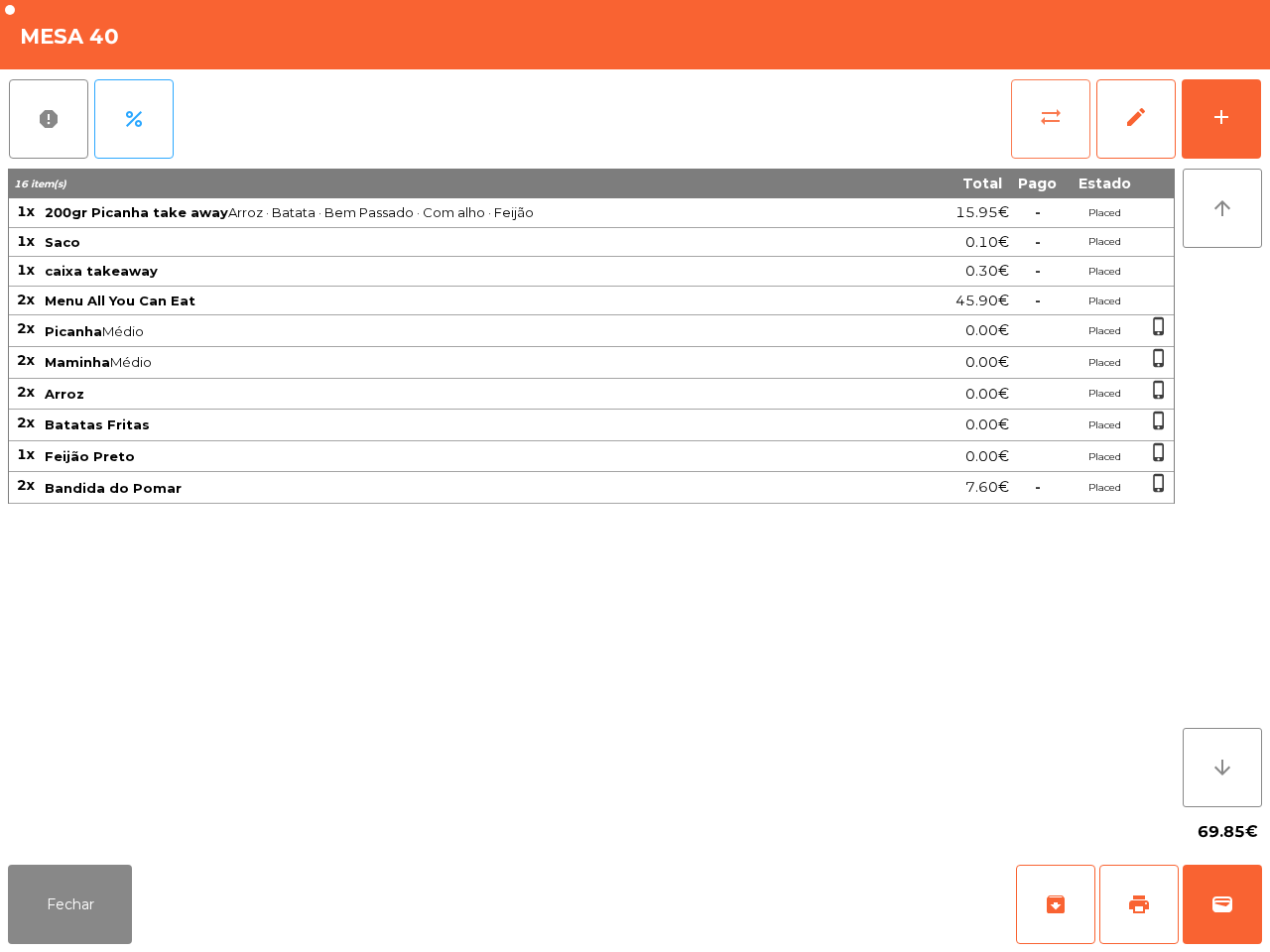 click on "sync_alt" 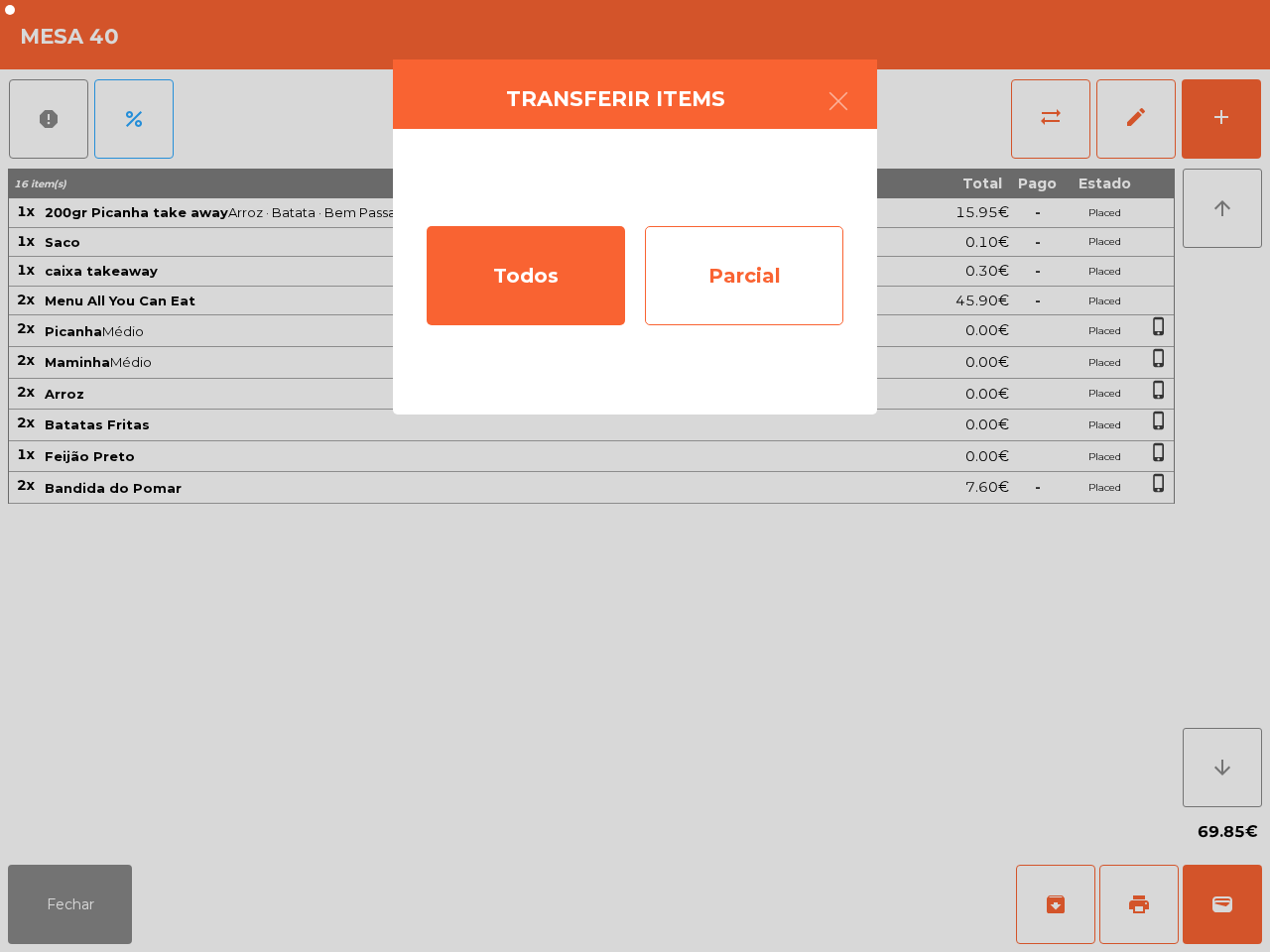 click on "Parcial" 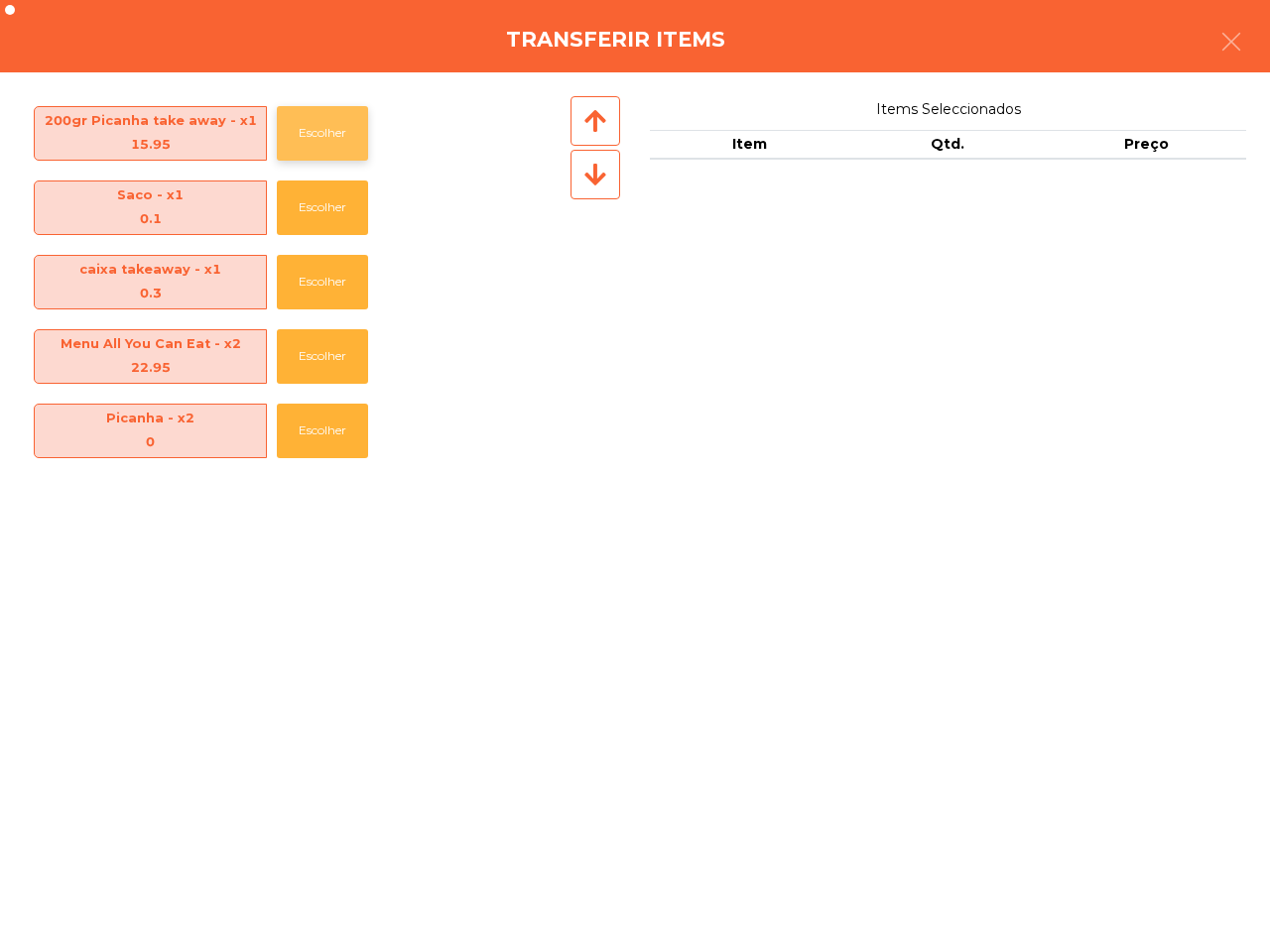 click on "Escolher" 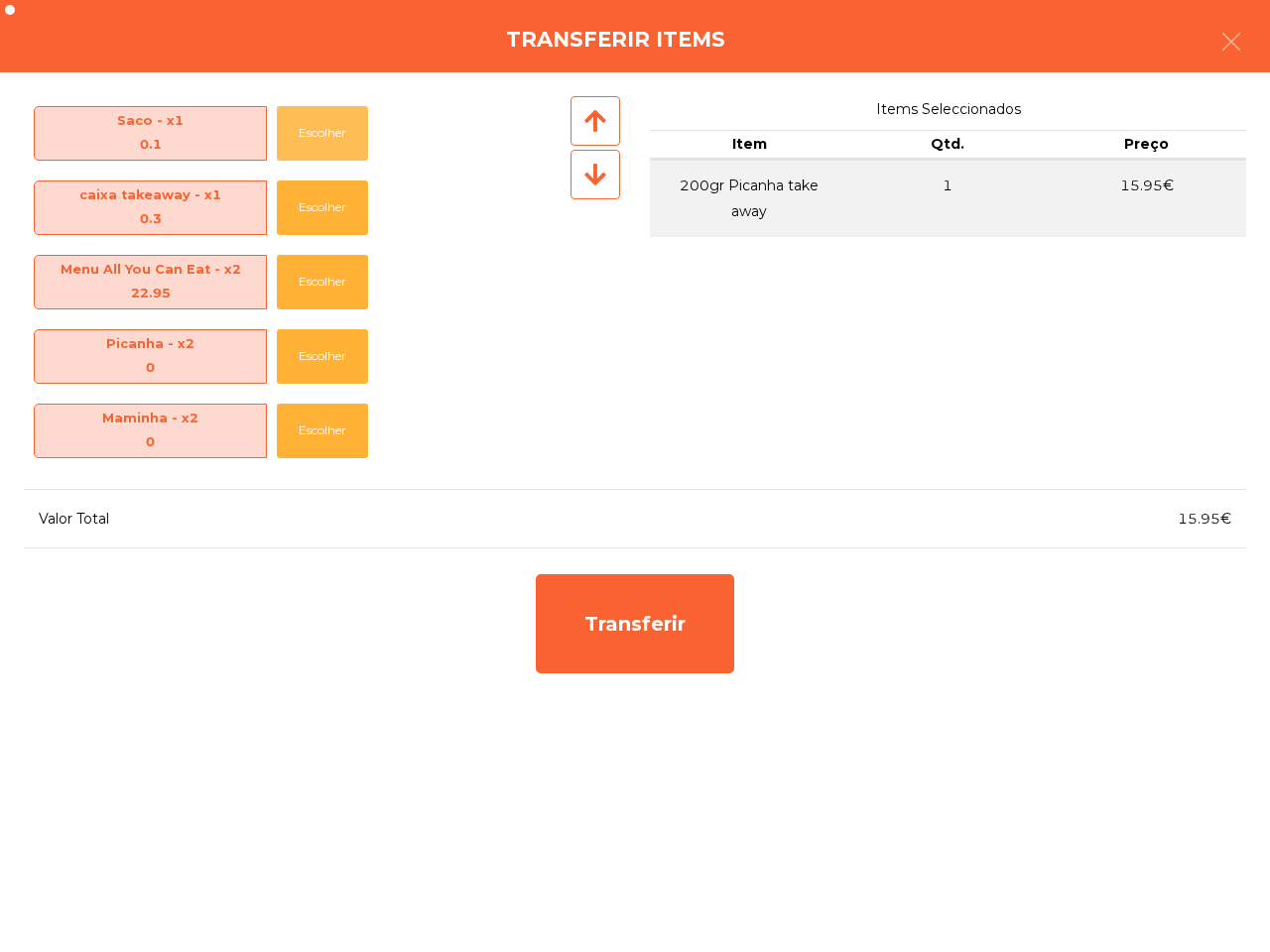 click on "Escolher" 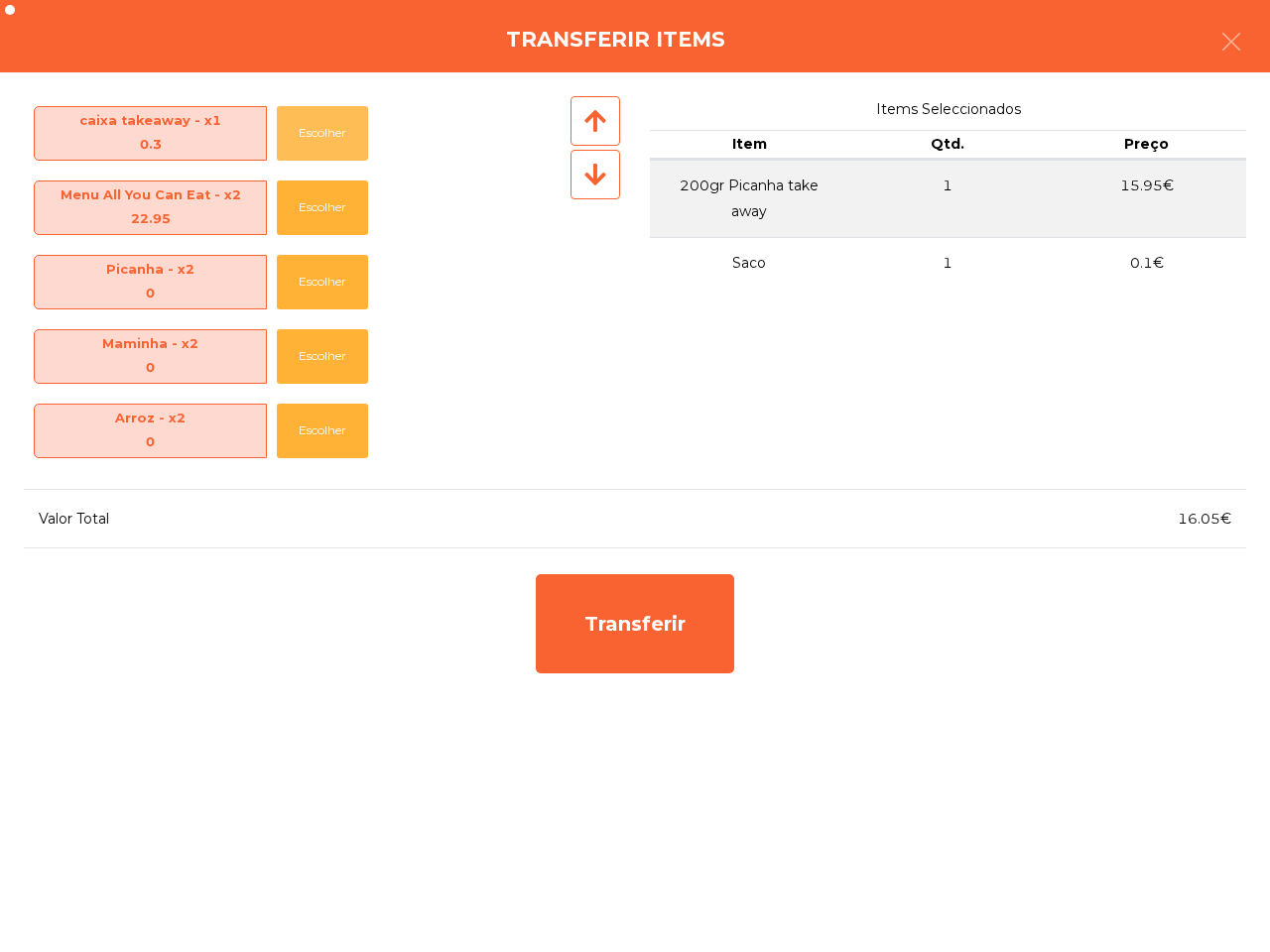click on "Escolher" 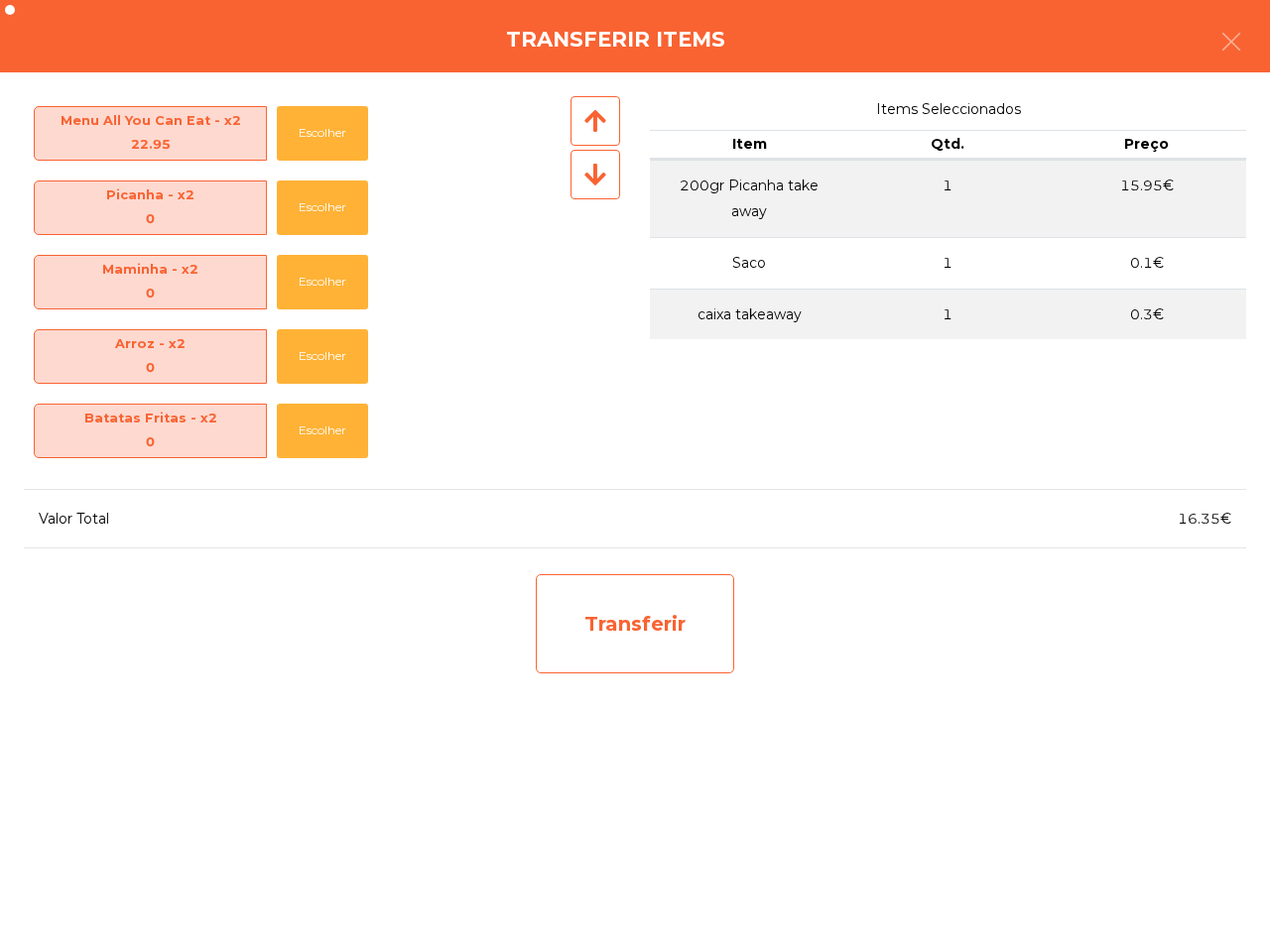 click on "Transferir" 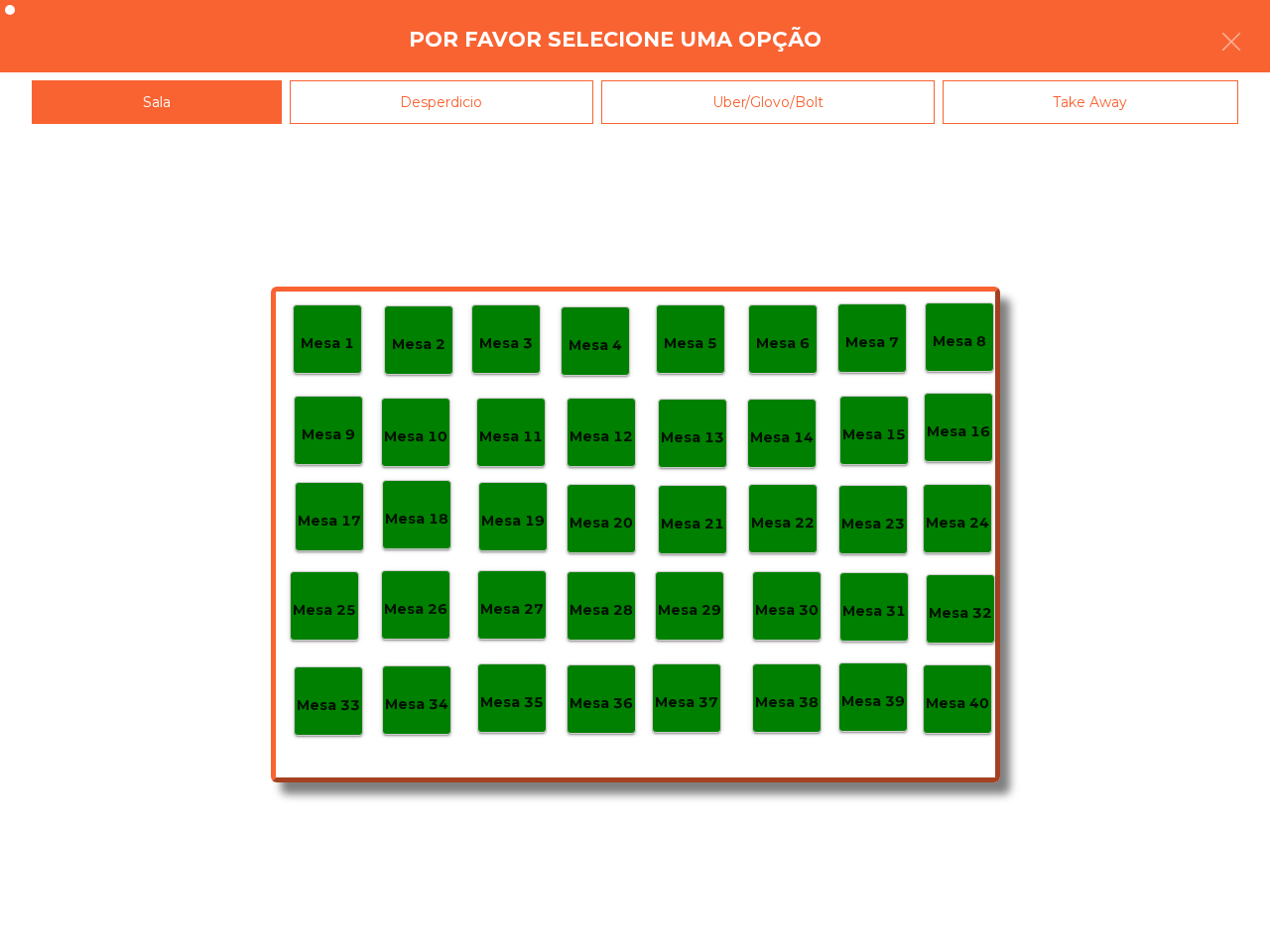 click on "Mesa 38" 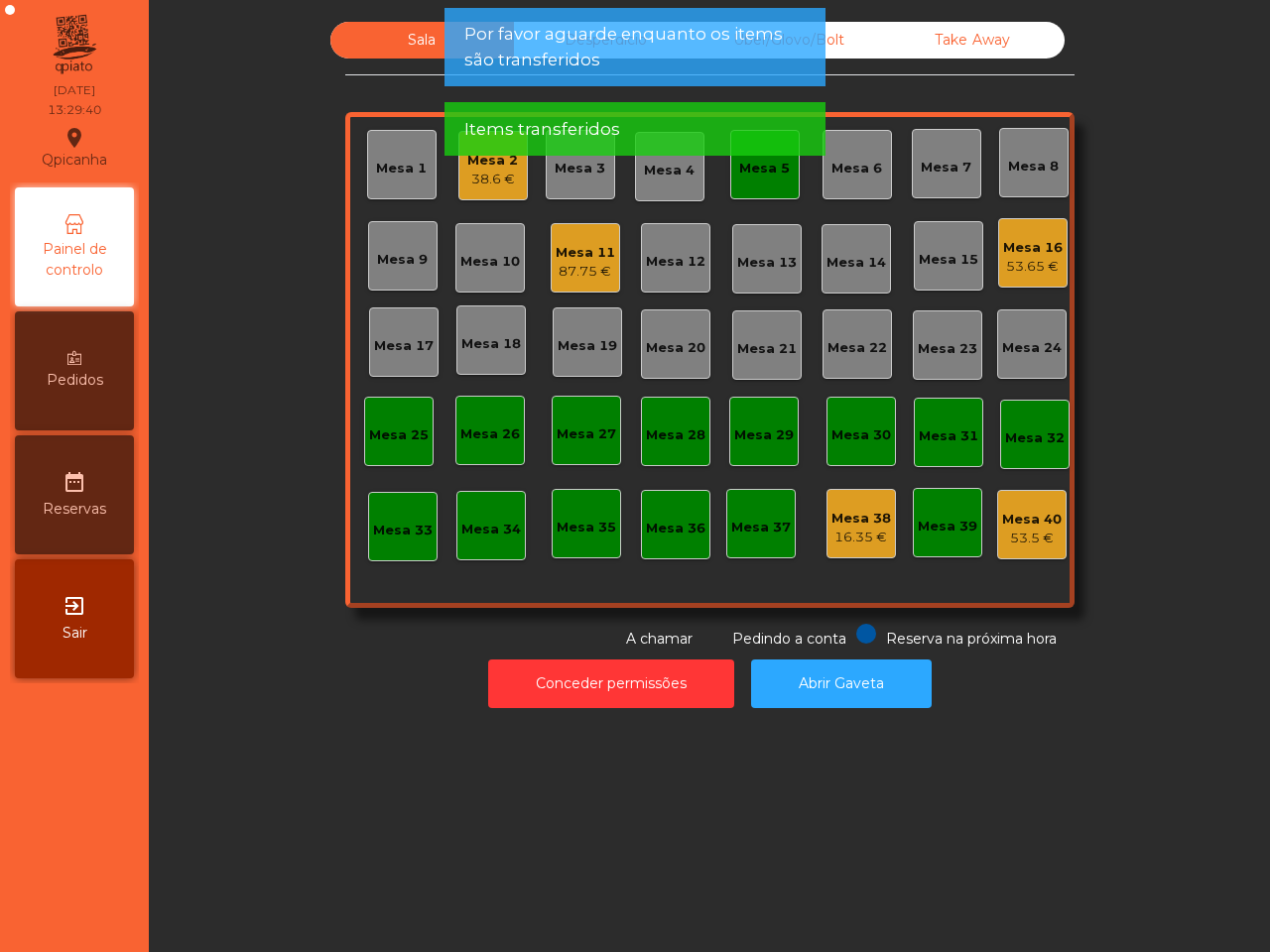 click on "Mesa 40   53.5 €" 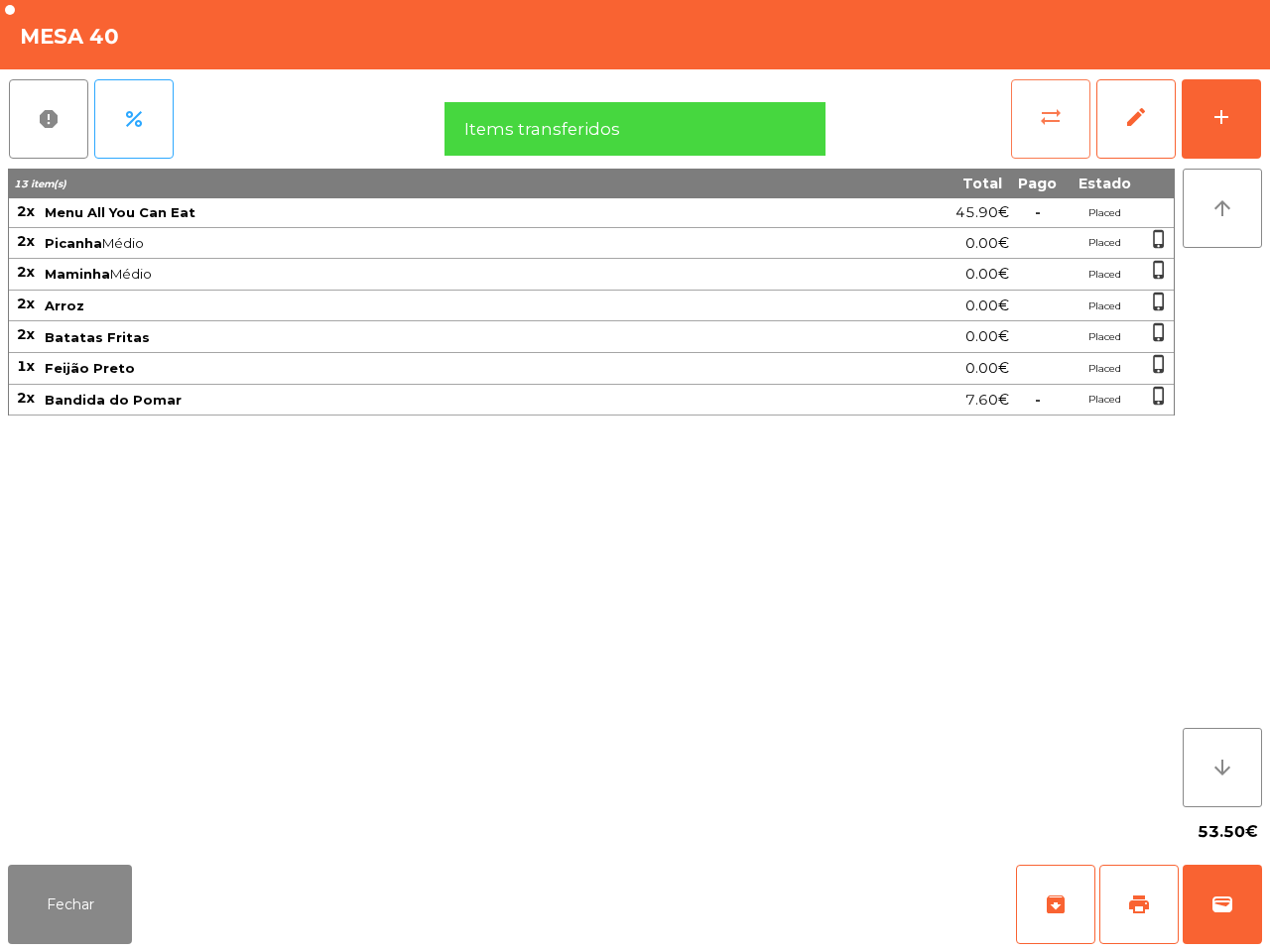 click on "sync_alt" 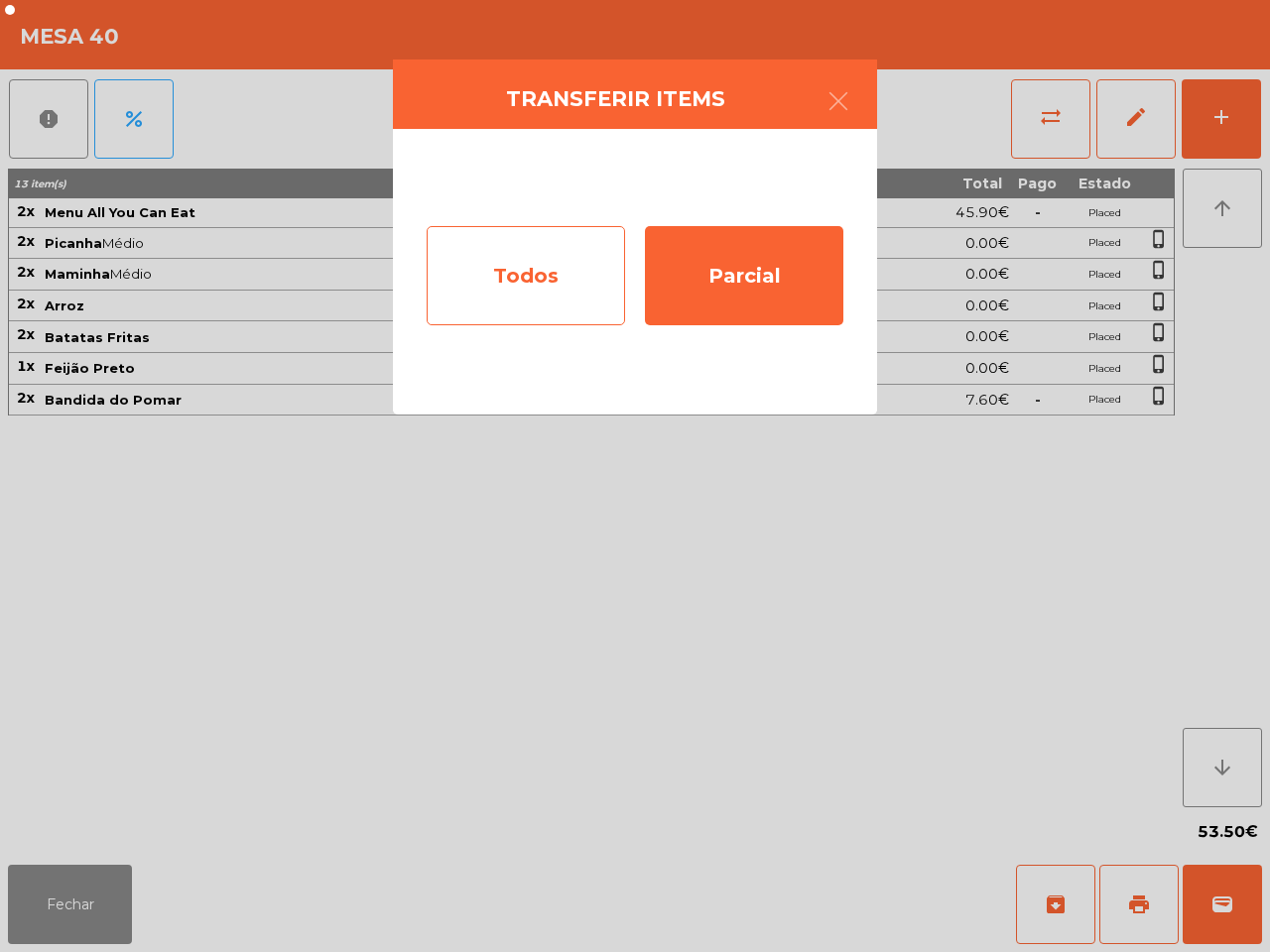 click on "Todos" 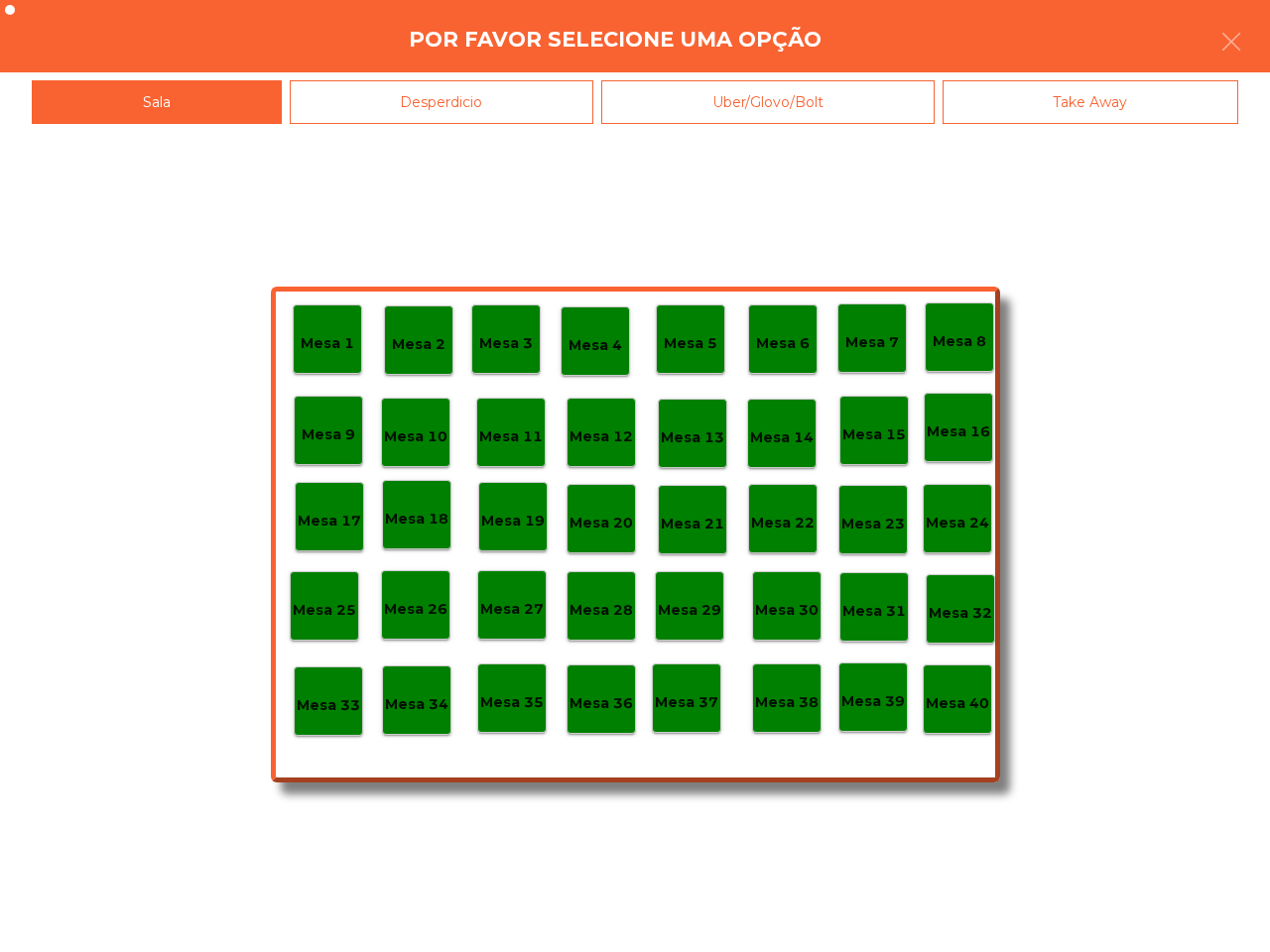 click on "Mesa 5" 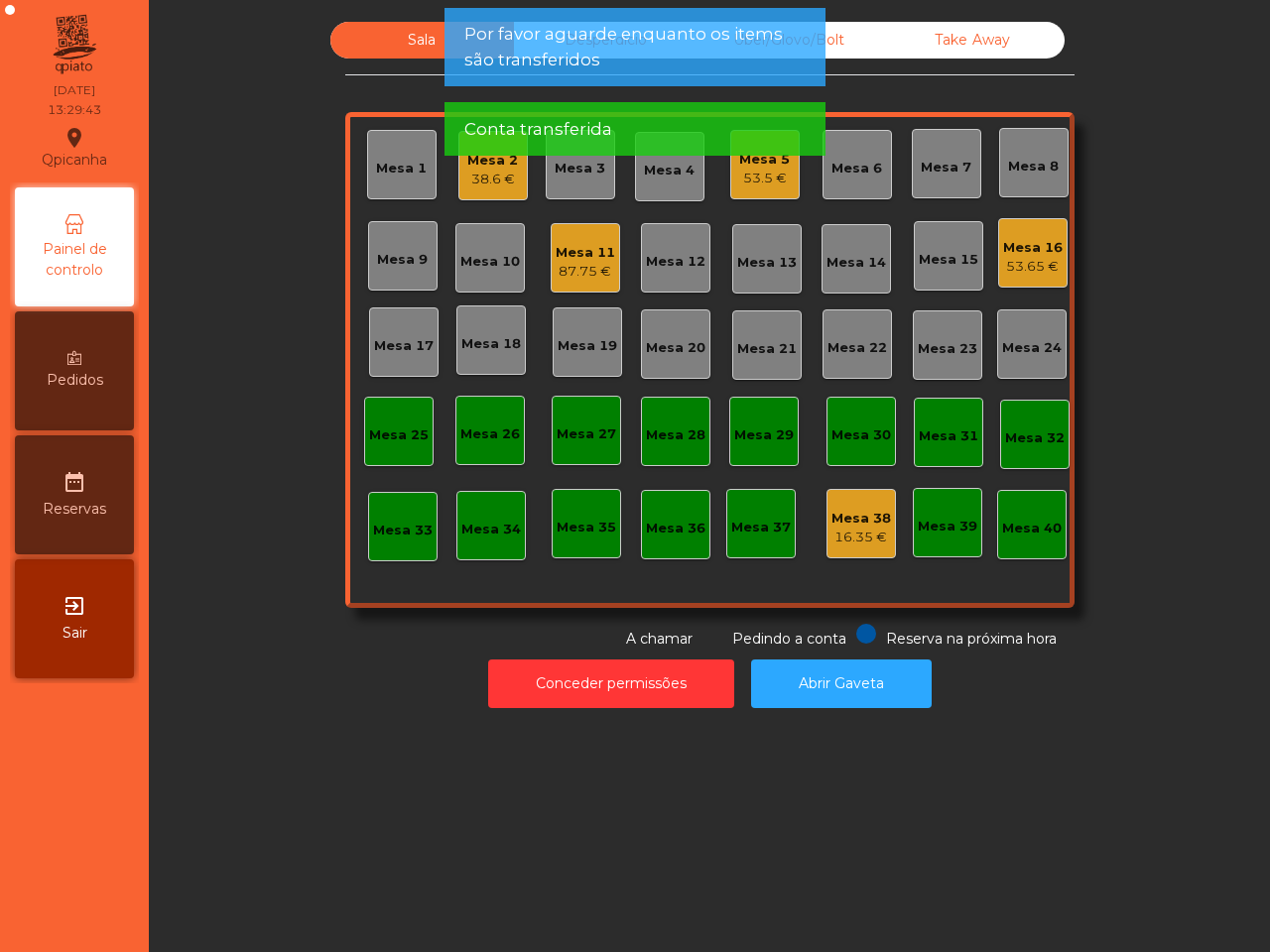 click on "Mesa 38" 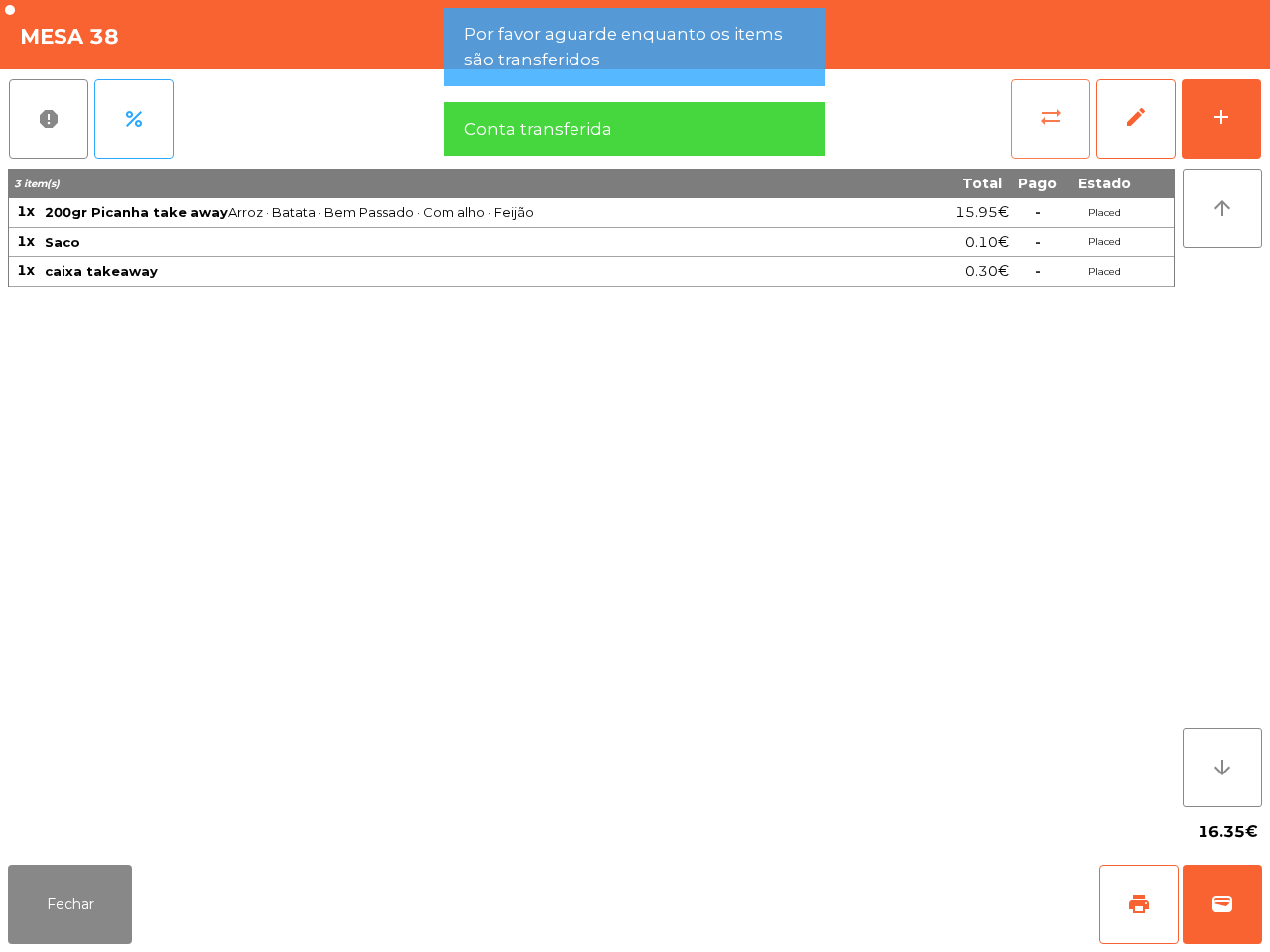 click on "sync_alt" 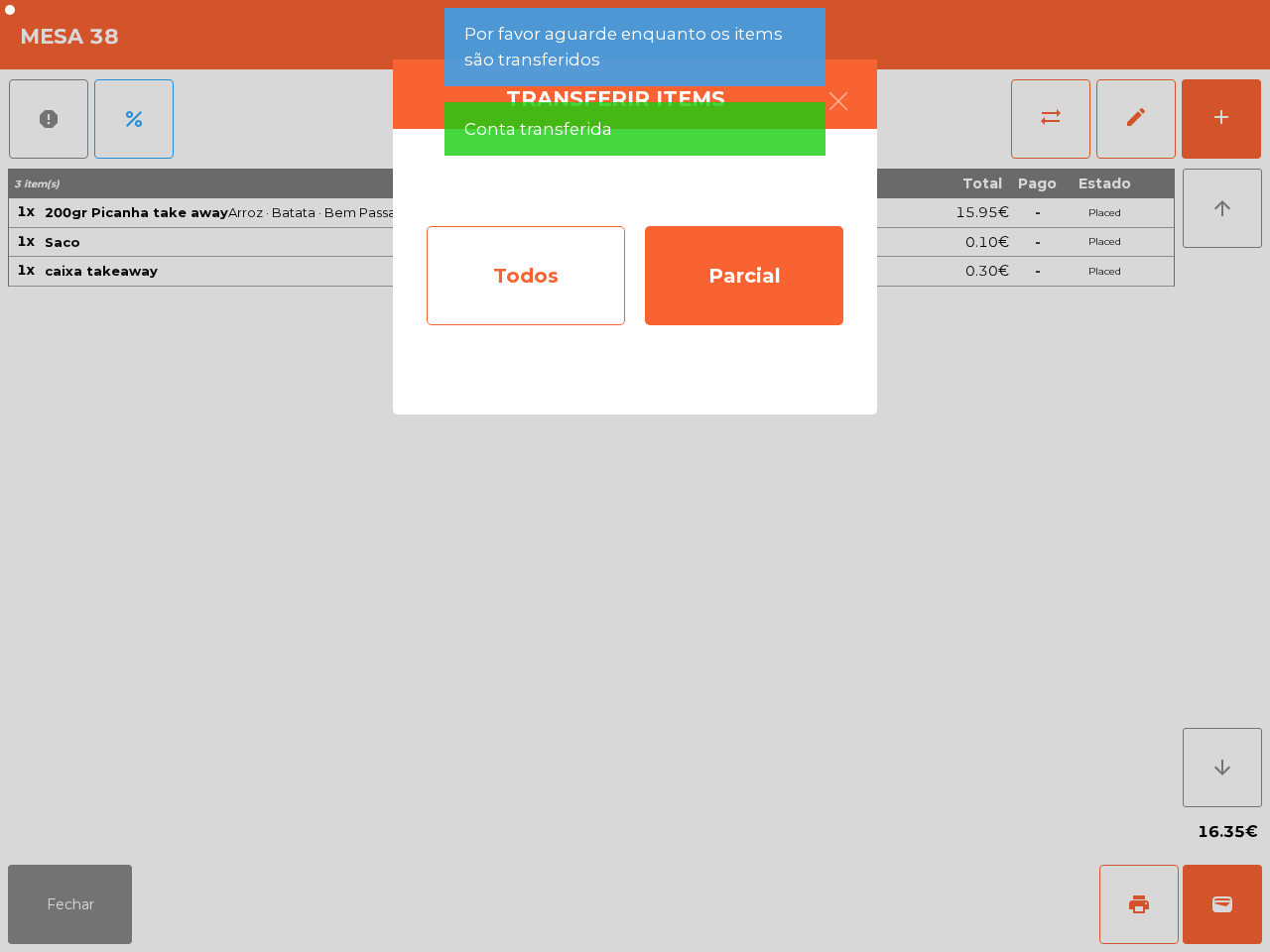 click on "Todos" 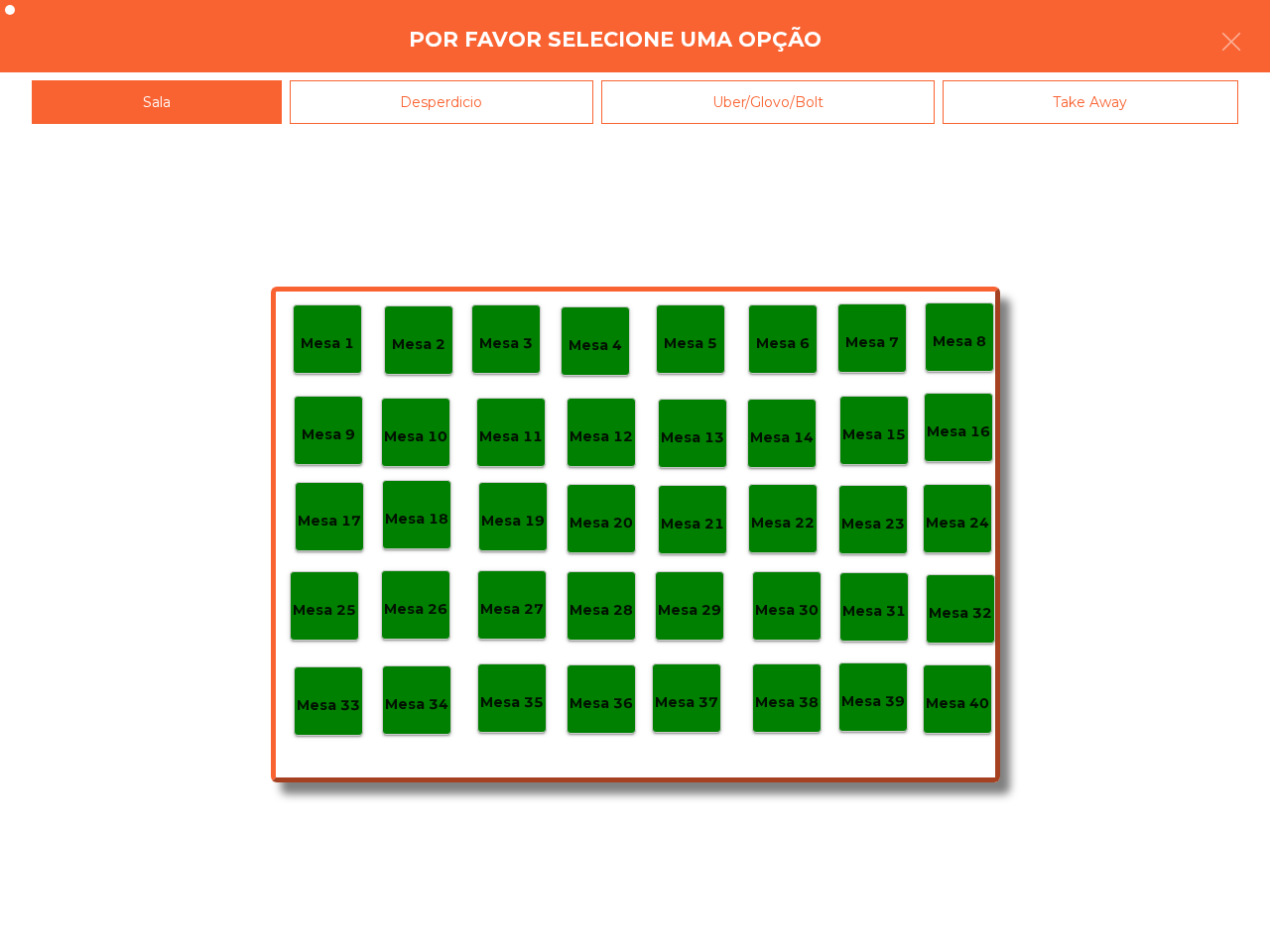 click on "Mesa 40" 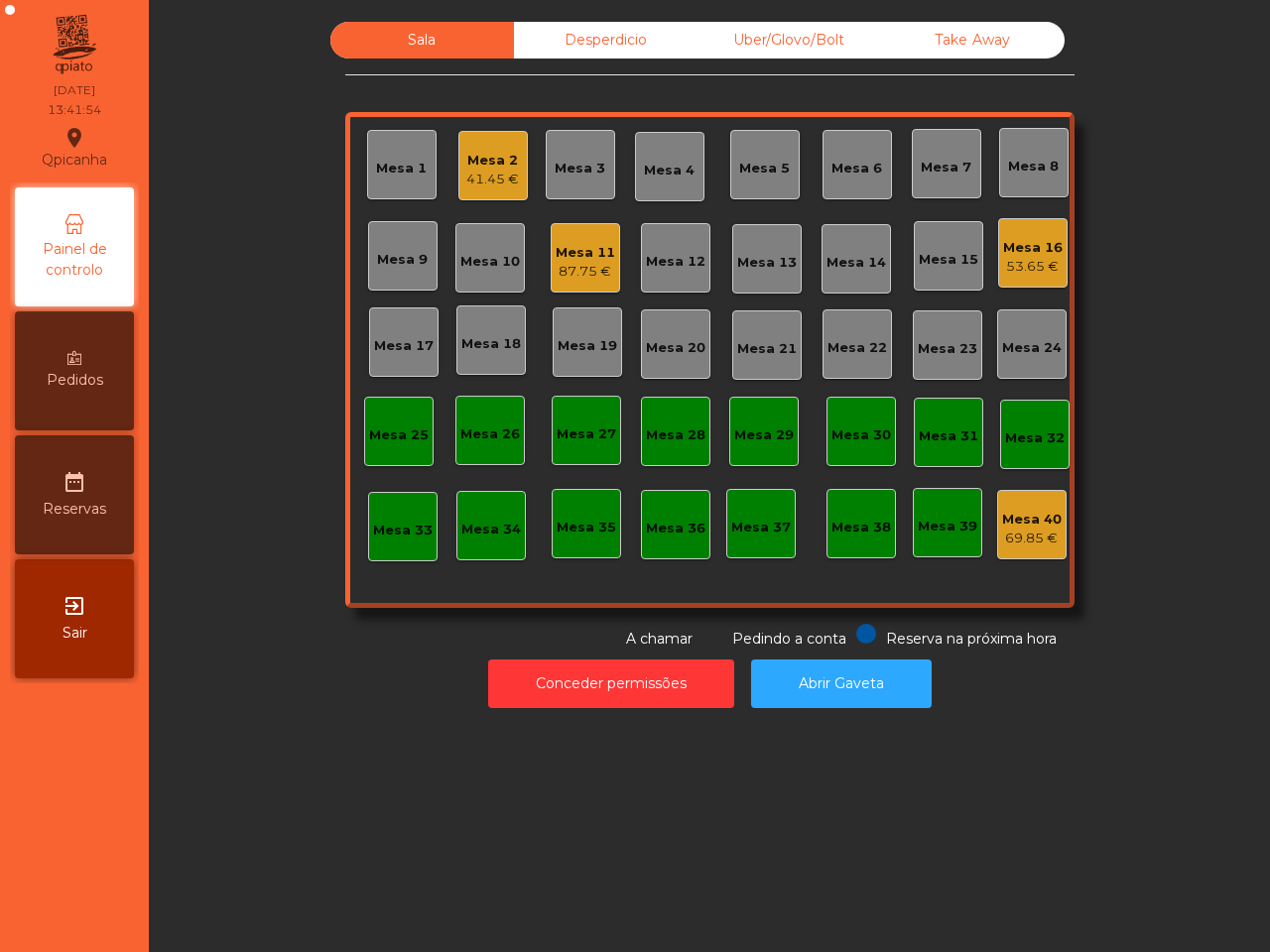 click on "87.75 €" 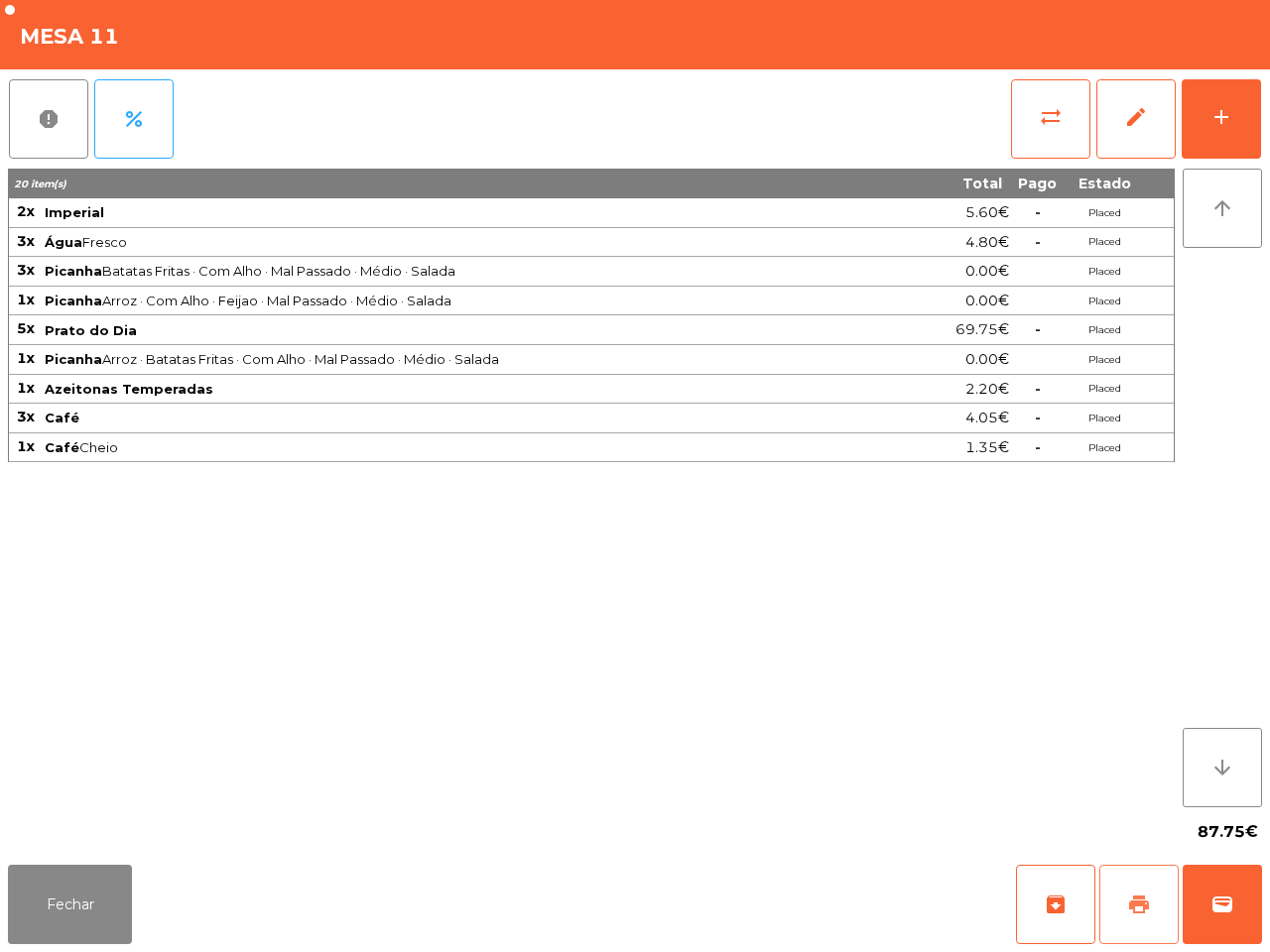 drag, startPoint x: 1124, startPoint y: 895, endPoint x: 992, endPoint y: 891, distance: 132.06059 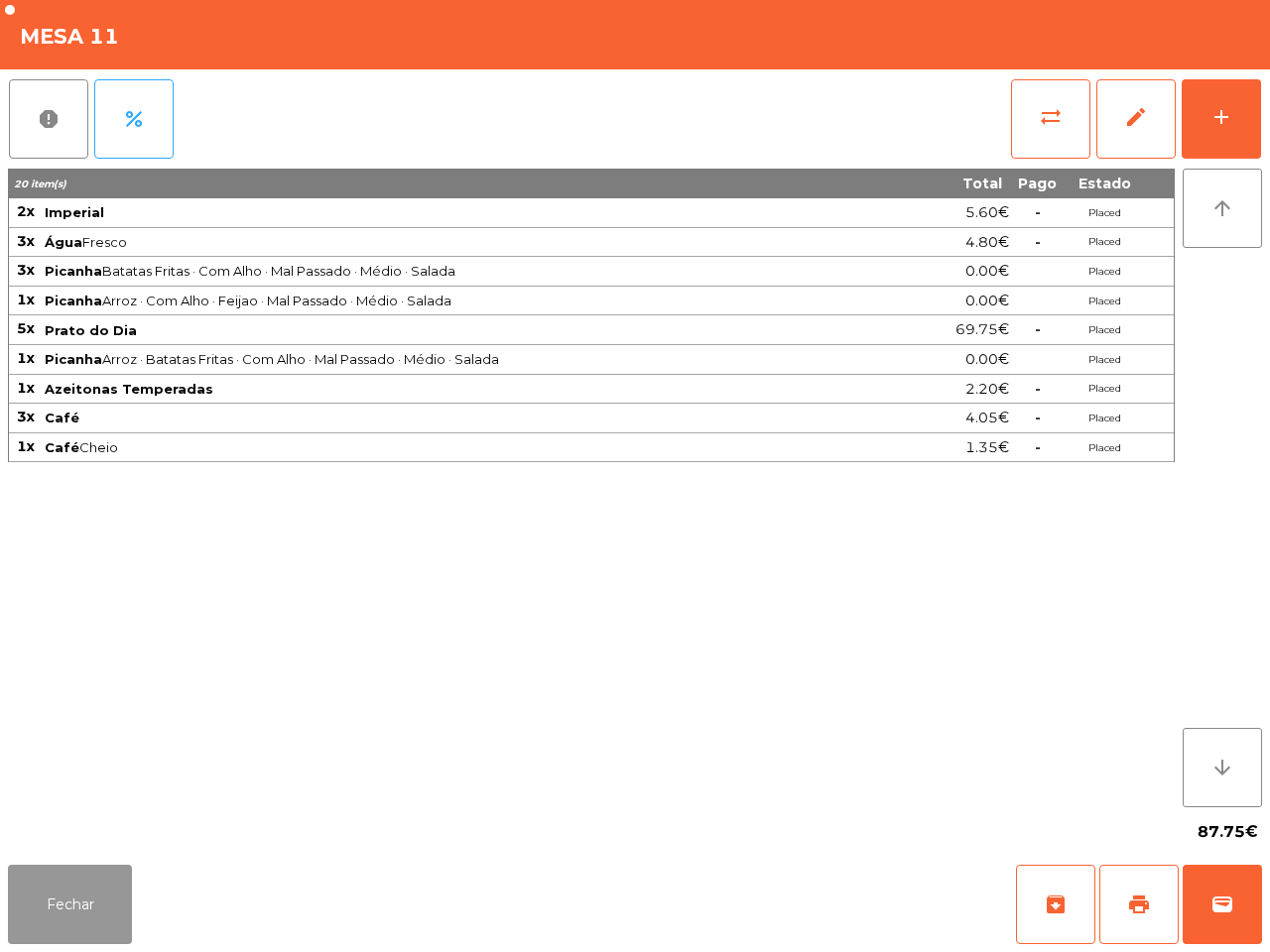 click on "Fechar" 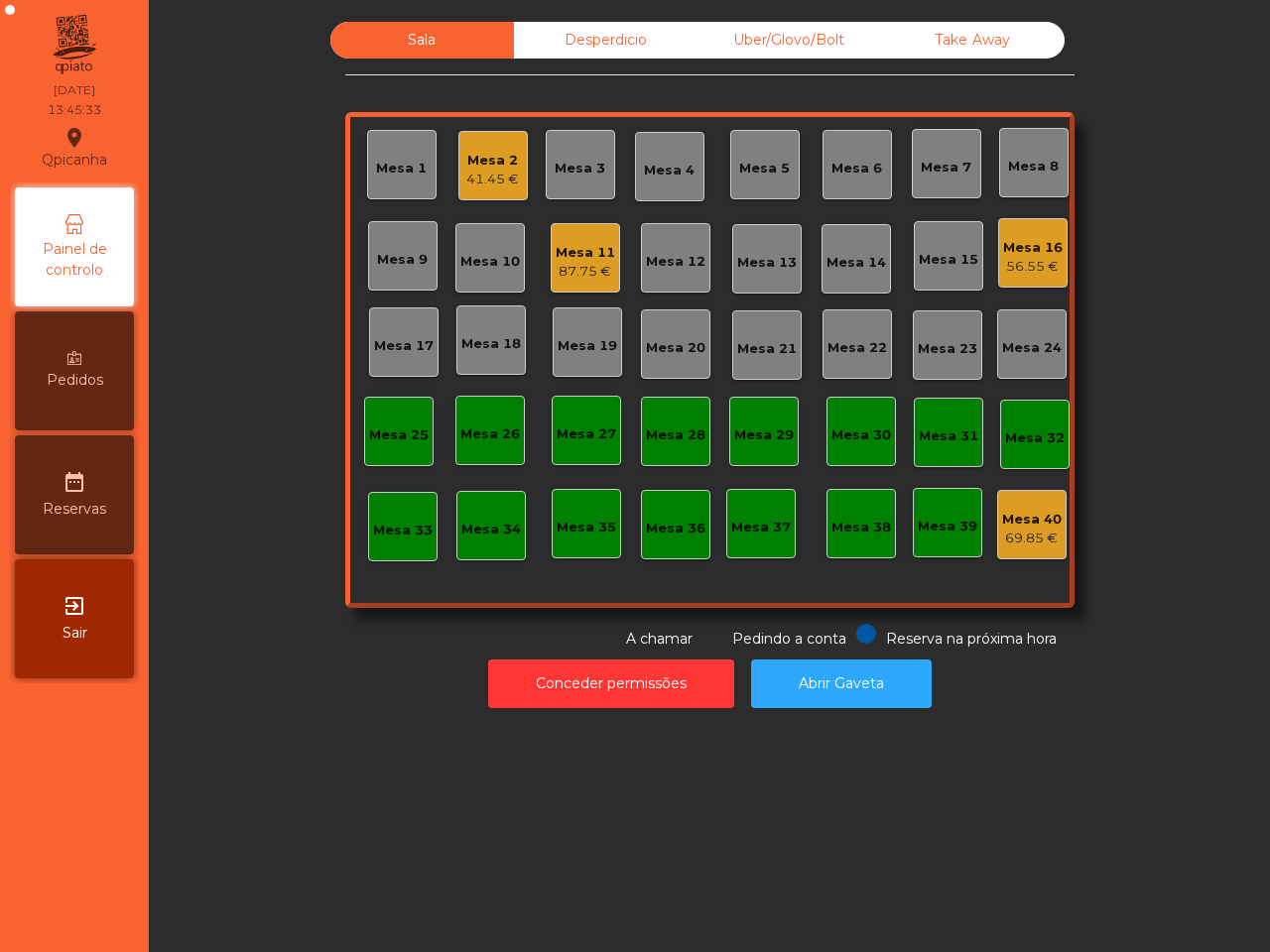 click on "Conceder permissões   Abrir Gaveta" 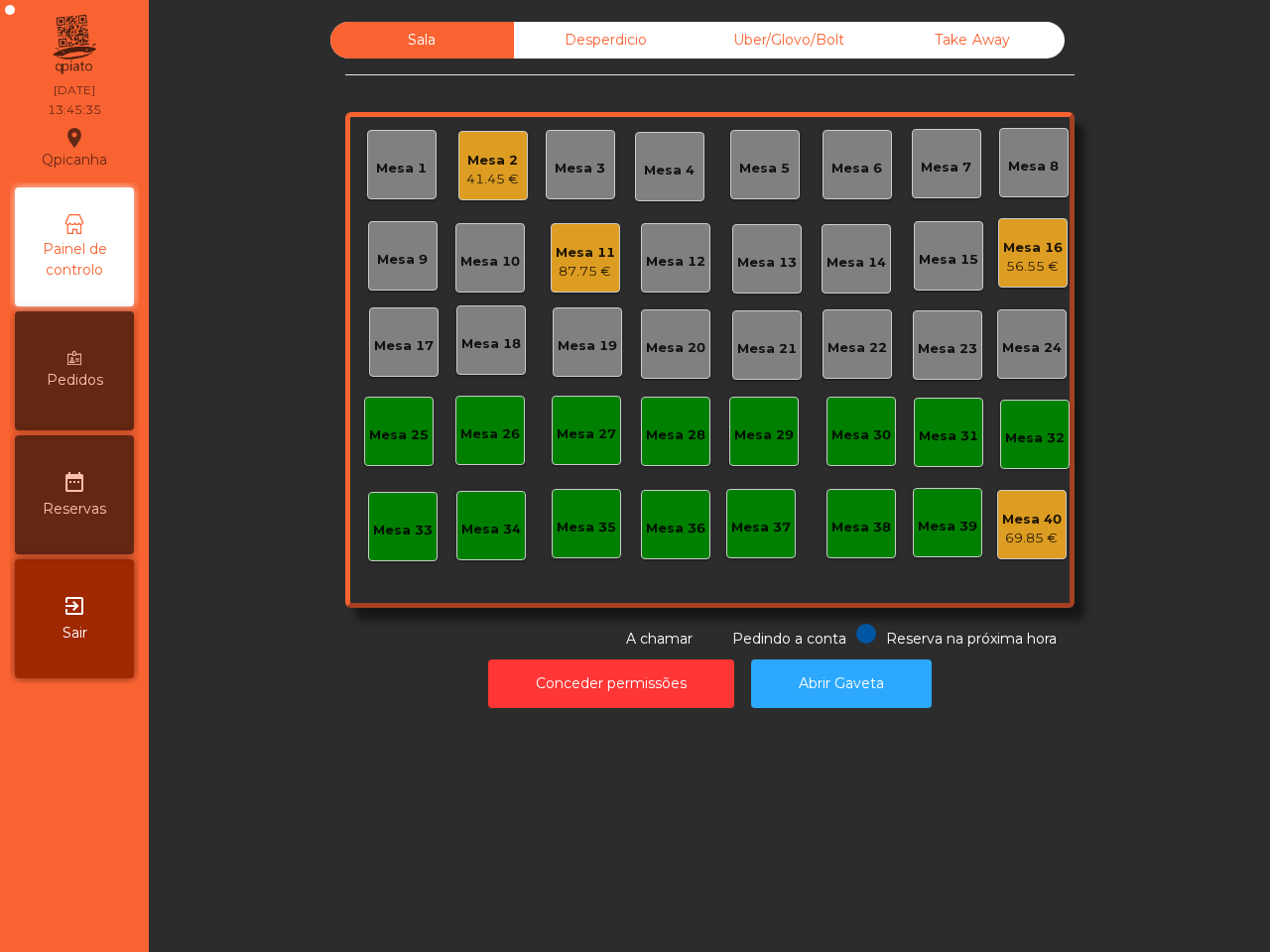 click on "87.75 €" 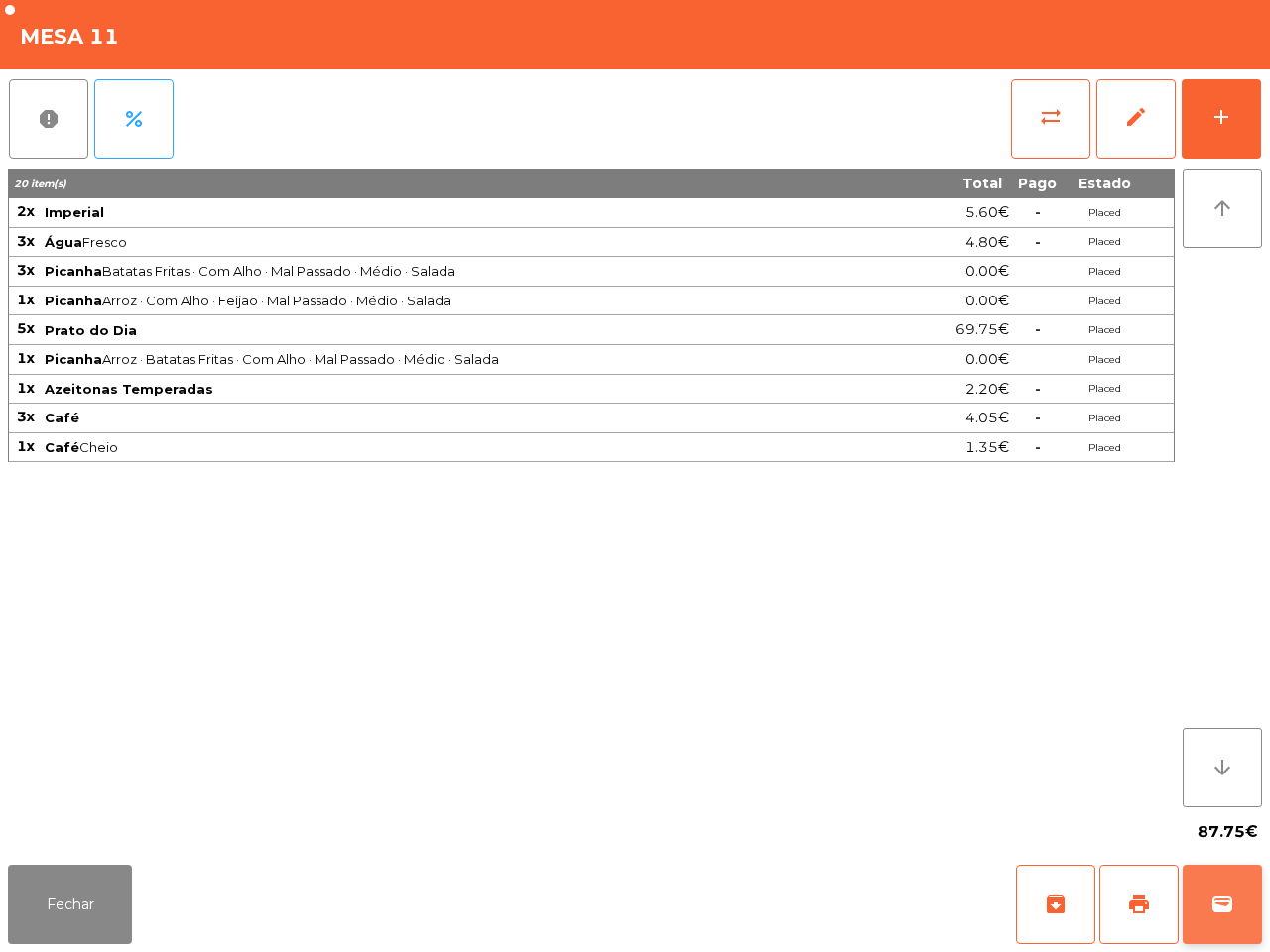 click on "wallet" 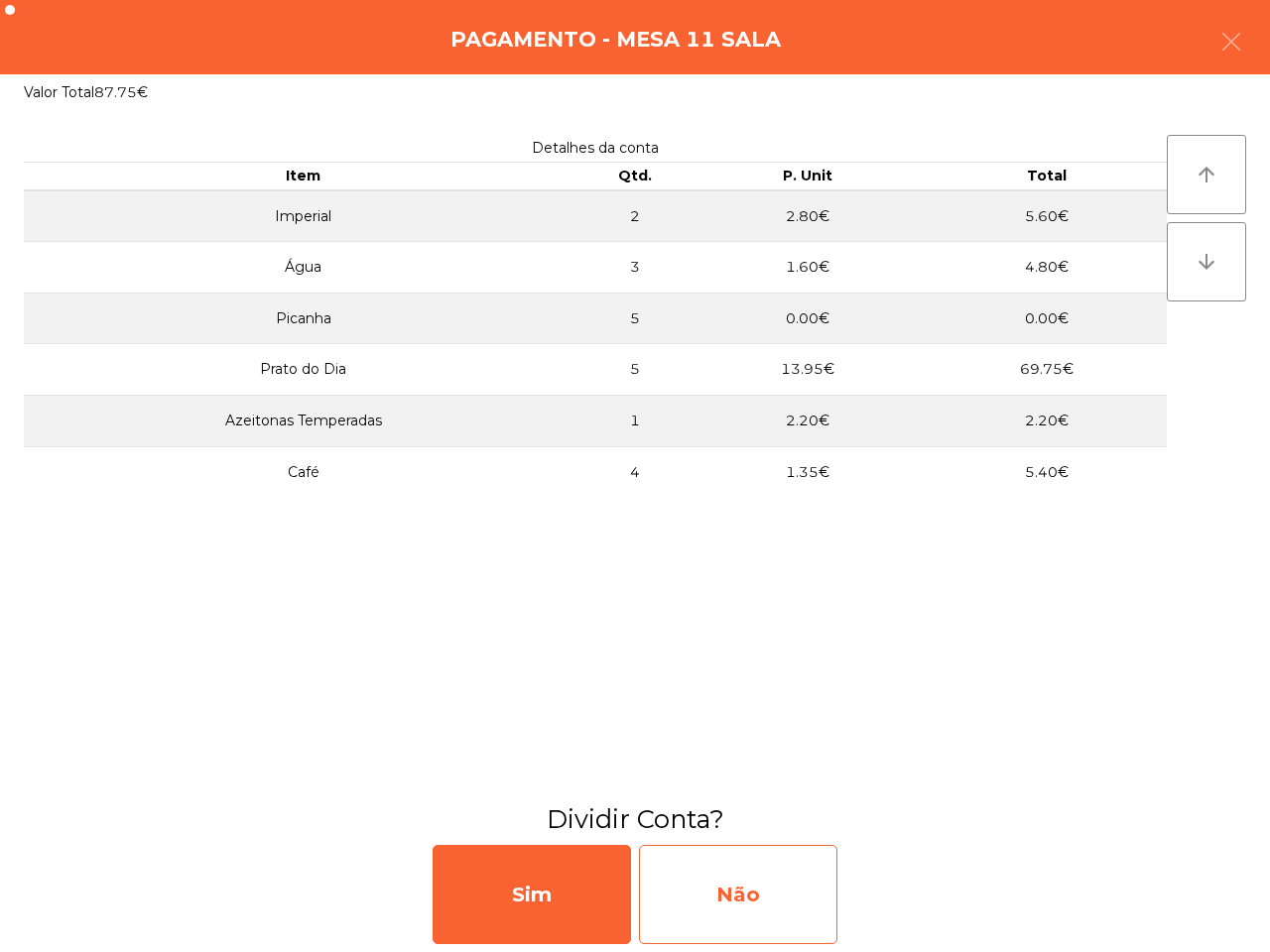 click on "Não" 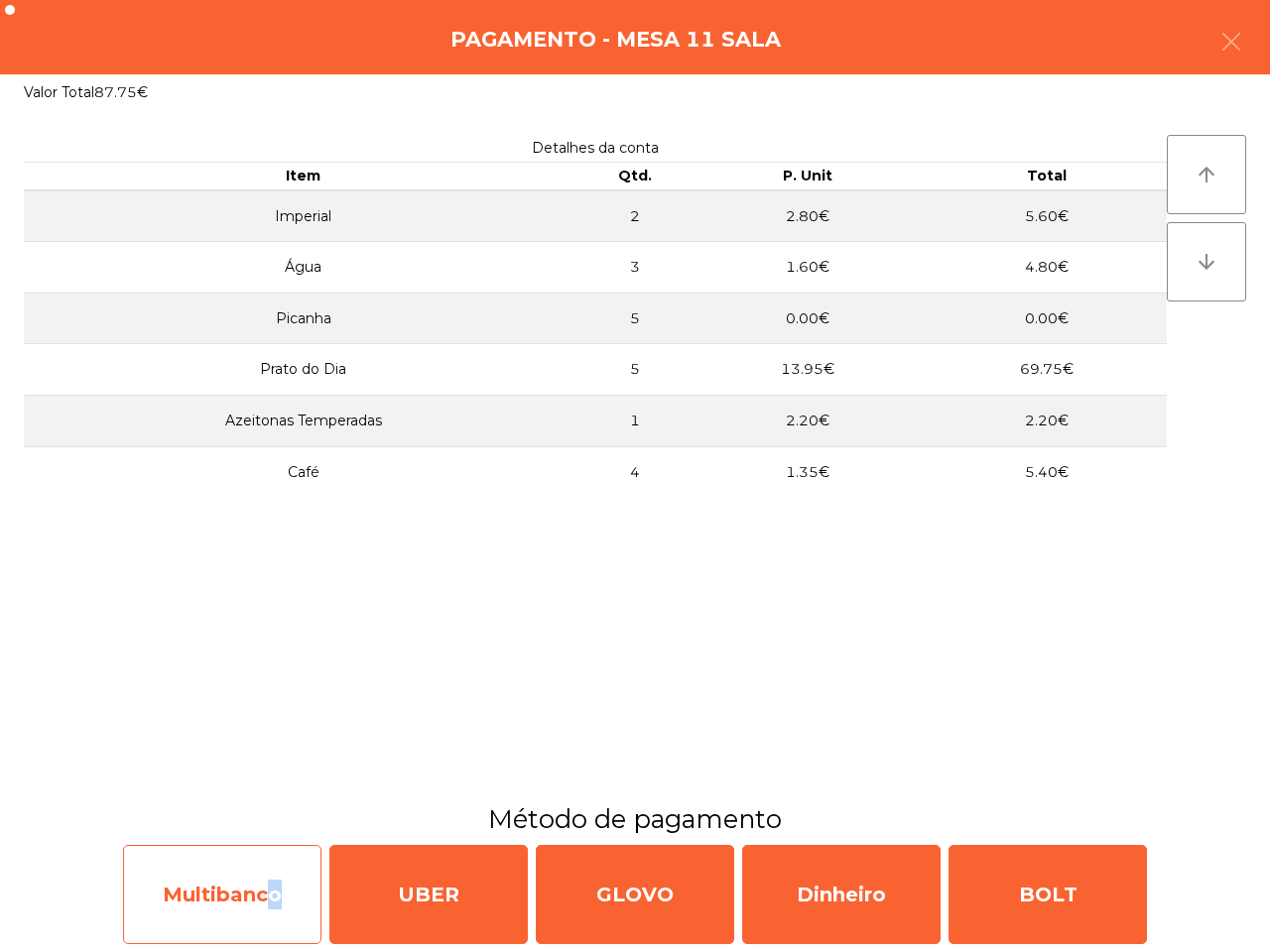click on "Multibanco" 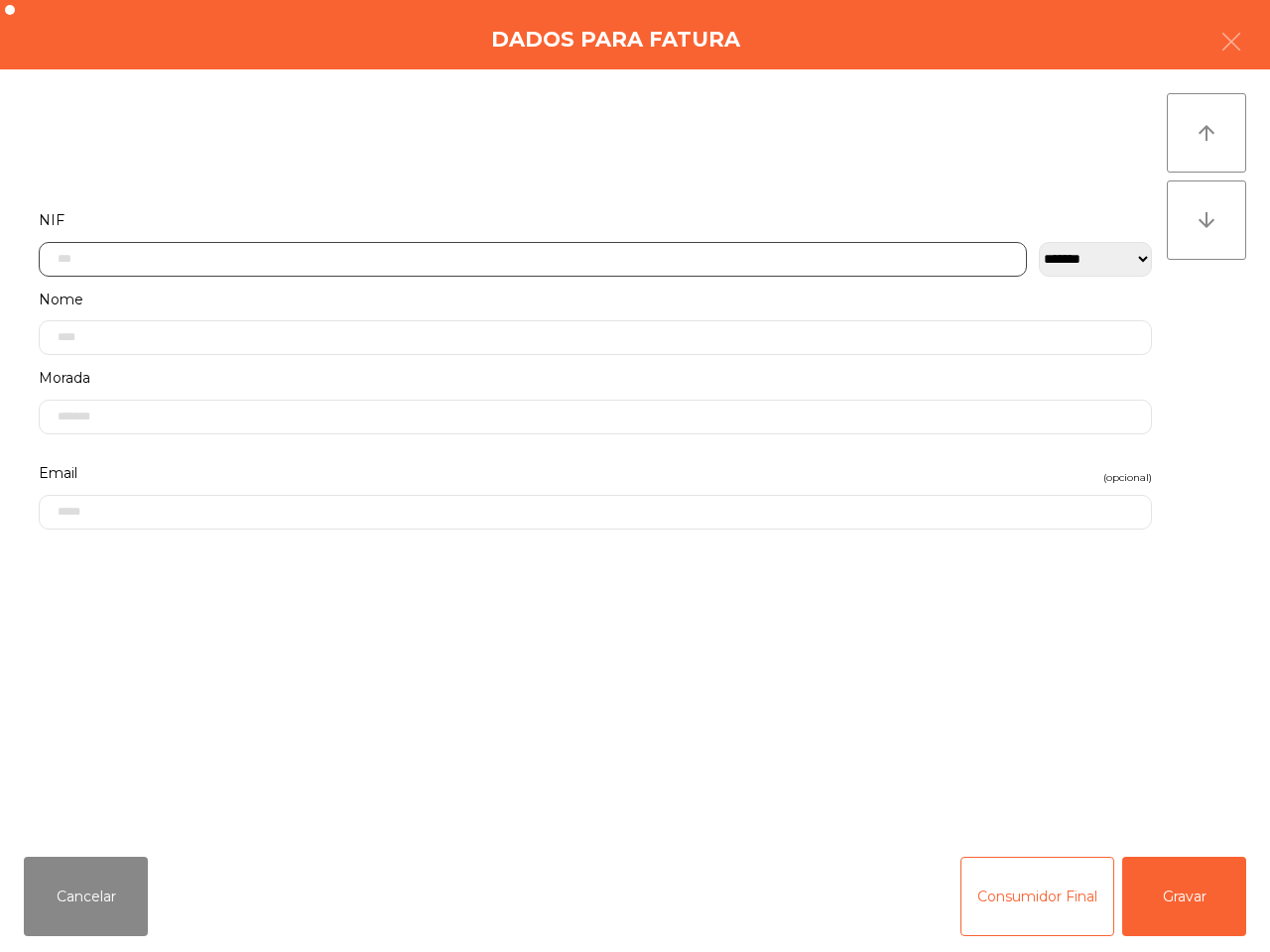 click 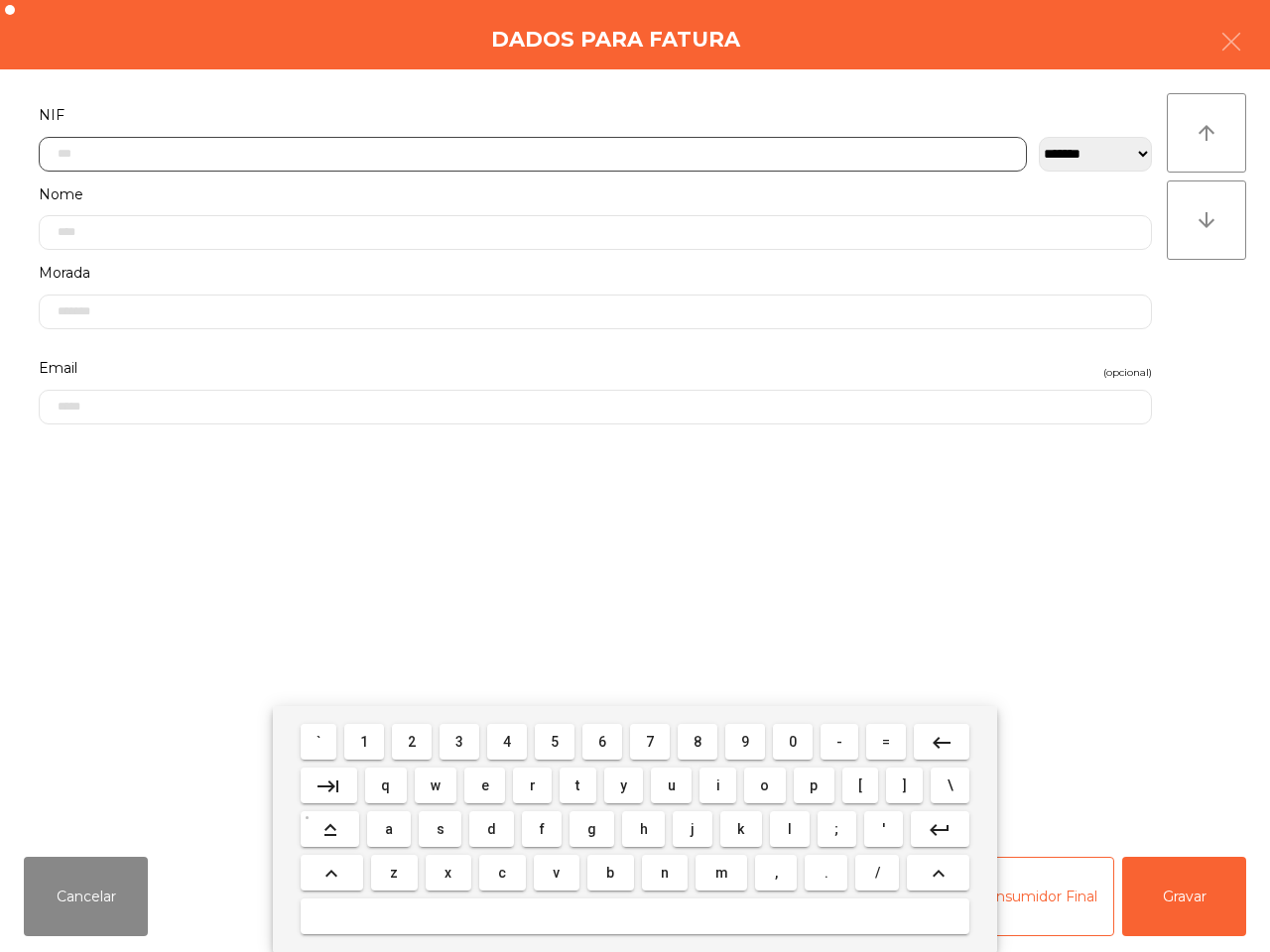 scroll, scrollTop: 111, scrollLeft: 0, axis: vertical 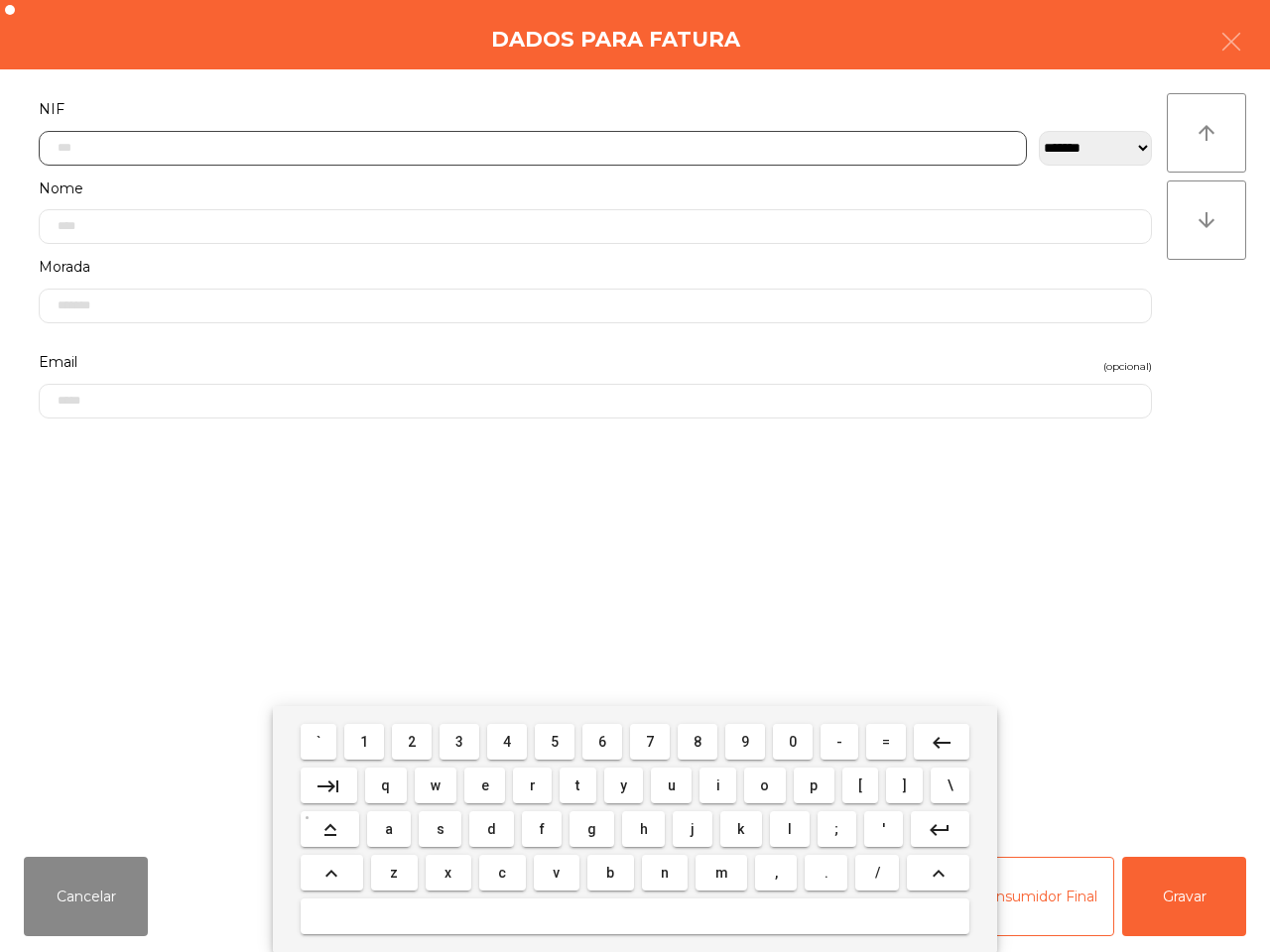 click on "5" at bounding box center (555, 742) 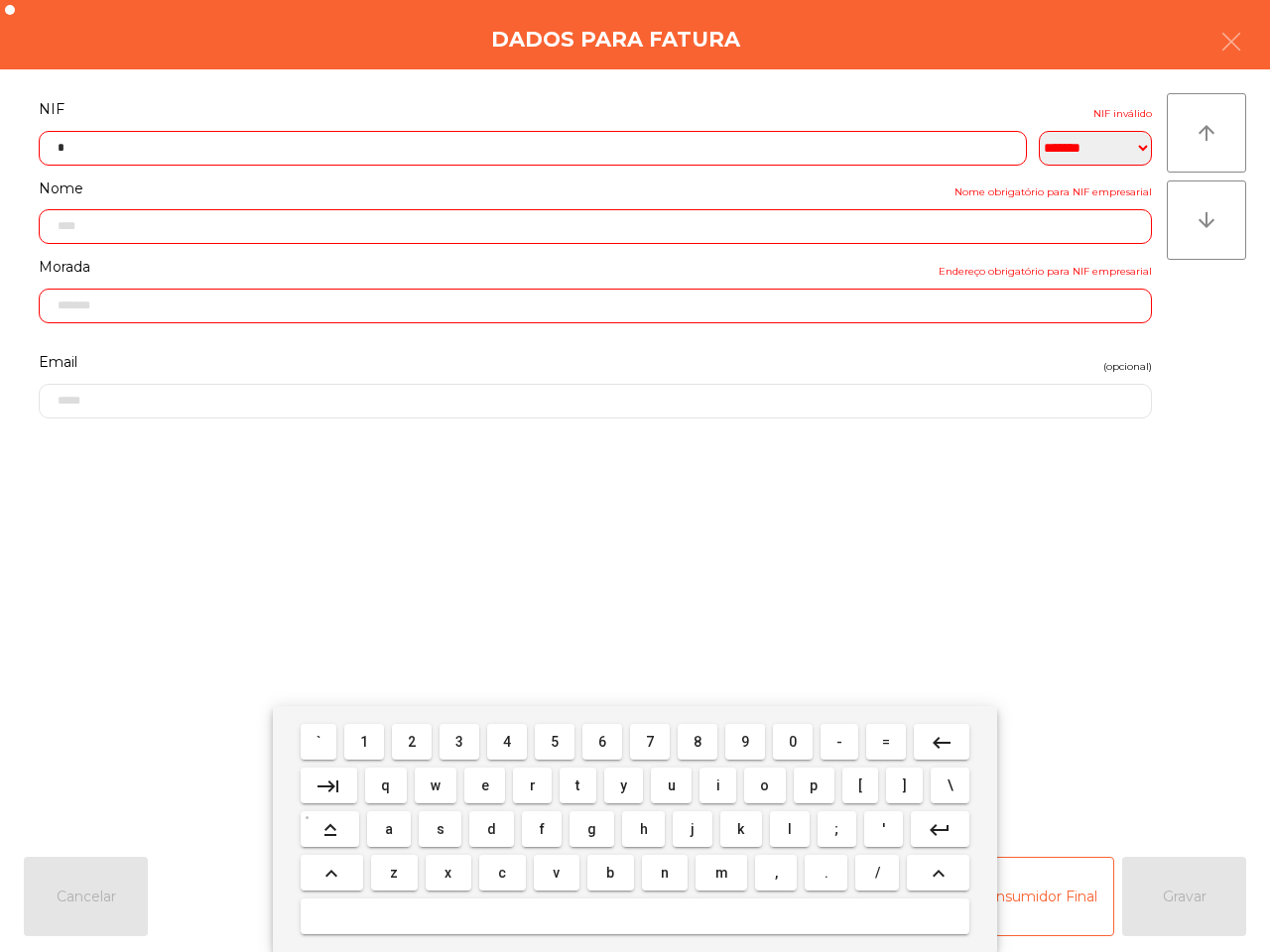 click on "0" at bounding box center [793, 742] 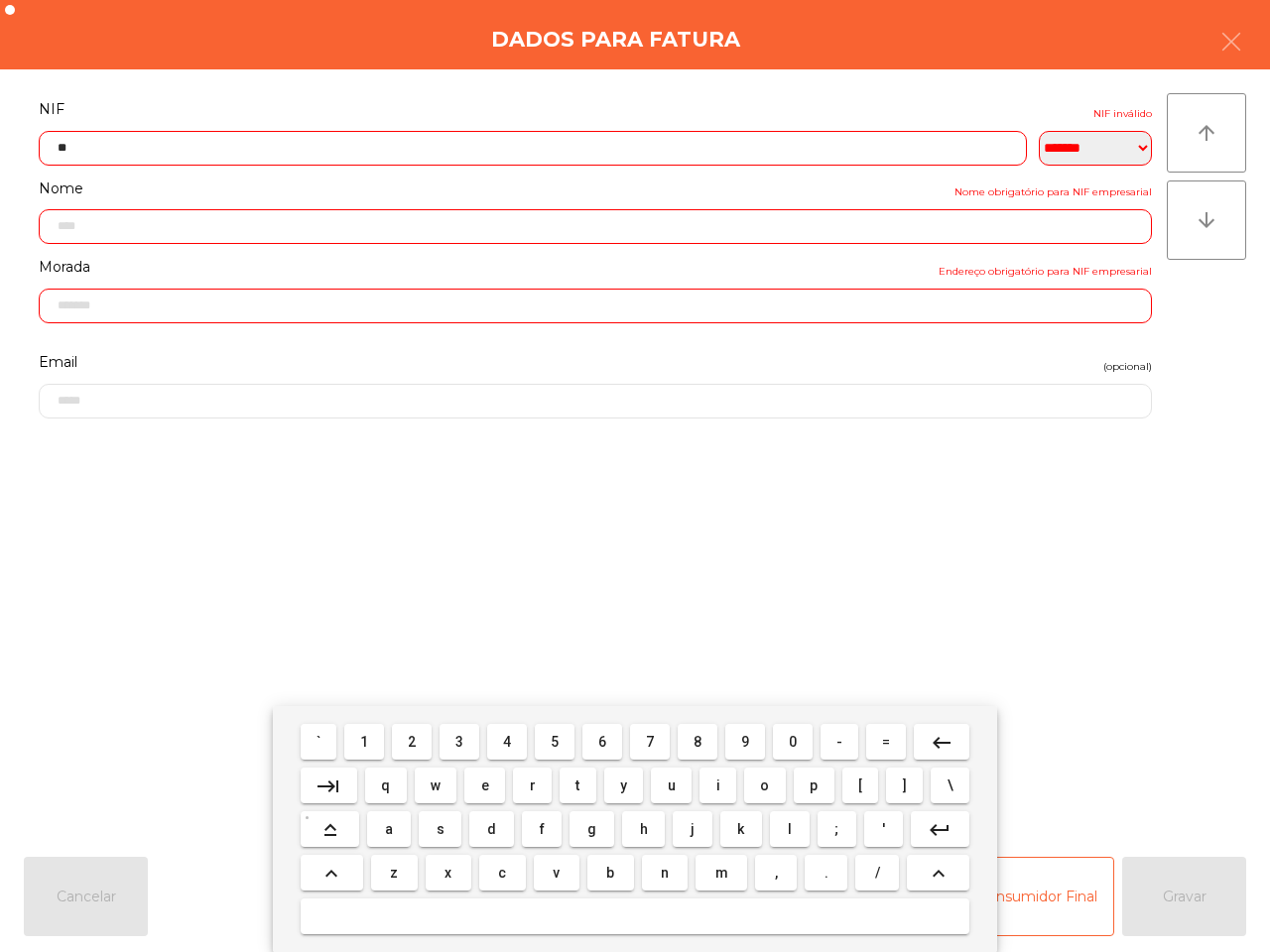 click on "5" at bounding box center (555, 742) 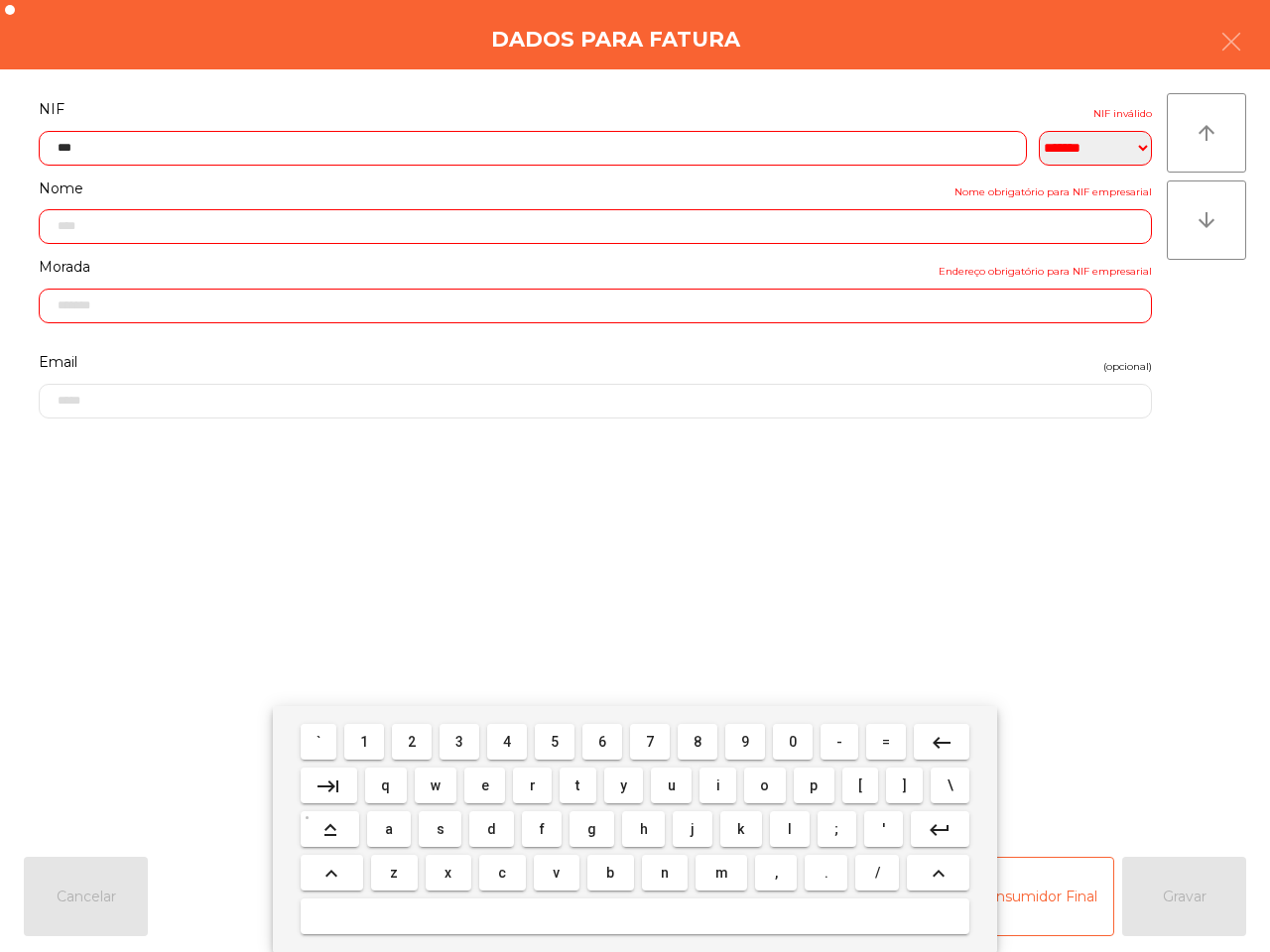 drag, startPoint x: 367, startPoint y: 745, endPoint x: 405, endPoint y: 750, distance: 38.327536 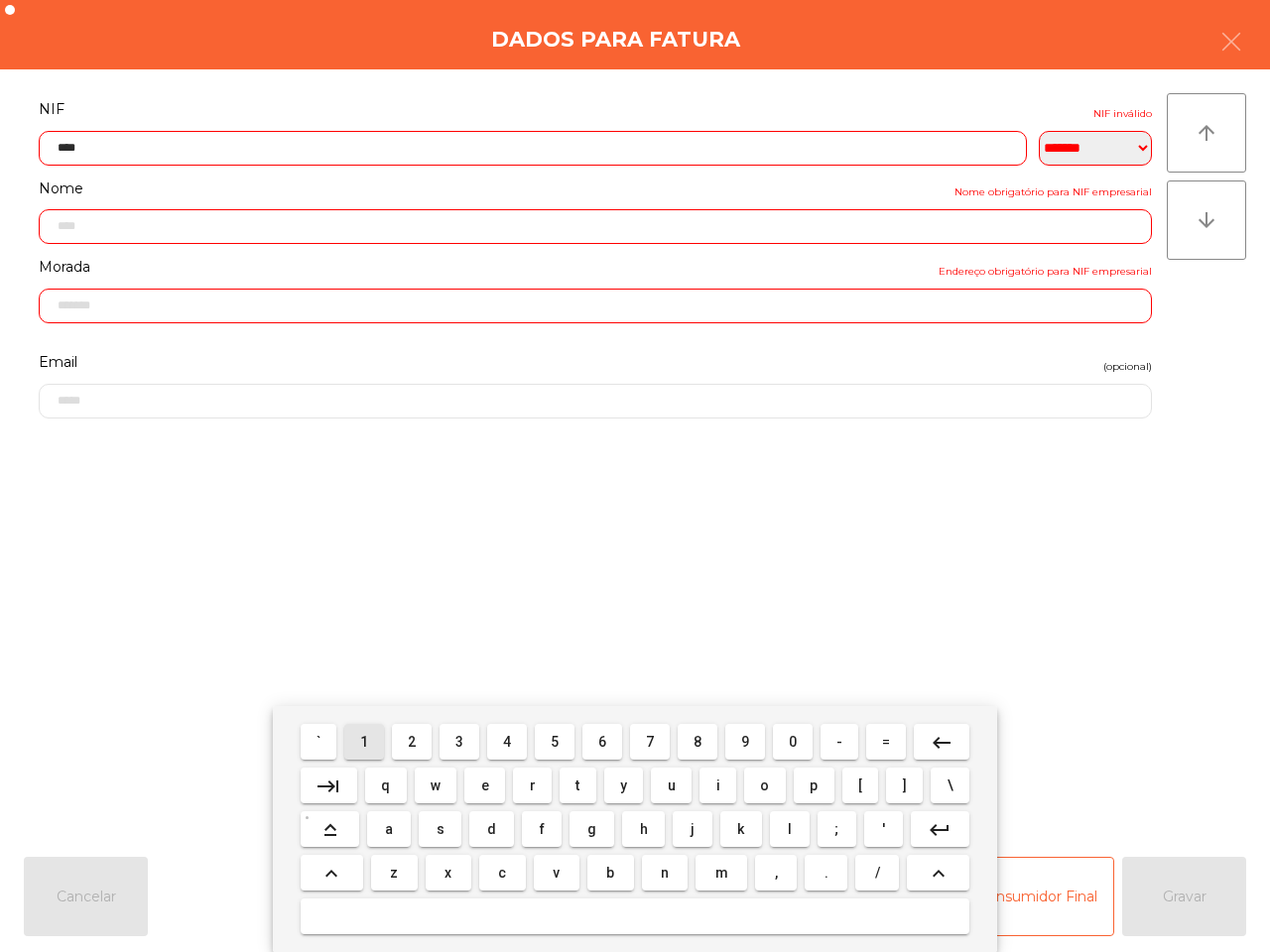 click on "2" at bounding box center (412, 742) 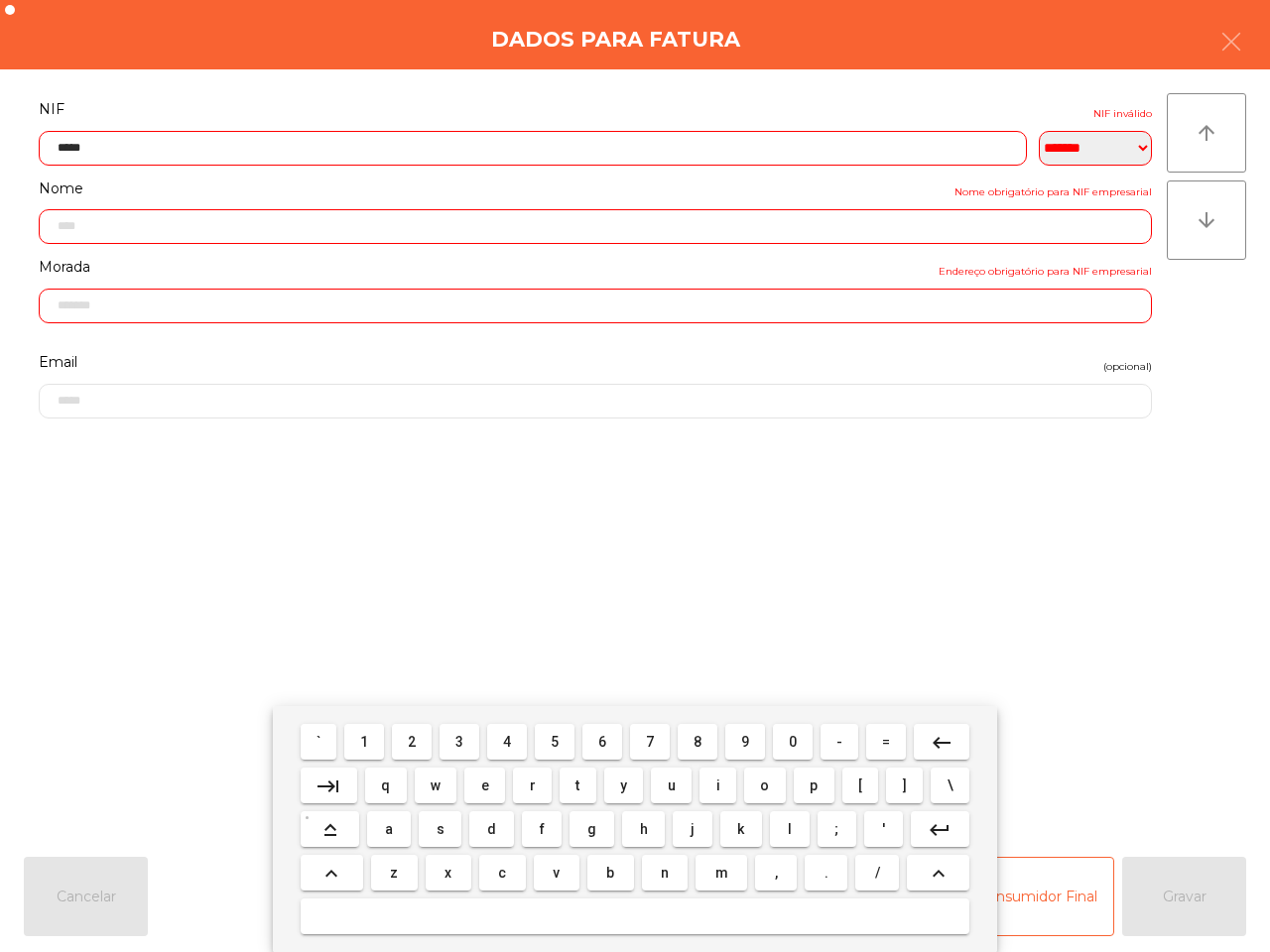 click on "8" at bounding box center [698, 742] 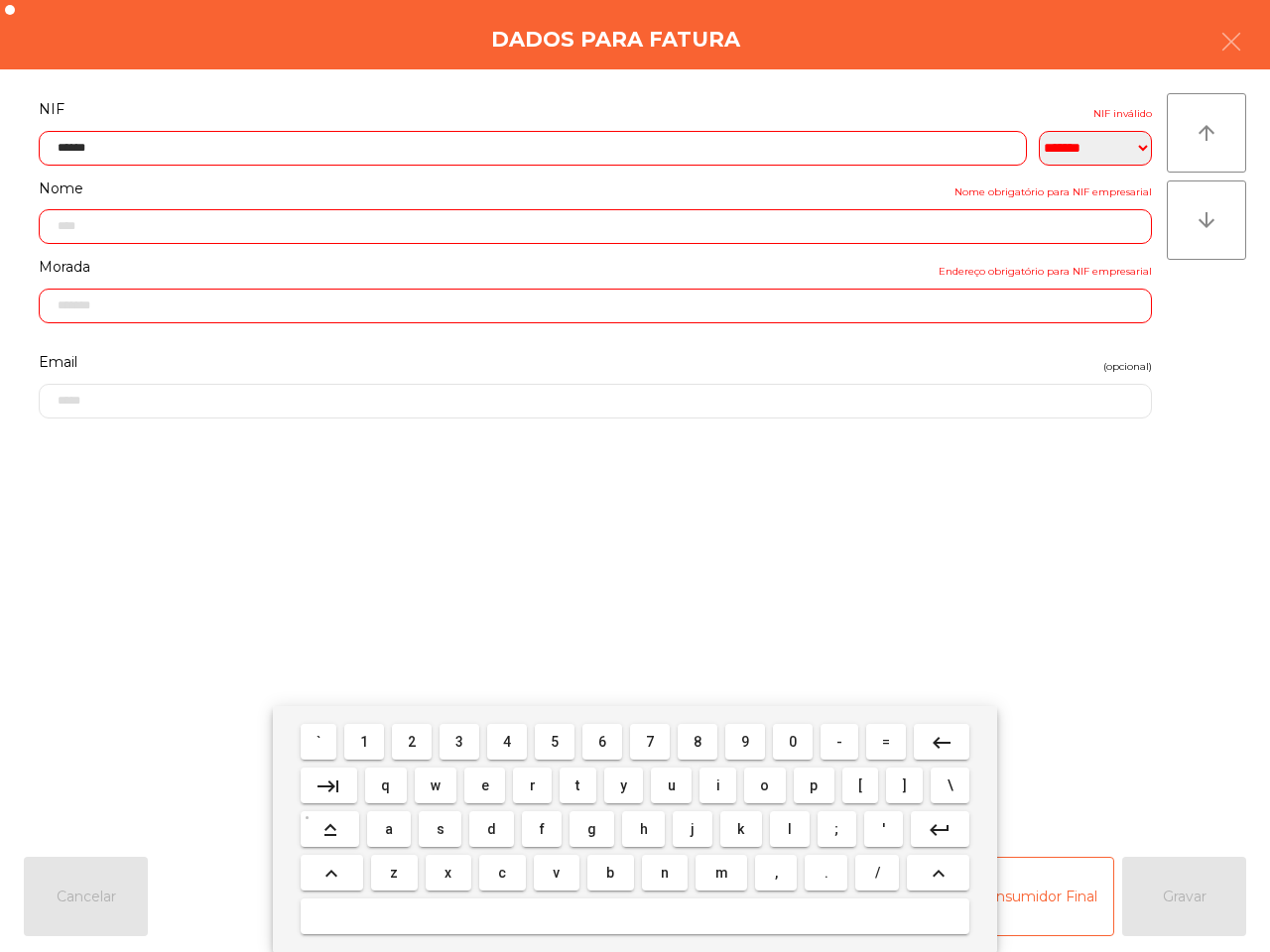 click on "9" at bounding box center (745, 742) 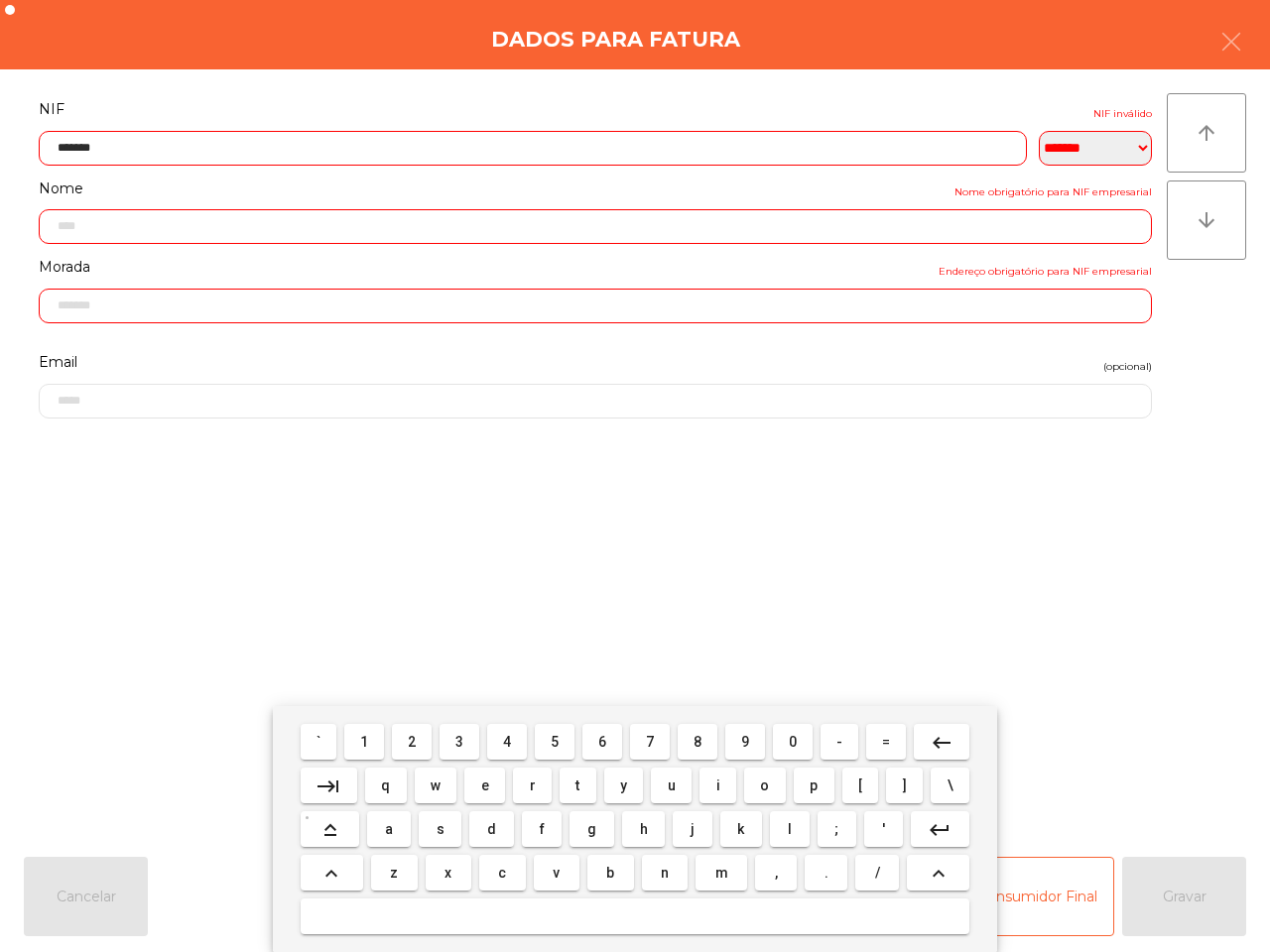 click on "8" at bounding box center (698, 742) 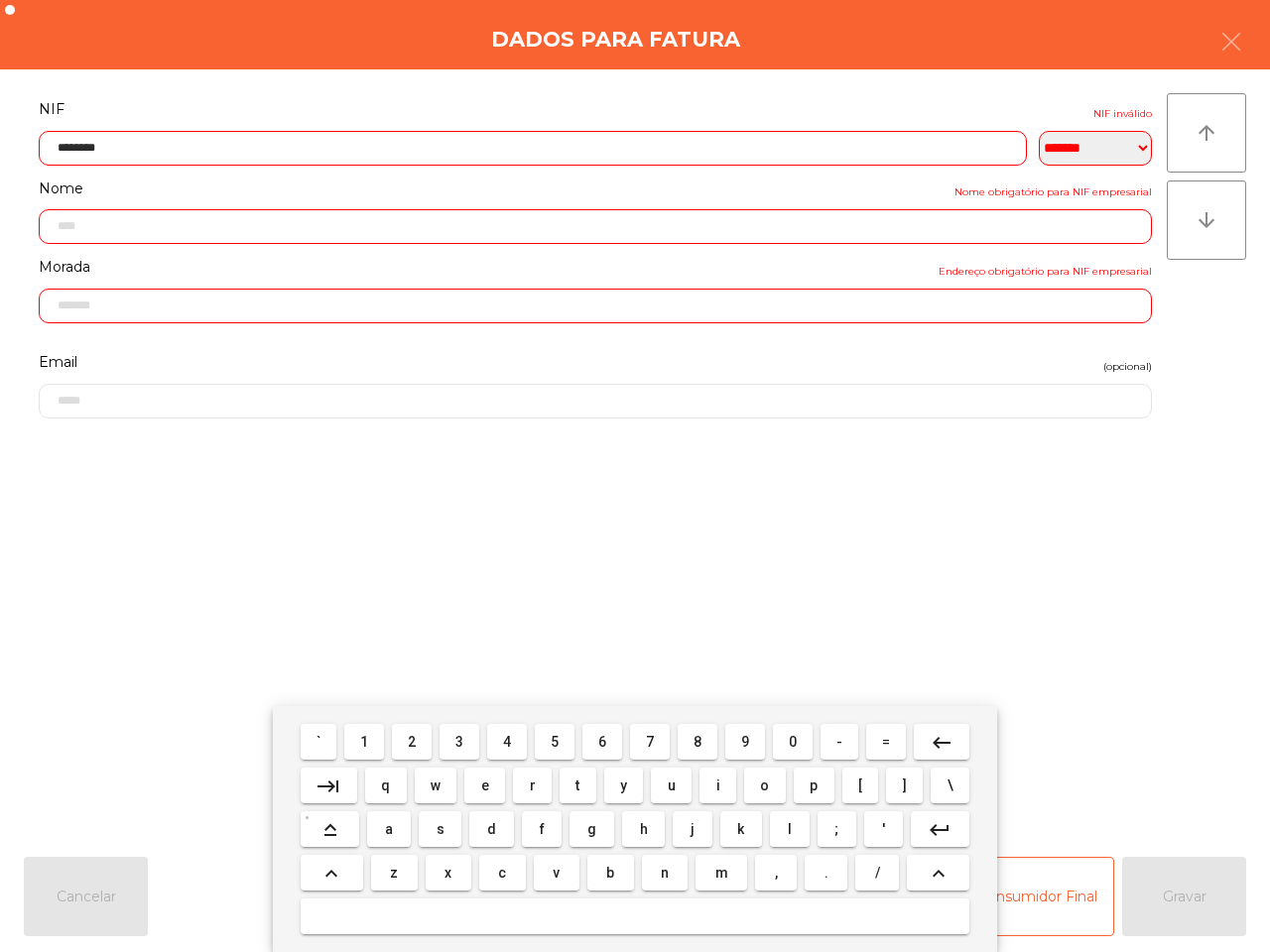 click on "1" at bounding box center [364, 742] 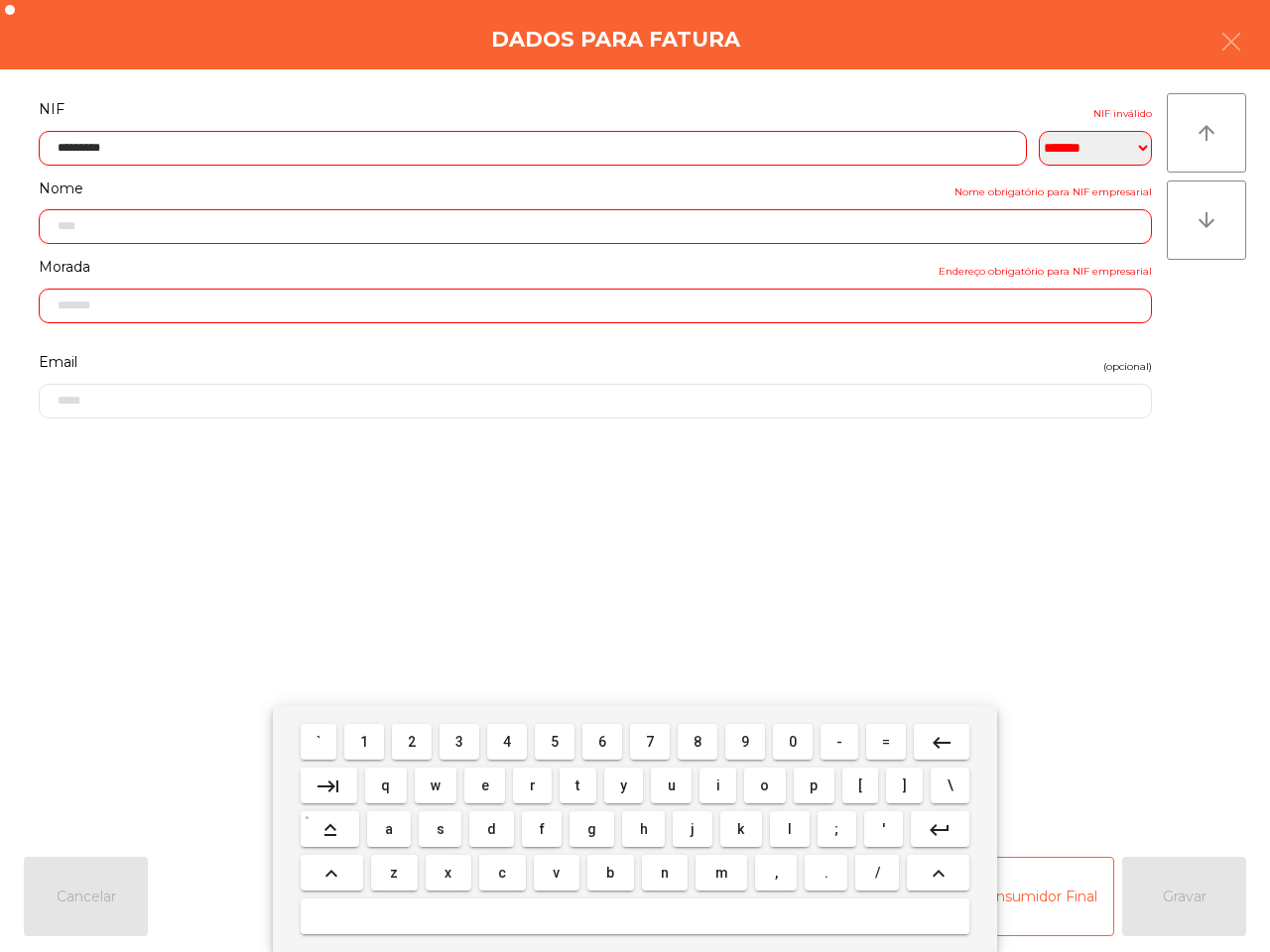click on "keyboard_backspace" at bounding box center (942, 743) 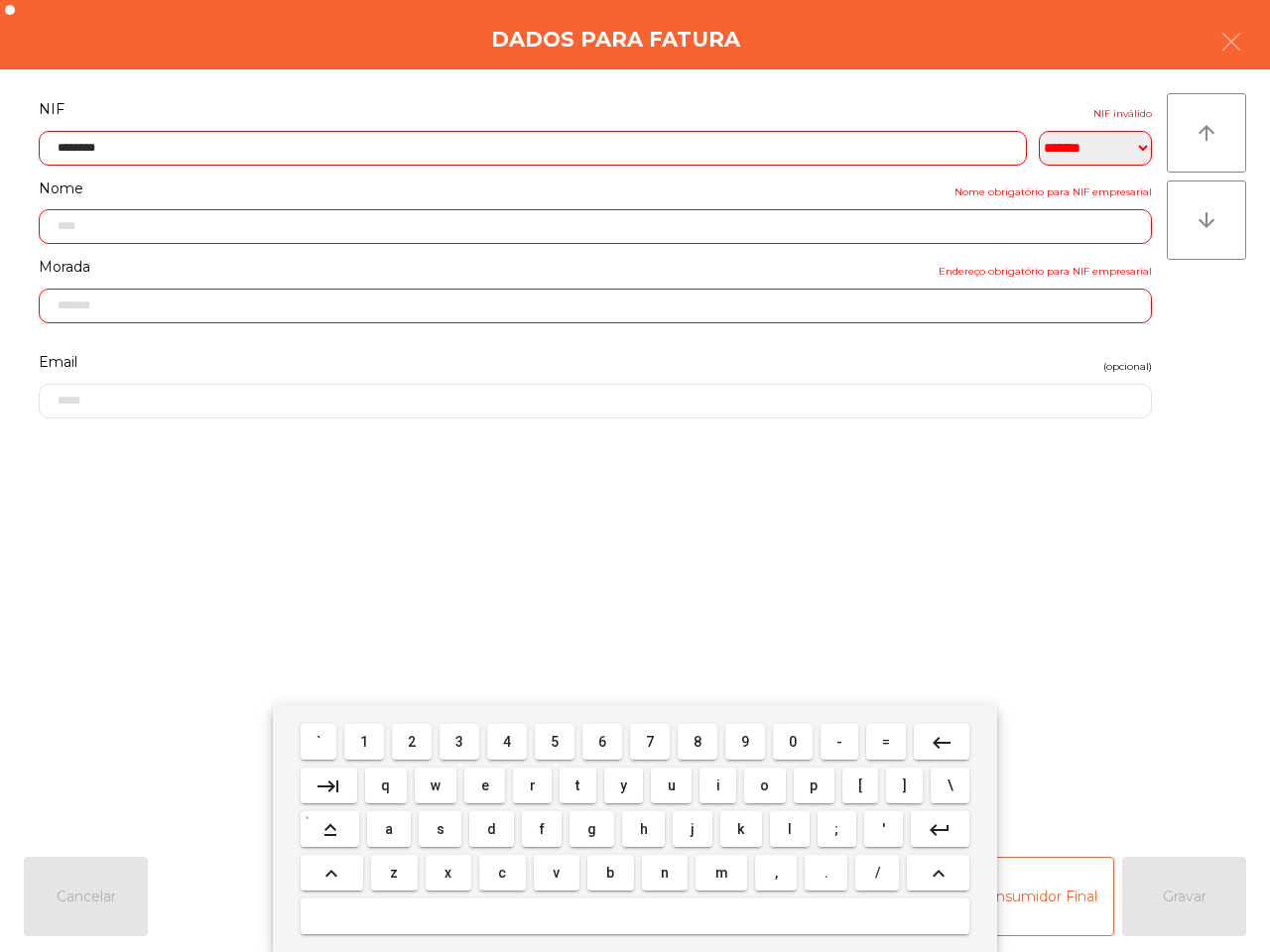 click on "2" at bounding box center (412, 742) 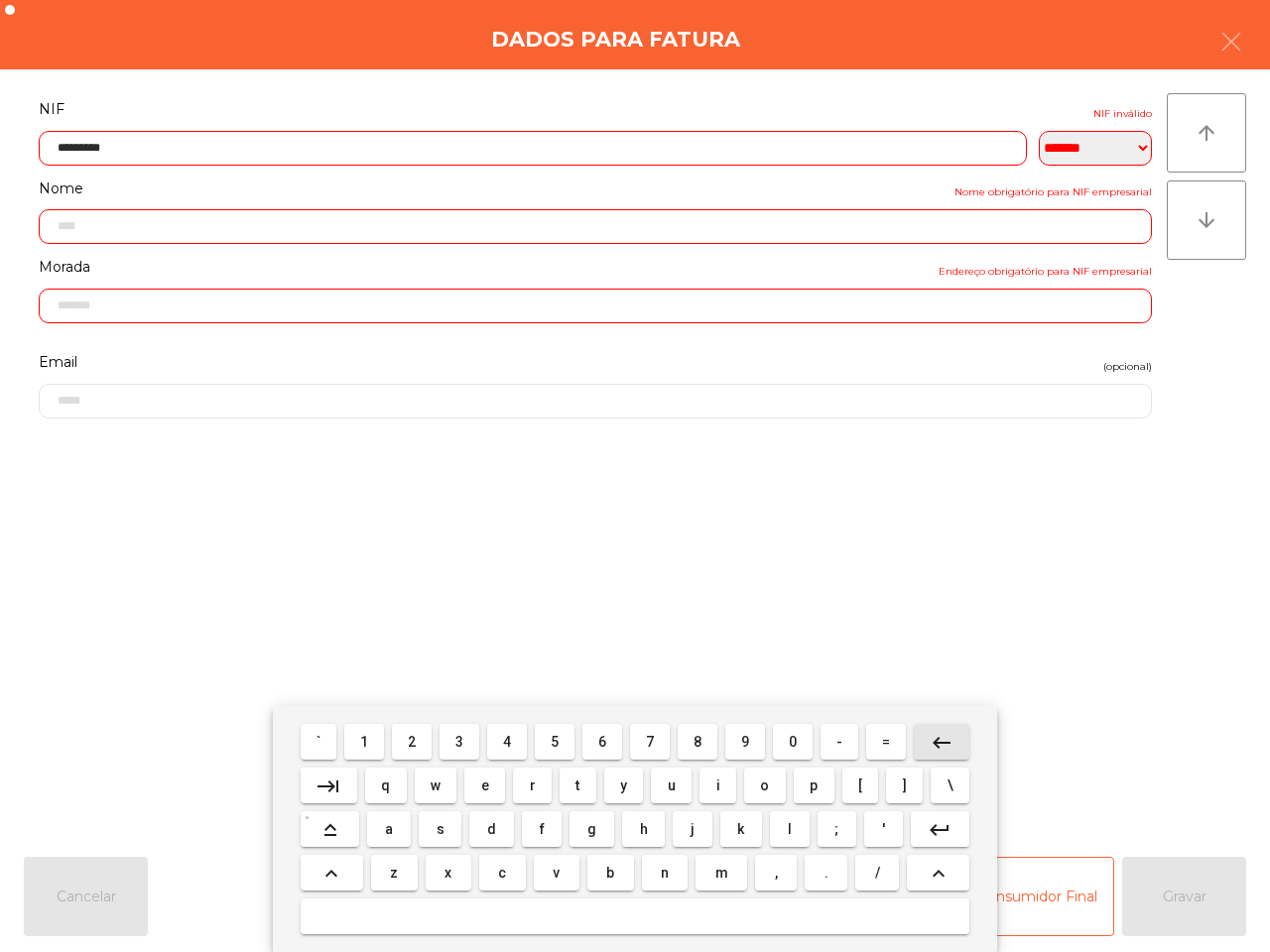 click on "keyboard_backspace" at bounding box center (942, 743) 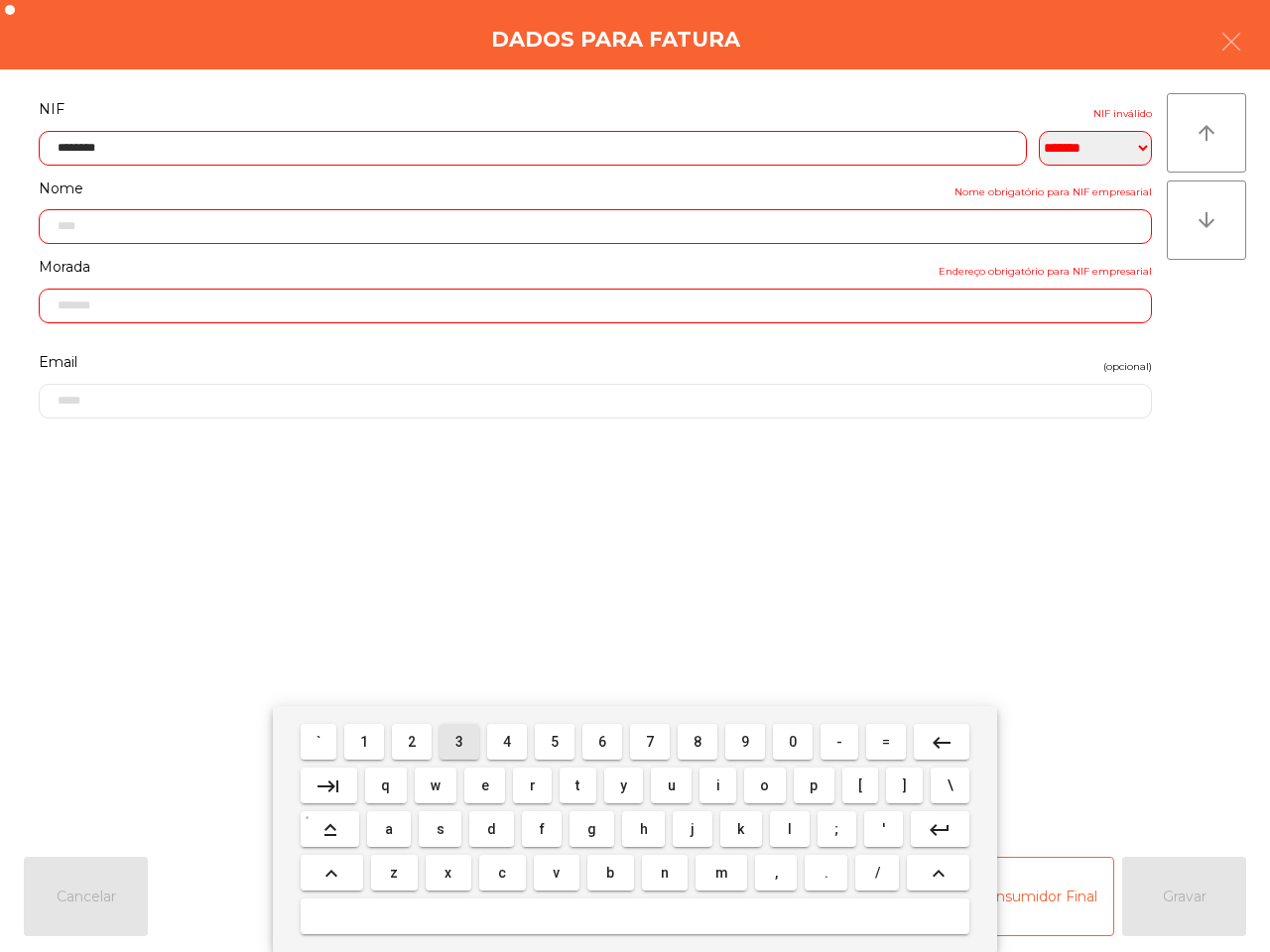 click on "3" at bounding box center [459, 742] 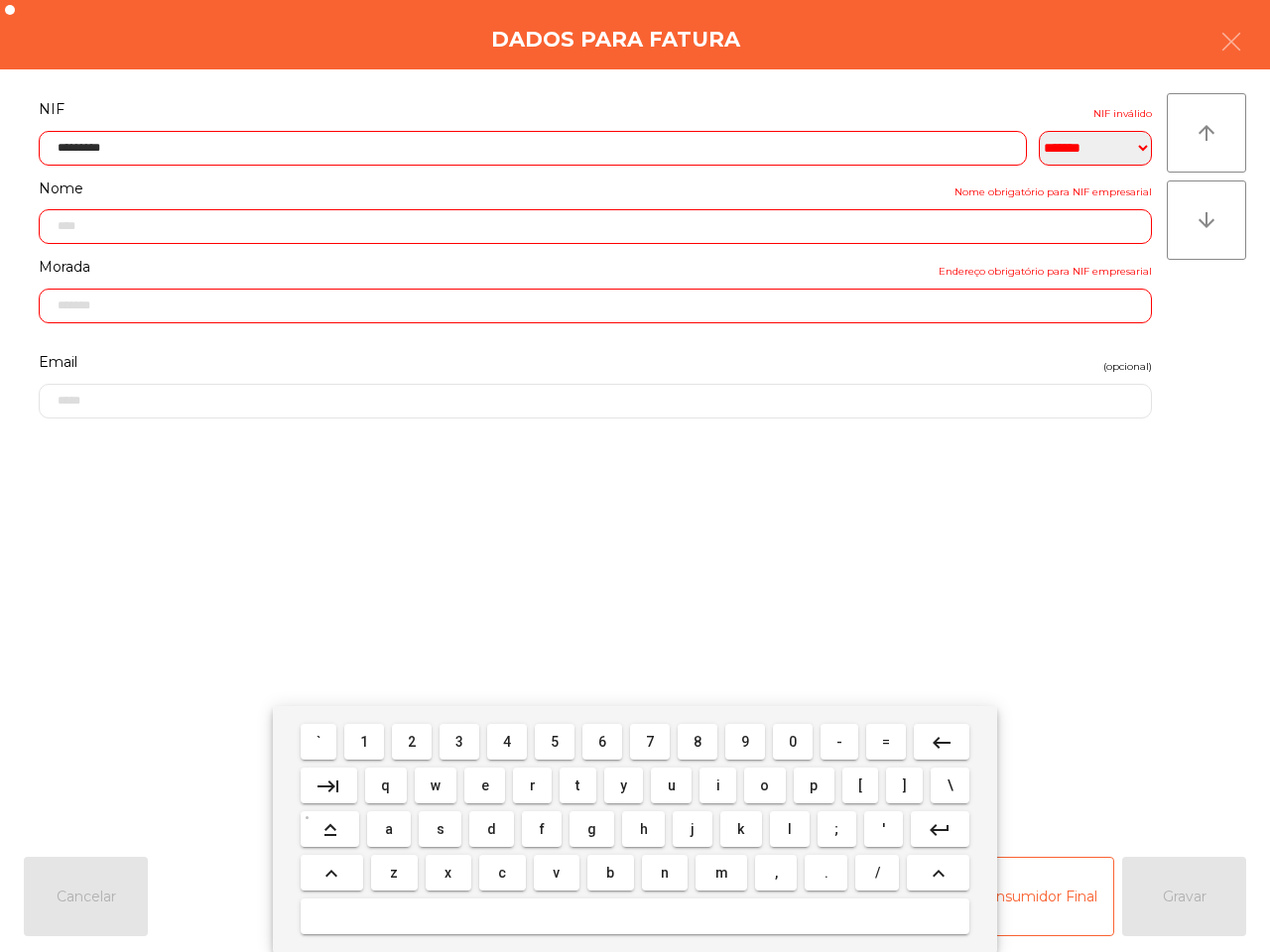 click on "keyboard_backspace" at bounding box center (942, 743) 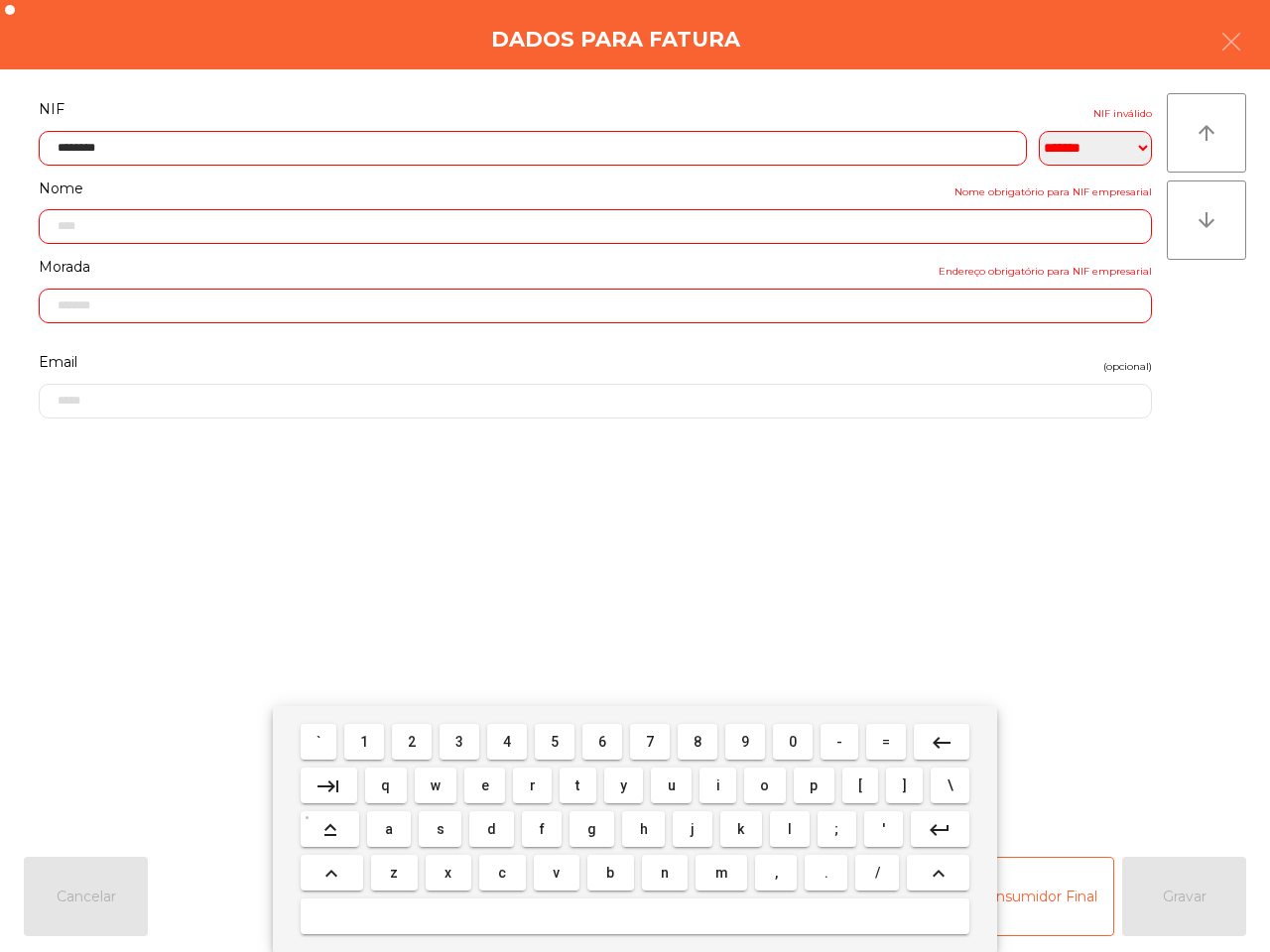 click on "4" at bounding box center (507, 742) 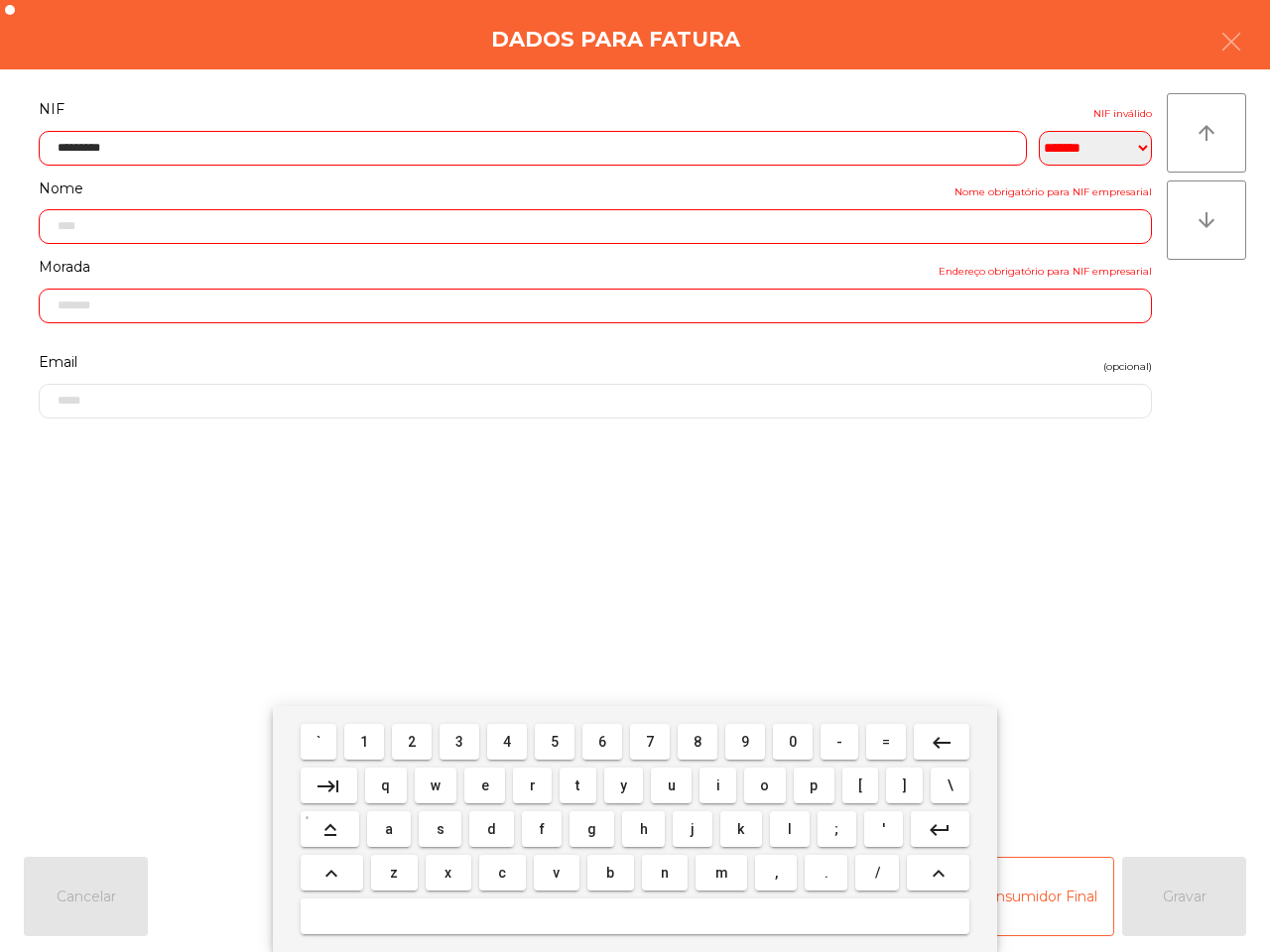 click on "keyboard_backspace" at bounding box center (942, 743) 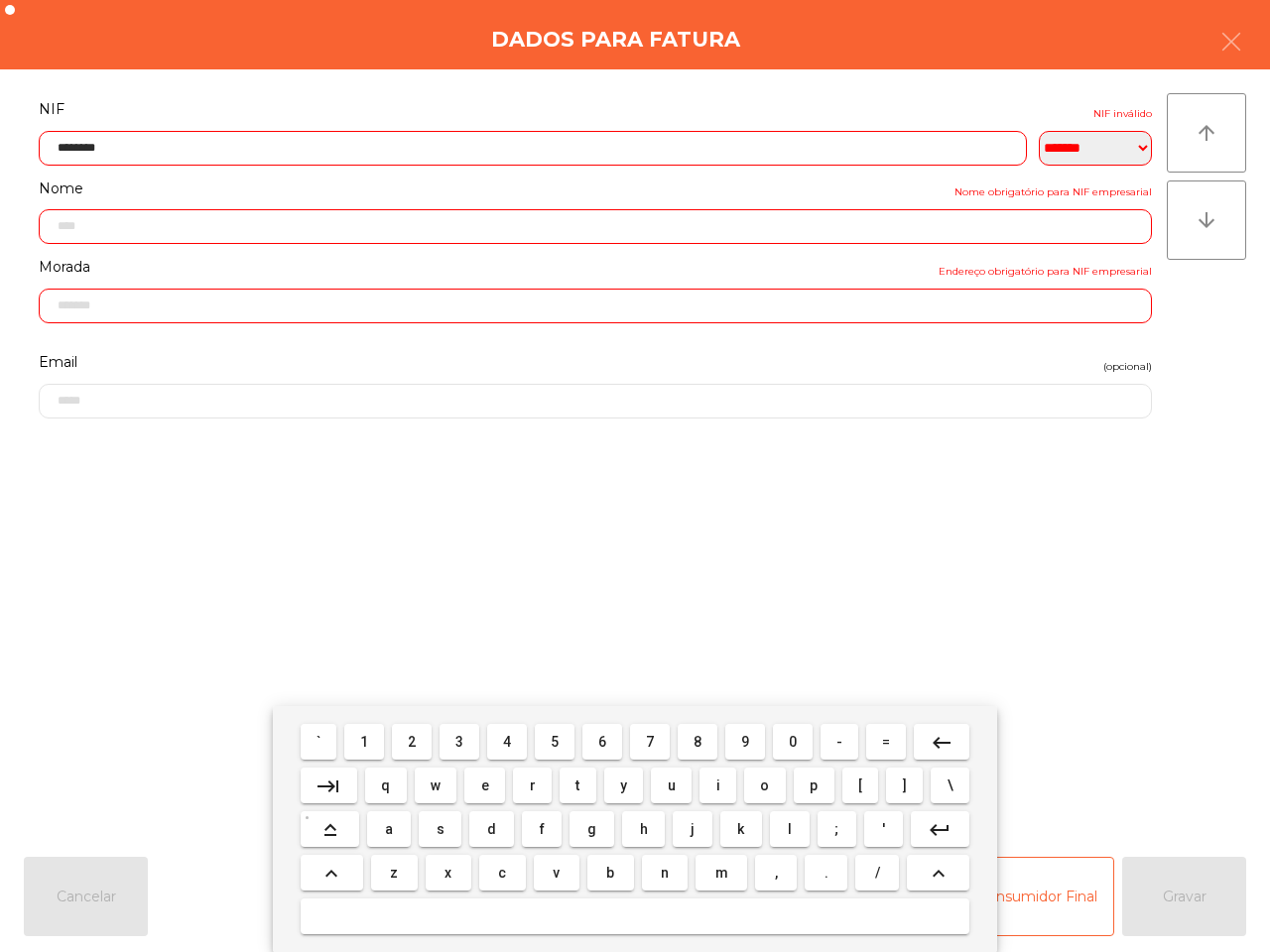 click on "5" at bounding box center (555, 742) 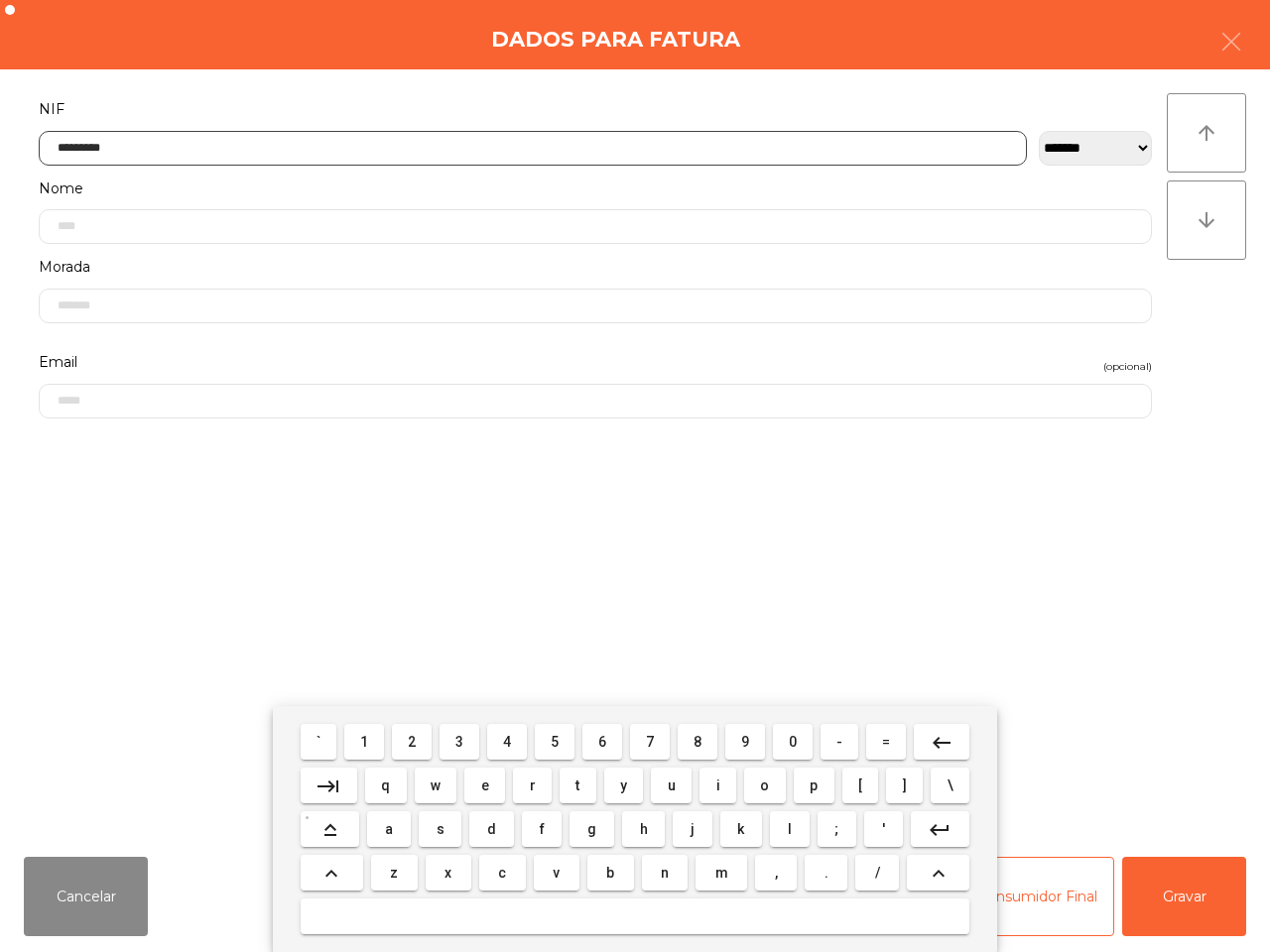type on "**********" 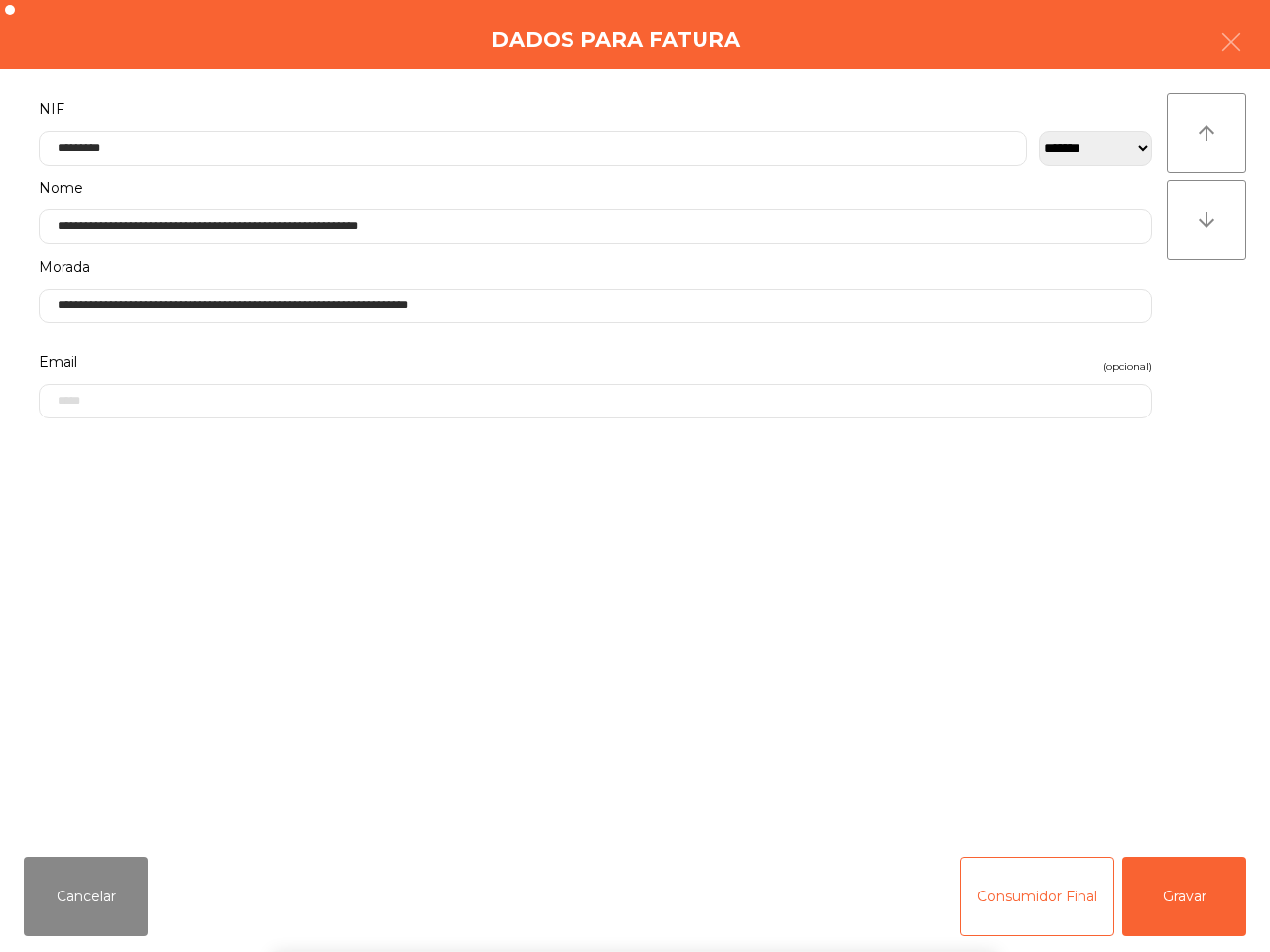 click on "` 1 2 3 4 5 6 7 8 9 0 - = keyboard_backspace keyboard_tab q w e r t y u i o p [ ] \ keyboard_capslock a s d f g h j k l ; ' keyboard_return keyboard_arrow_up z x c v b n m , . / keyboard_arrow_up" at bounding box center [635, 829] 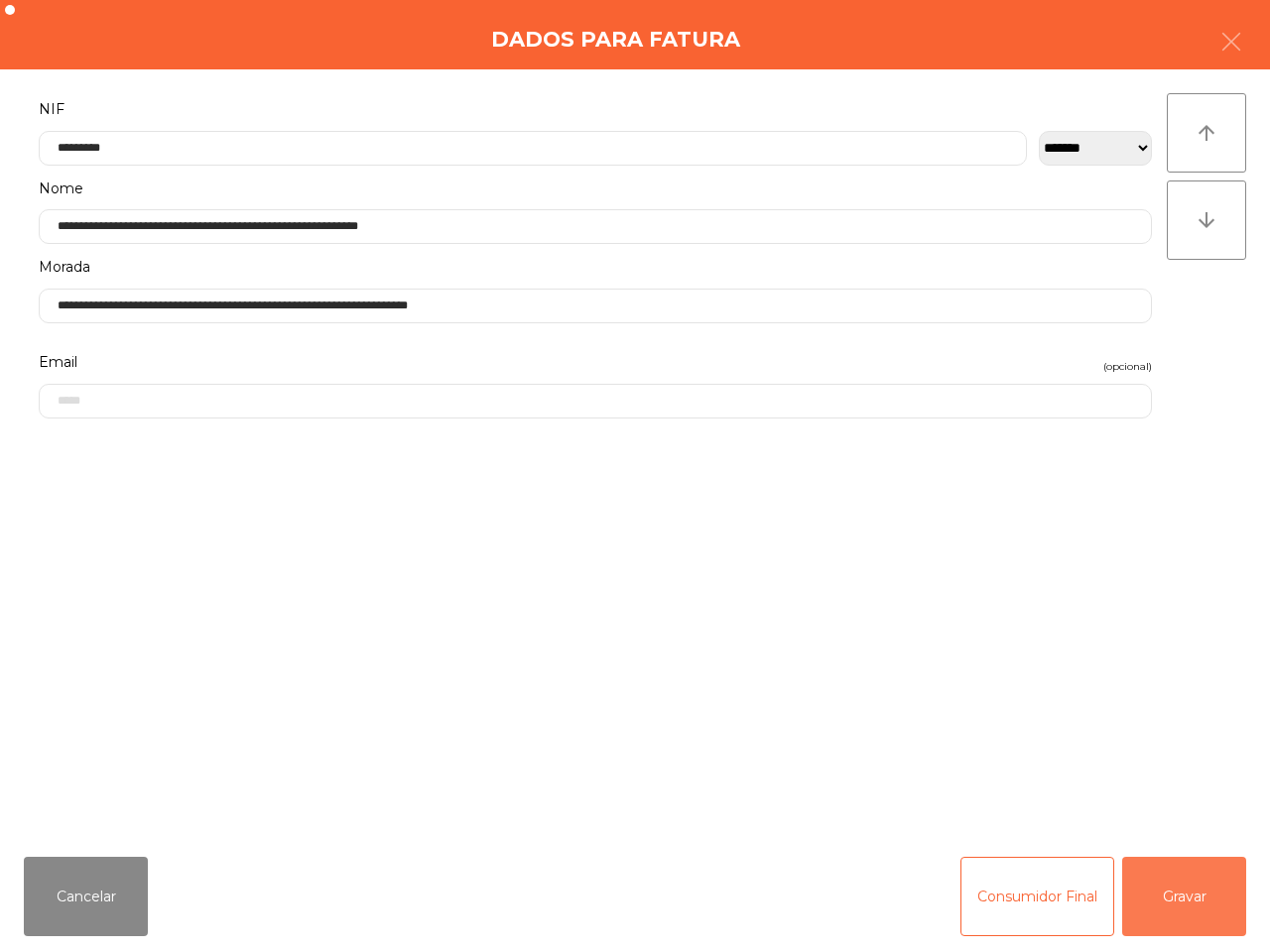 click on "Gravar" 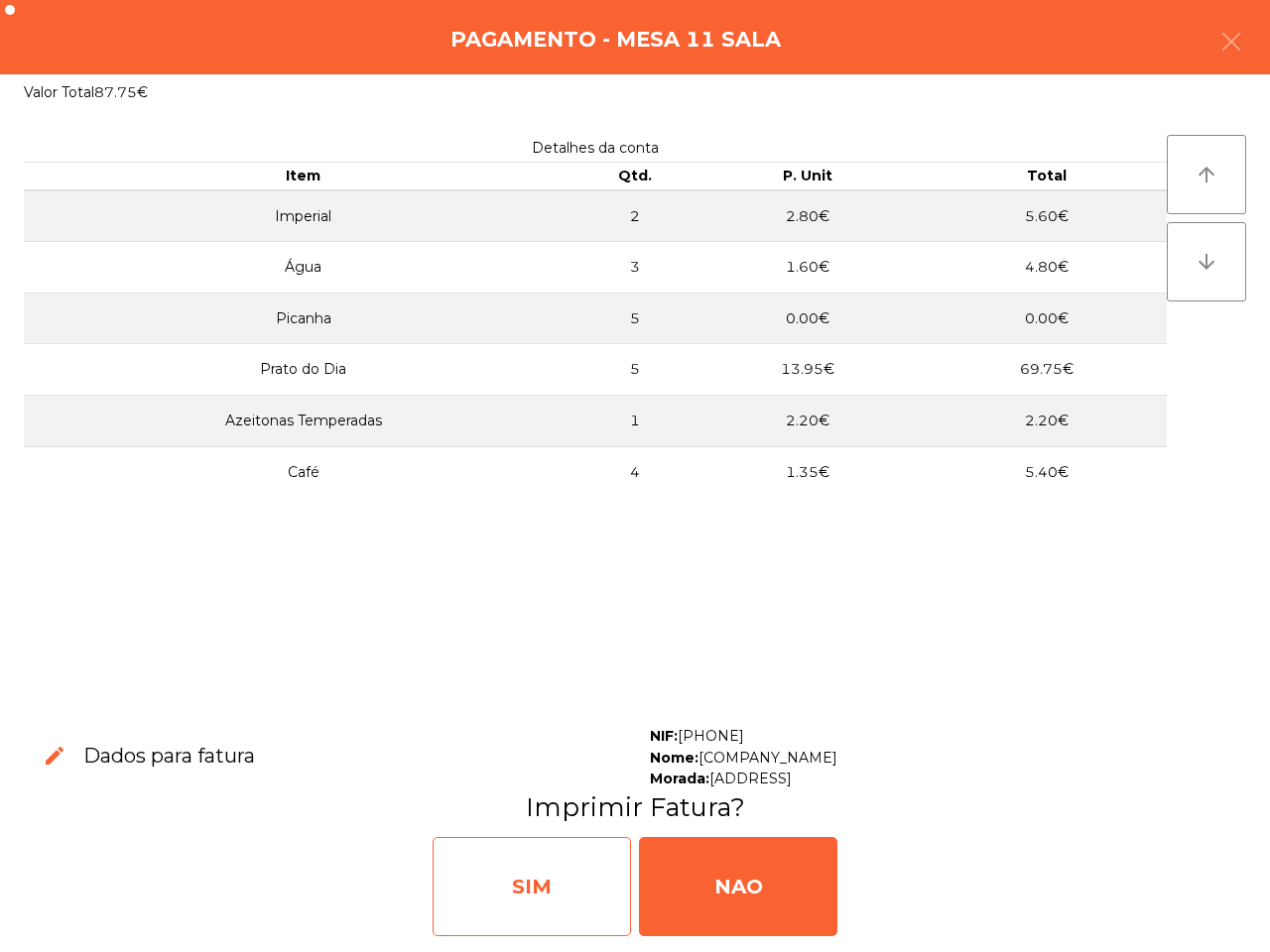 click on "SIM" 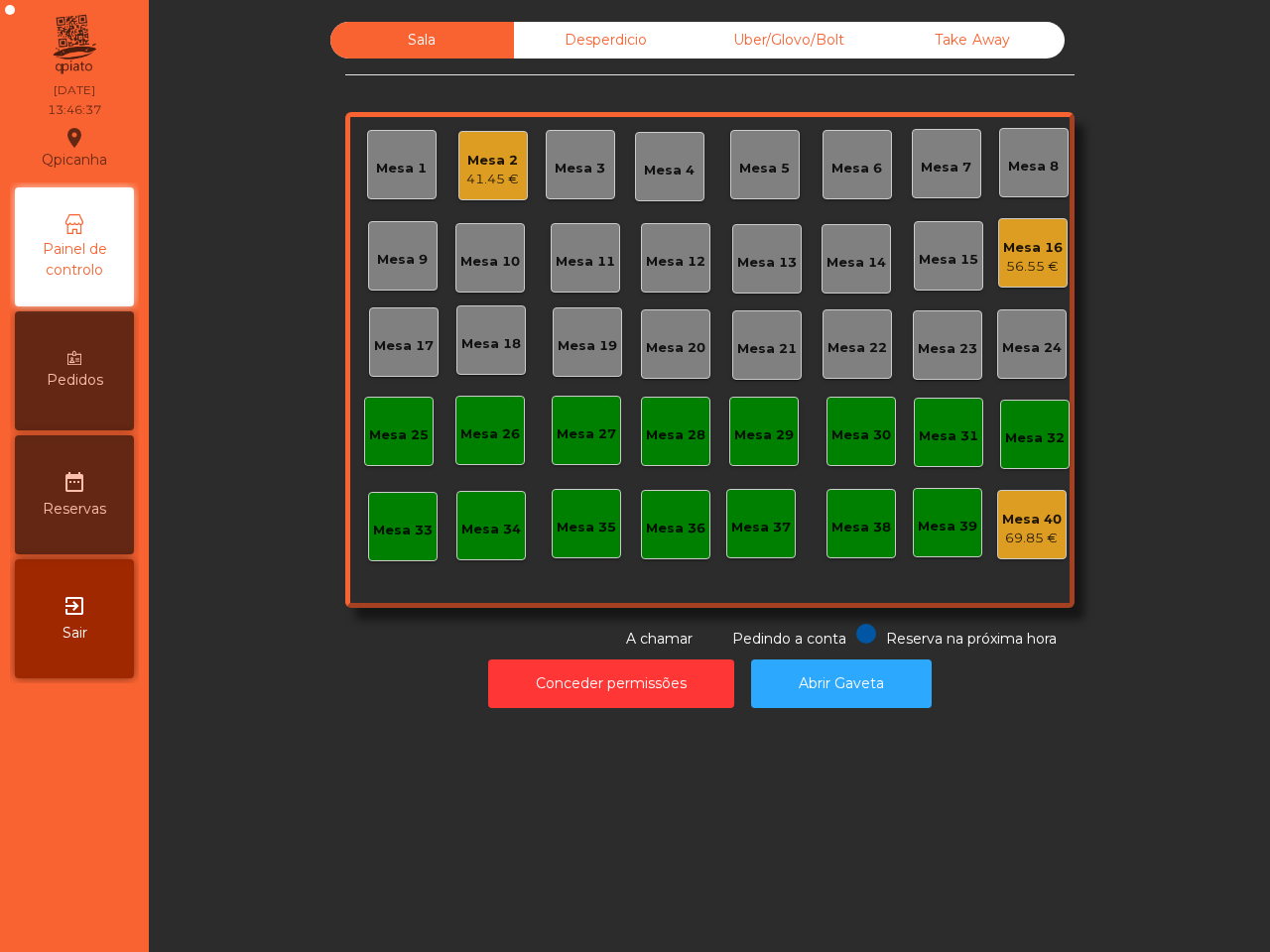 drag, startPoint x: 583, startPoint y: 909, endPoint x: 489, endPoint y: 806, distance: 139.44533 